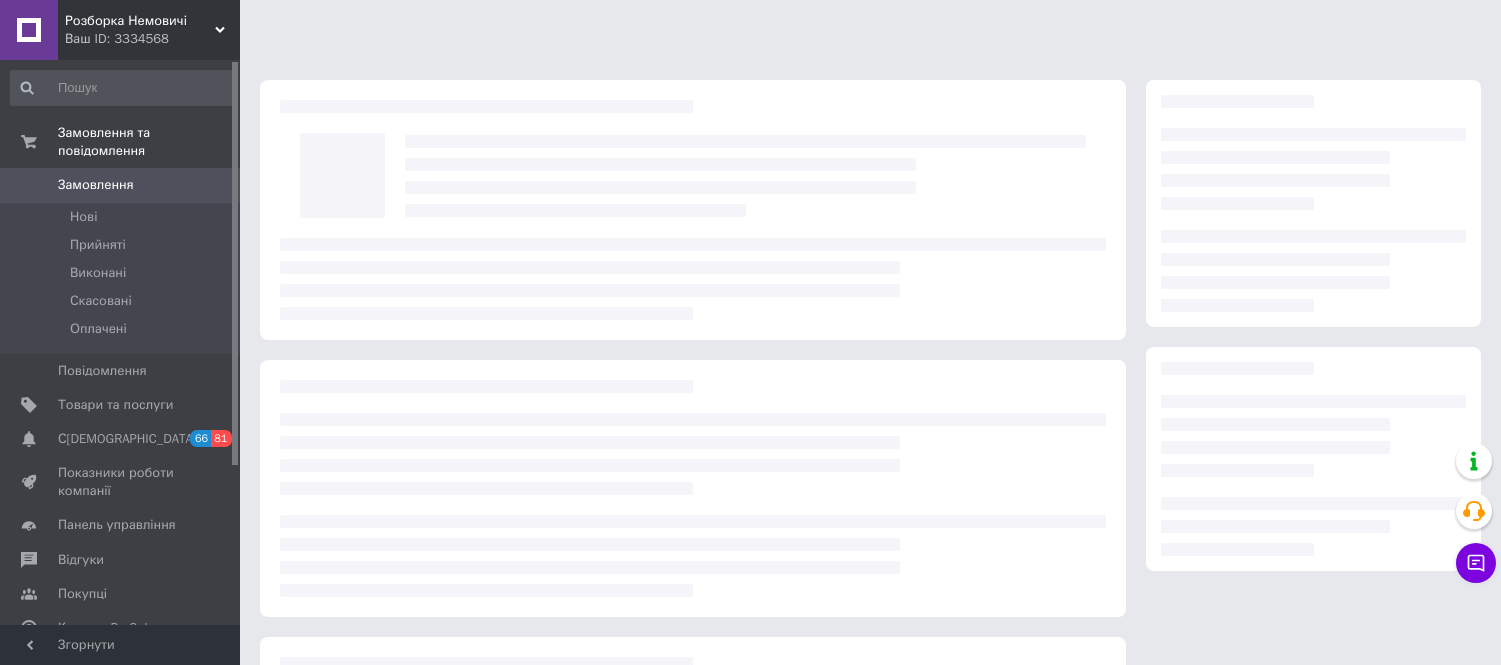 scroll, scrollTop: 0, scrollLeft: 0, axis: both 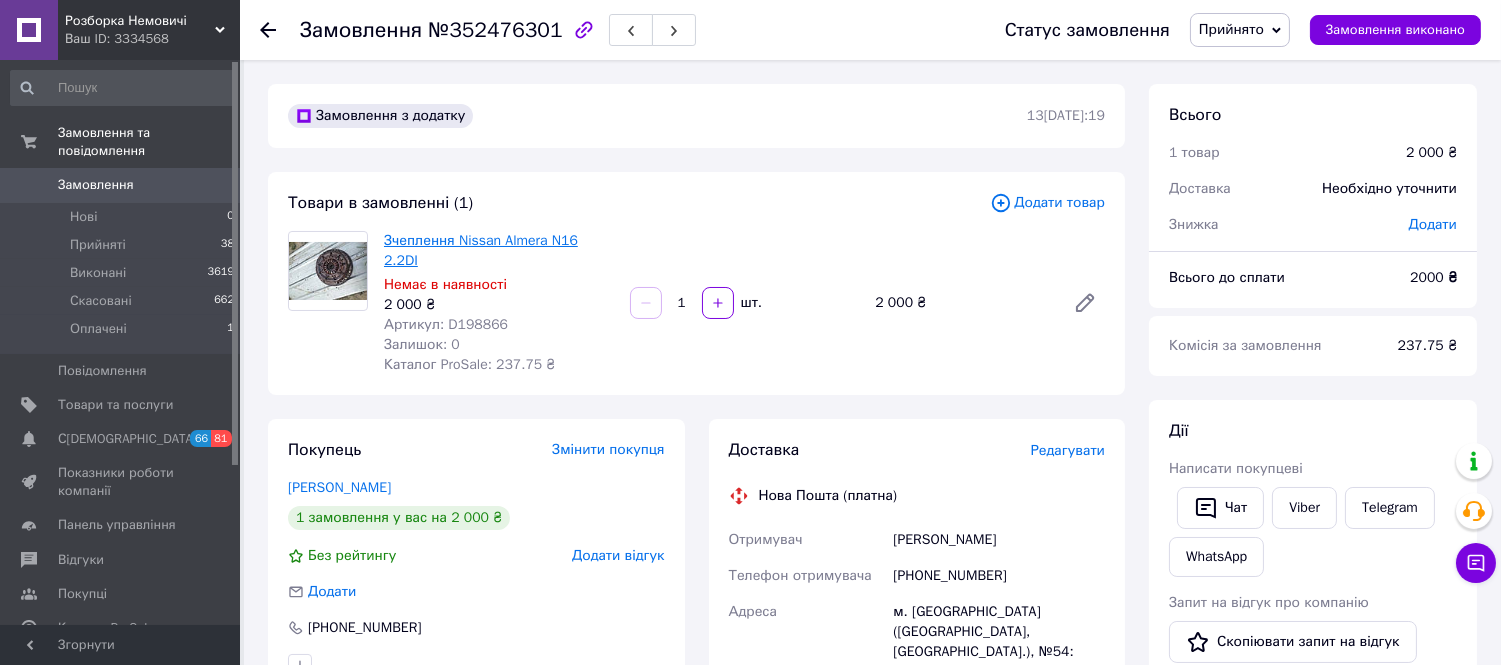 click on "Зчеплення Nissan Almera N16 2.2DI" at bounding box center (481, 250) 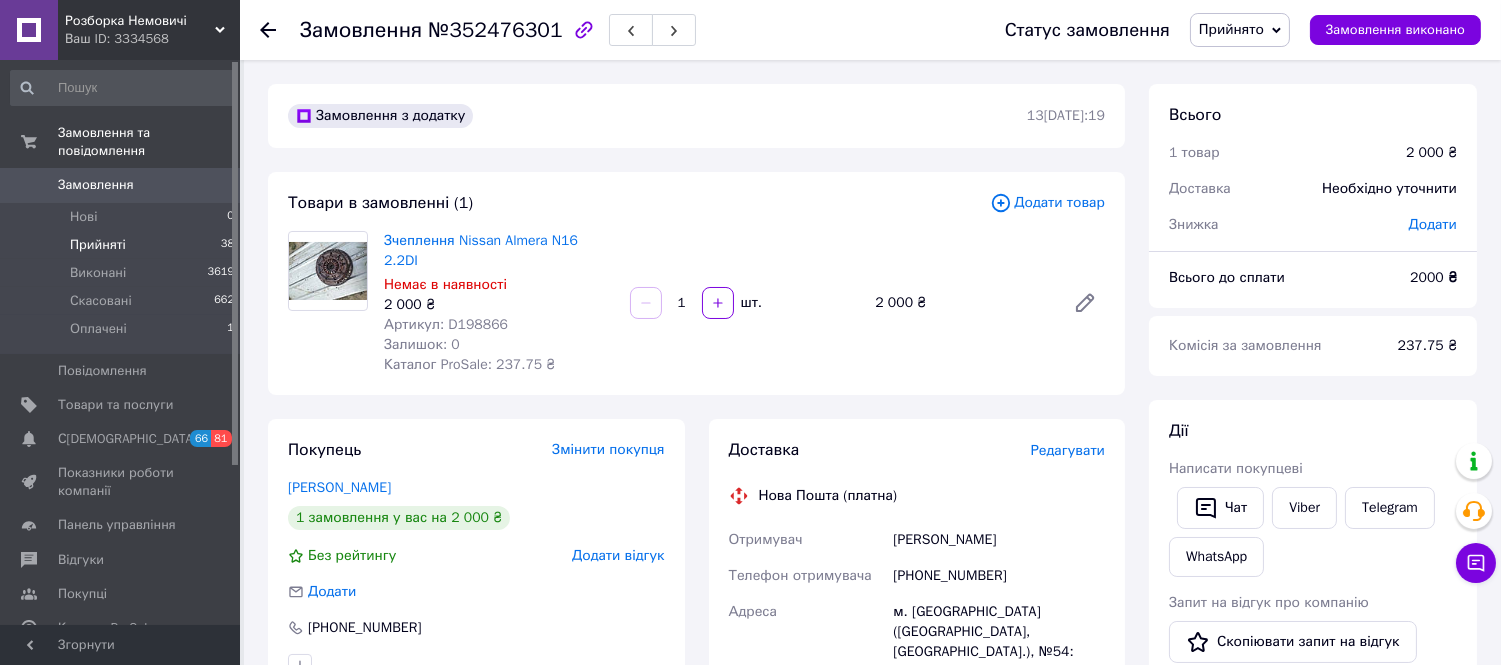 click on "Прийняті 38" at bounding box center (123, 245) 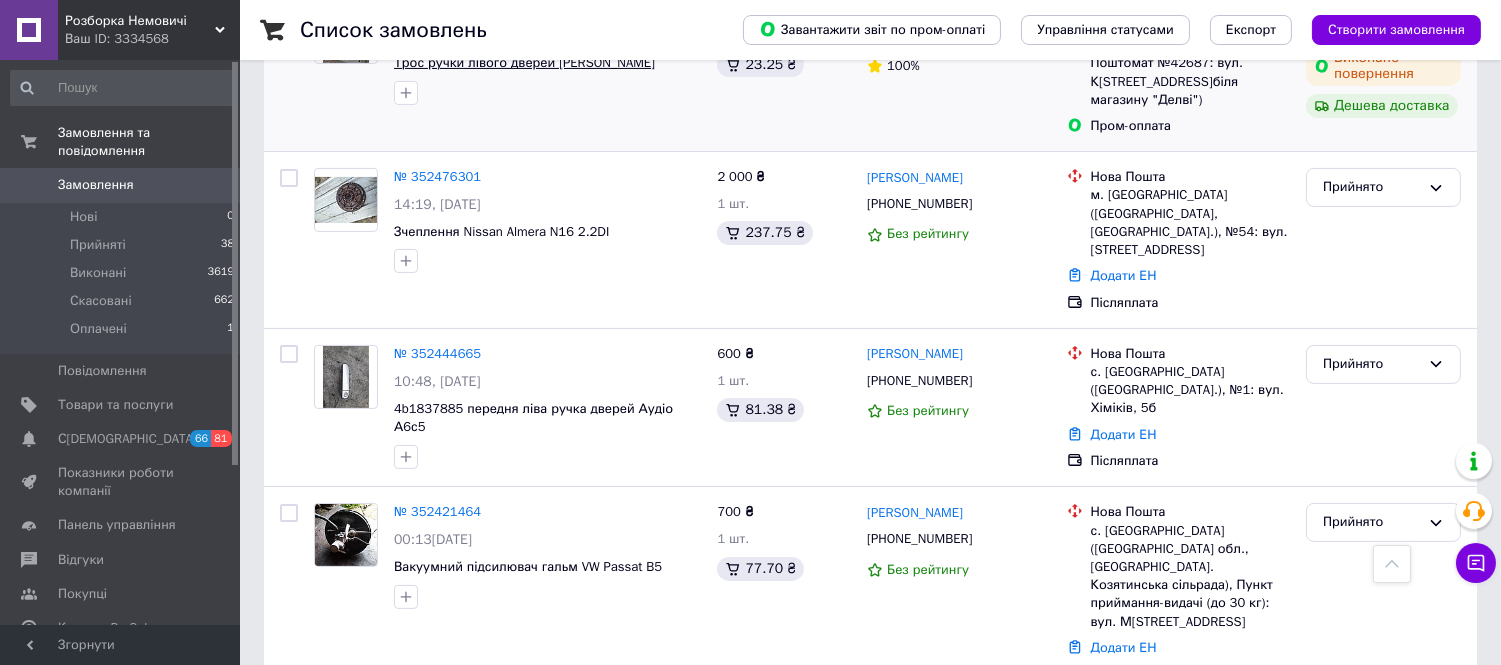 scroll, scrollTop: 1000, scrollLeft: 0, axis: vertical 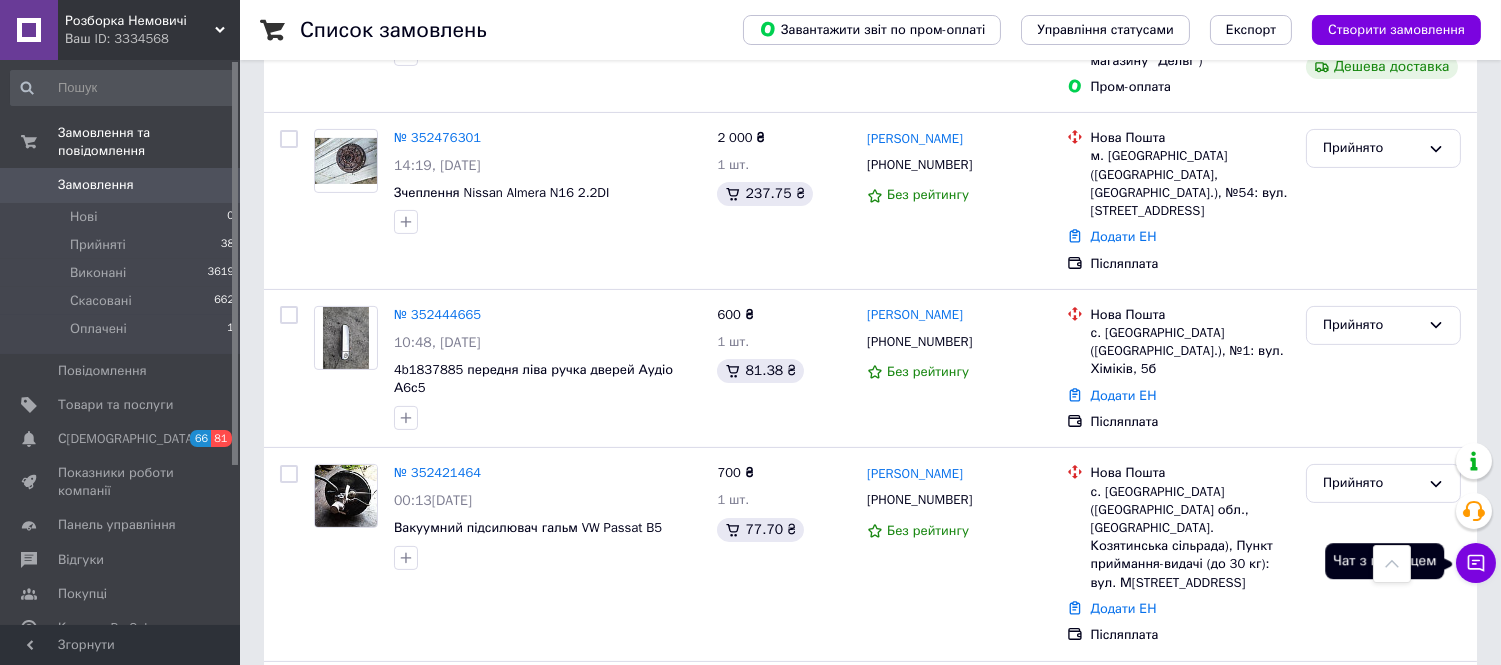 click on "Чат з покупцем" at bounding box center (1476, 563) 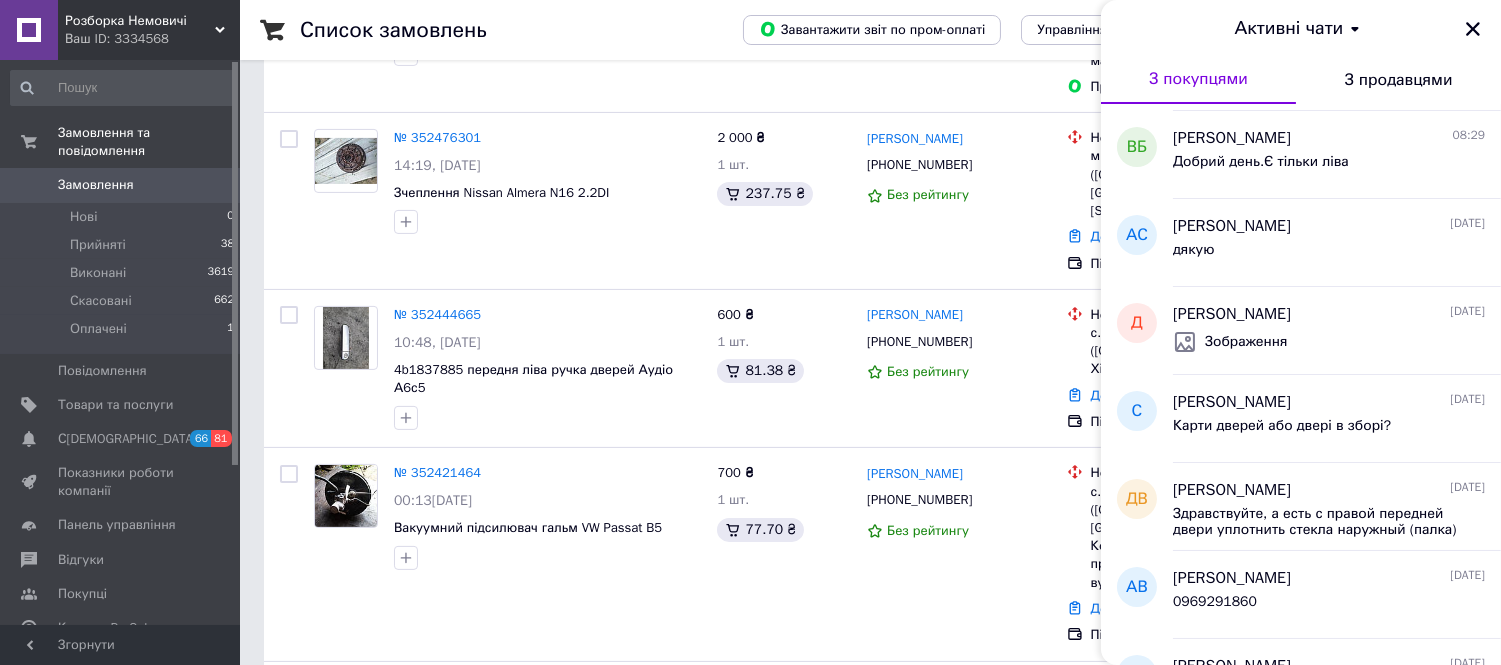 scroll, scrollTop: 777, scrollLeft: 0, axis: vertical 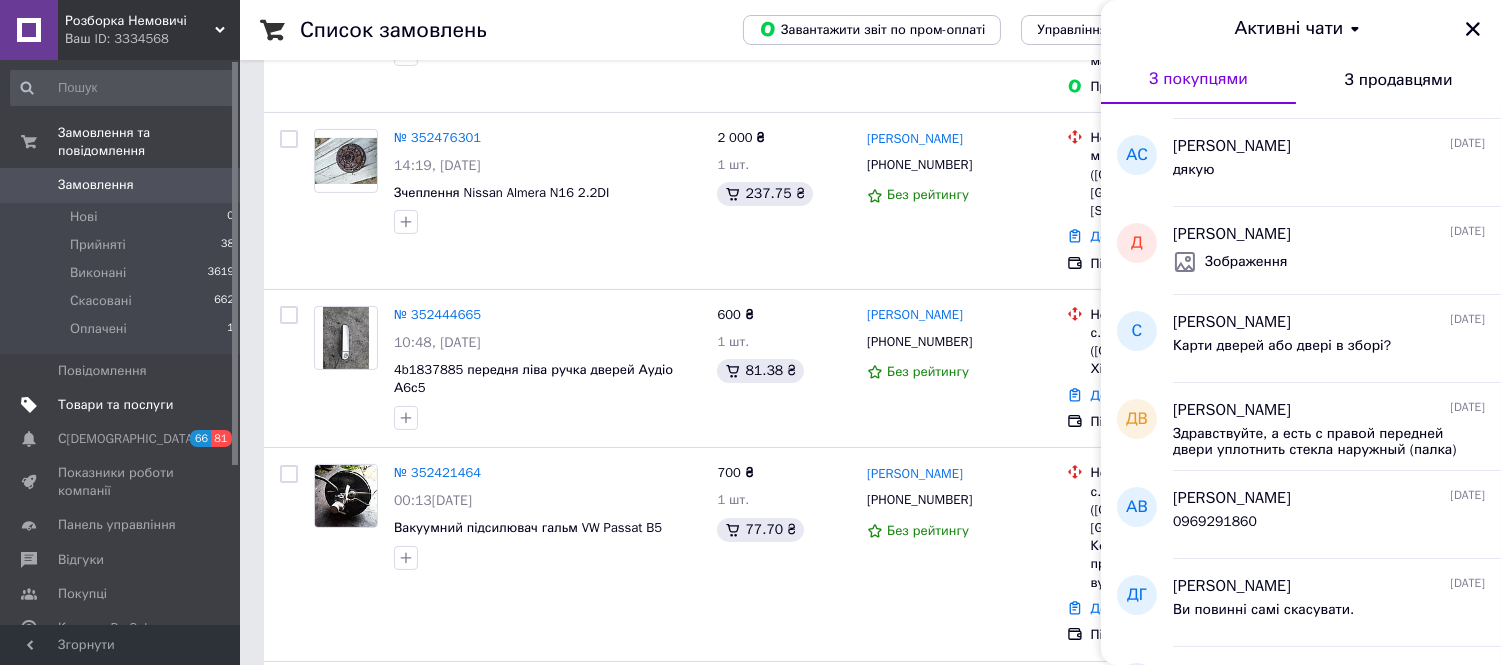 click on "Товари та послуги" at bounding box center [115, 405] 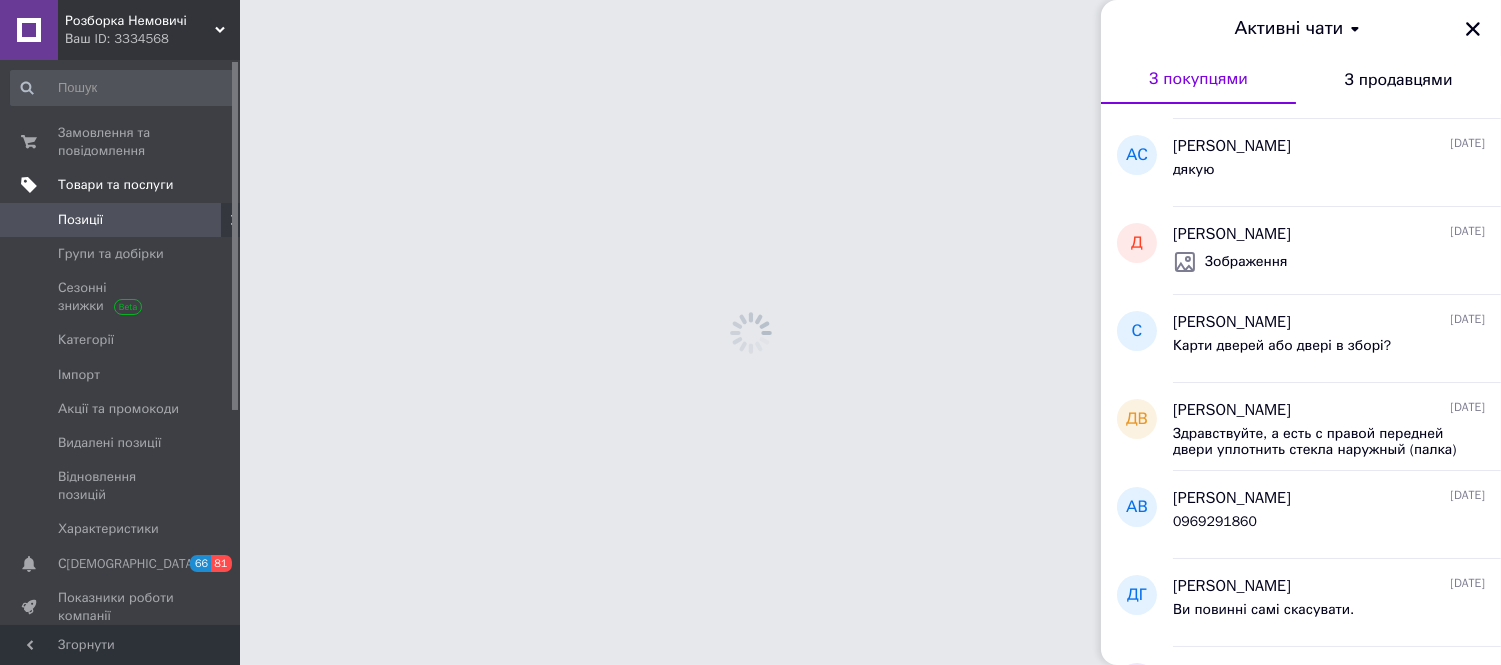 scroll, scrollTop: 0, scrollLeft: 0, axis: both 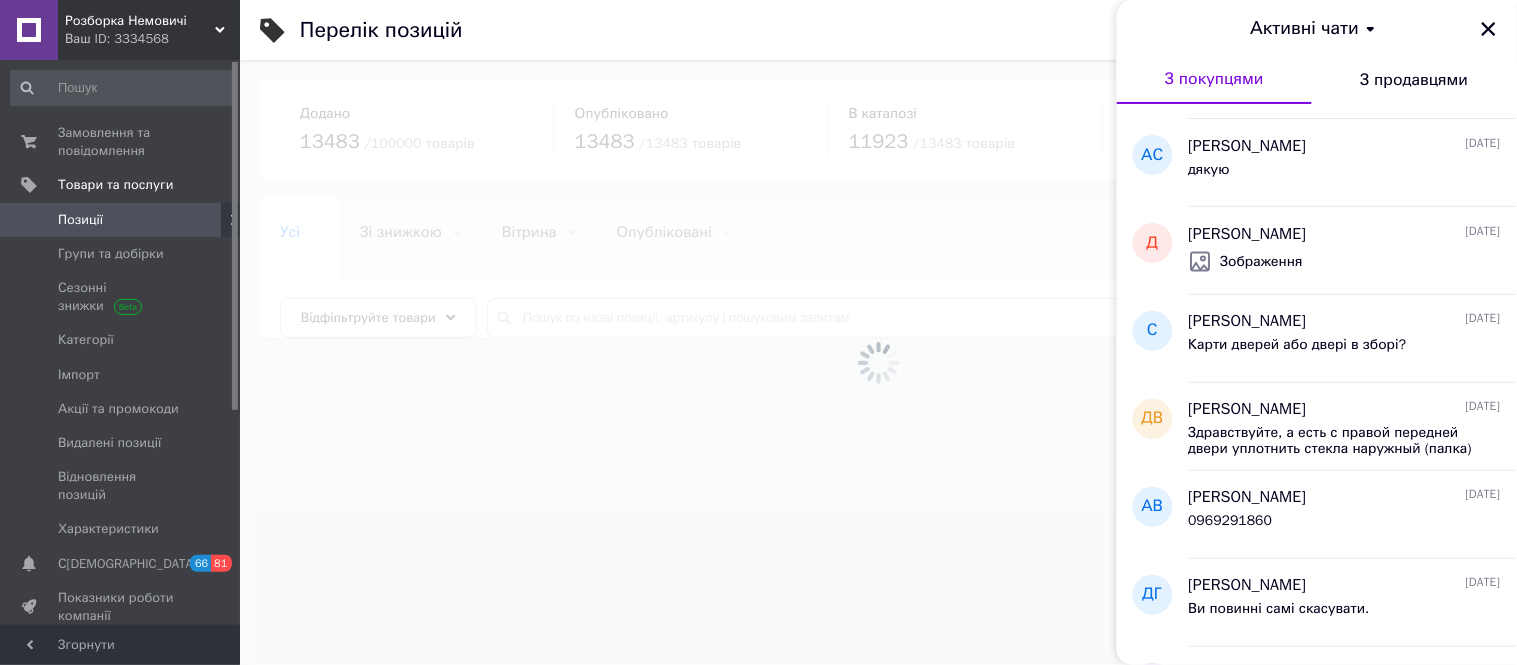 click on "Активні чати" at bounding box center (1317, 28) 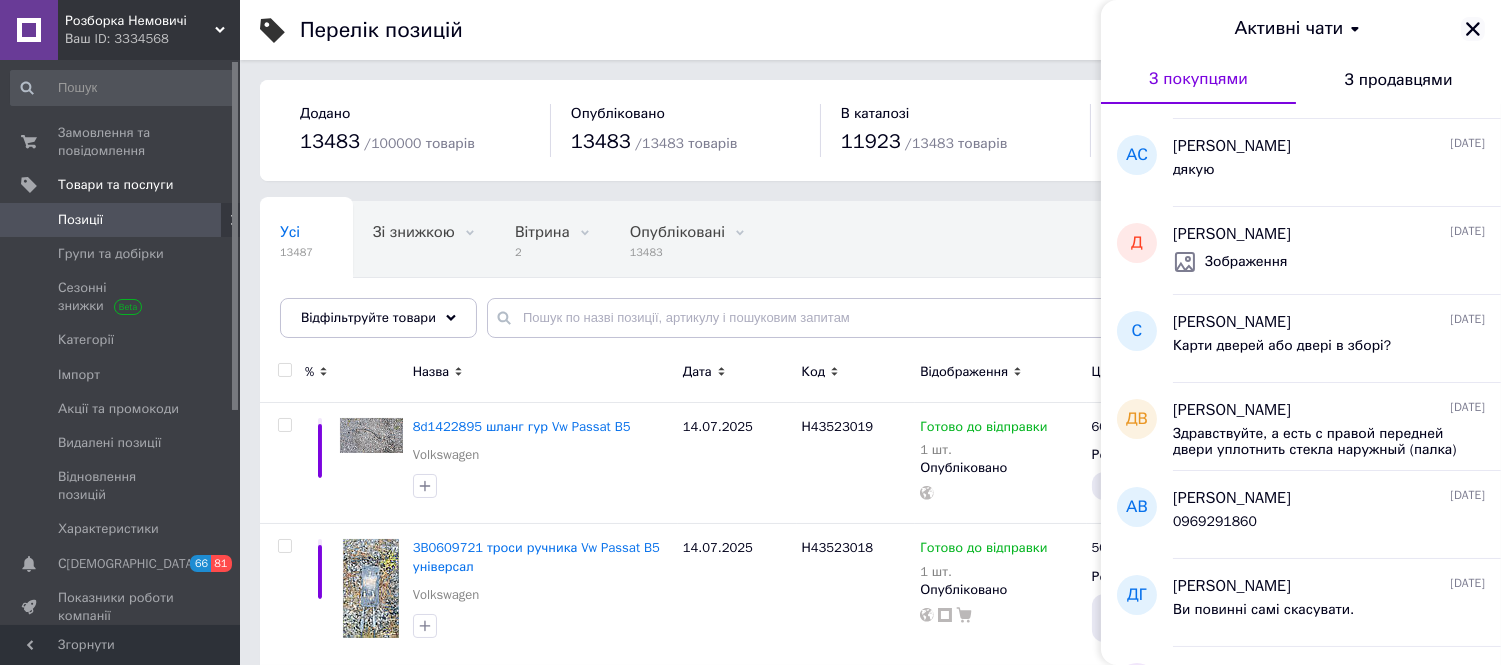 click 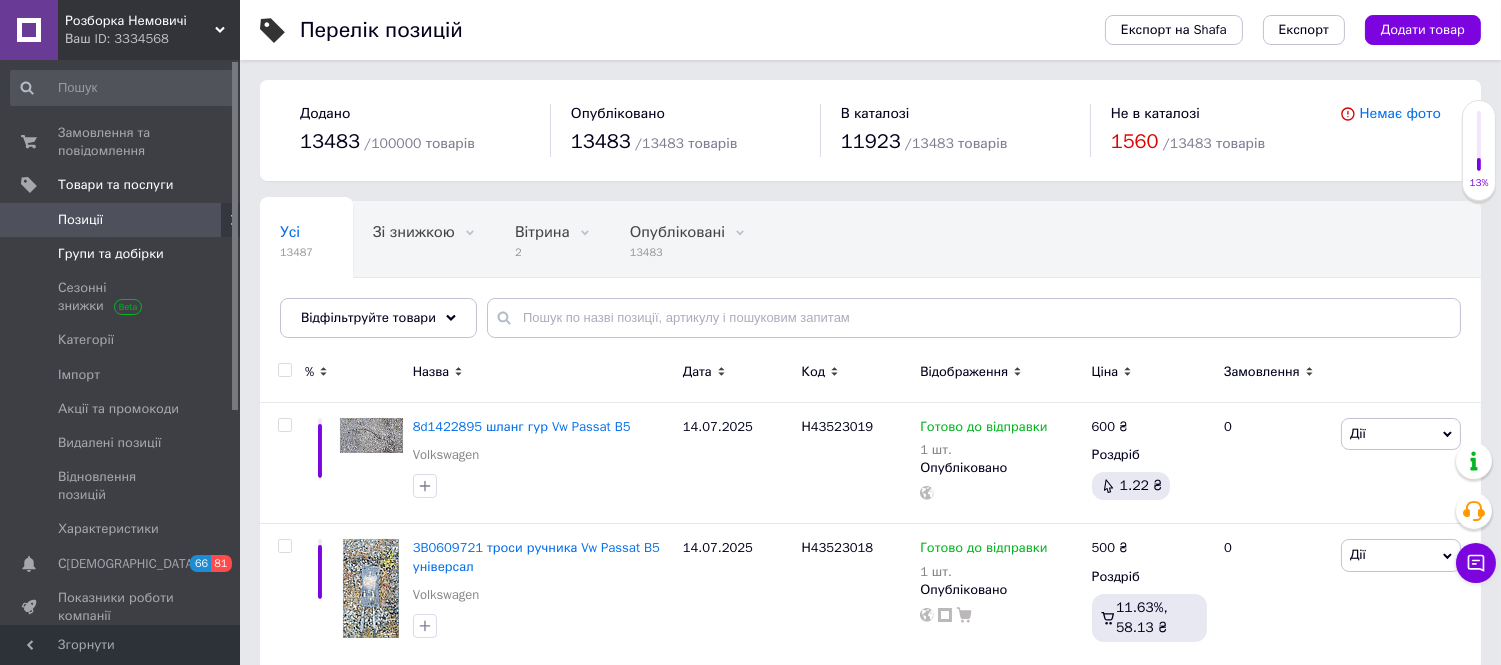 click on "Групи та добірки" at bounding box center (111, 254) 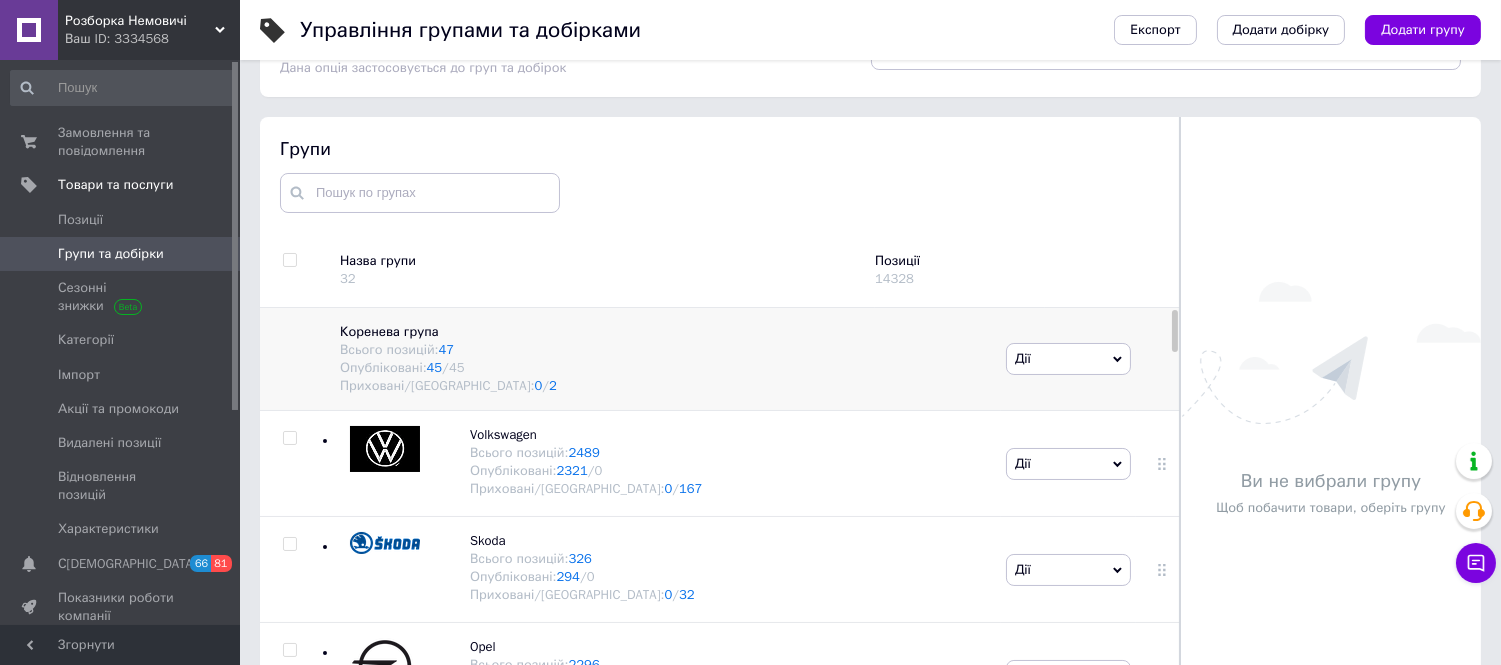 scroll, scrollTop: 113, scrollLeft: 0, axis: vertical 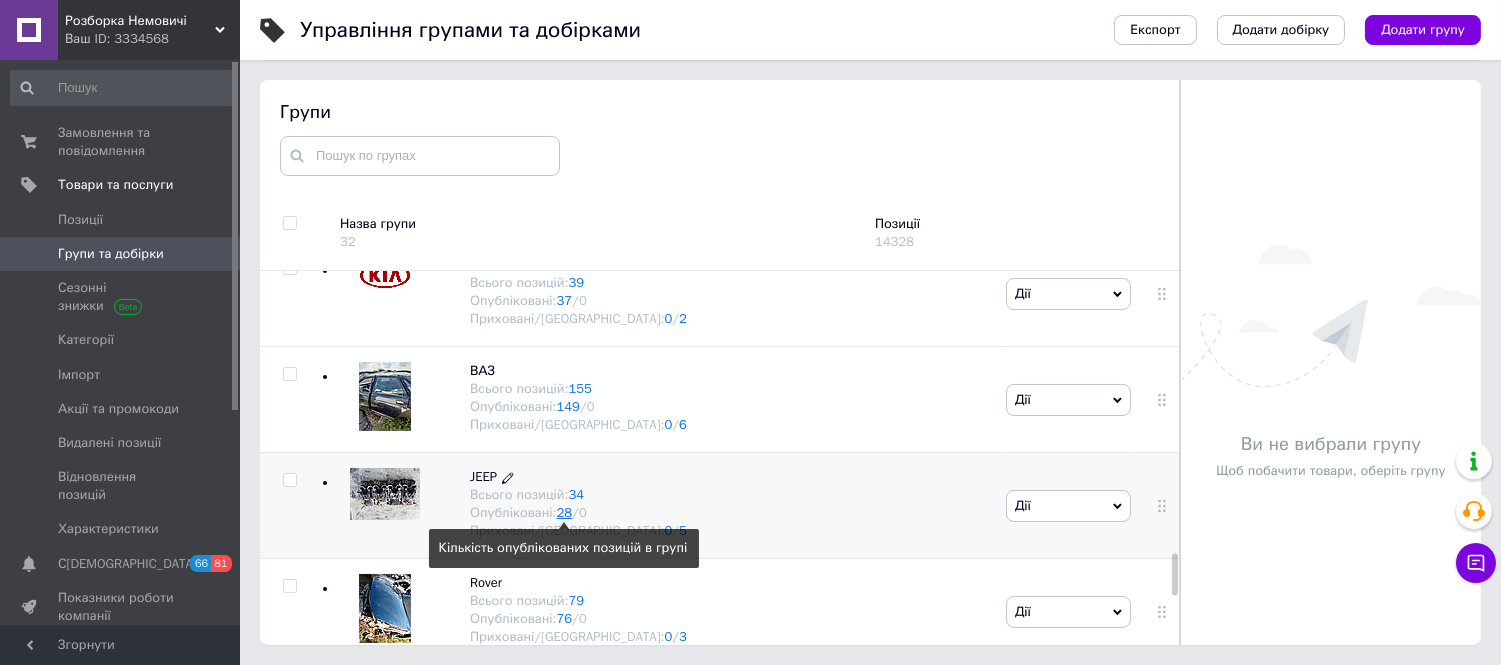 click on "28" at bounding box center (565, 512) 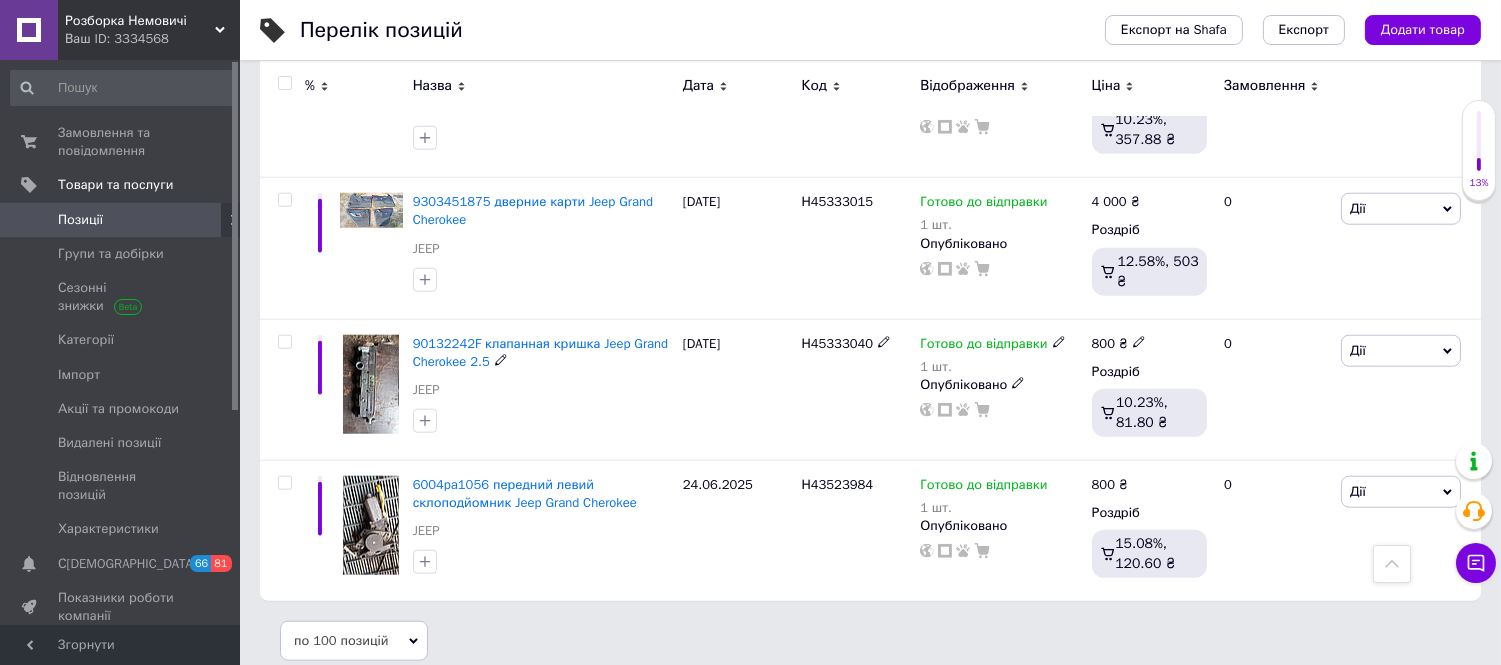 scroll, scrollTop: 3320, scrollLeft: 0, axis: vertical 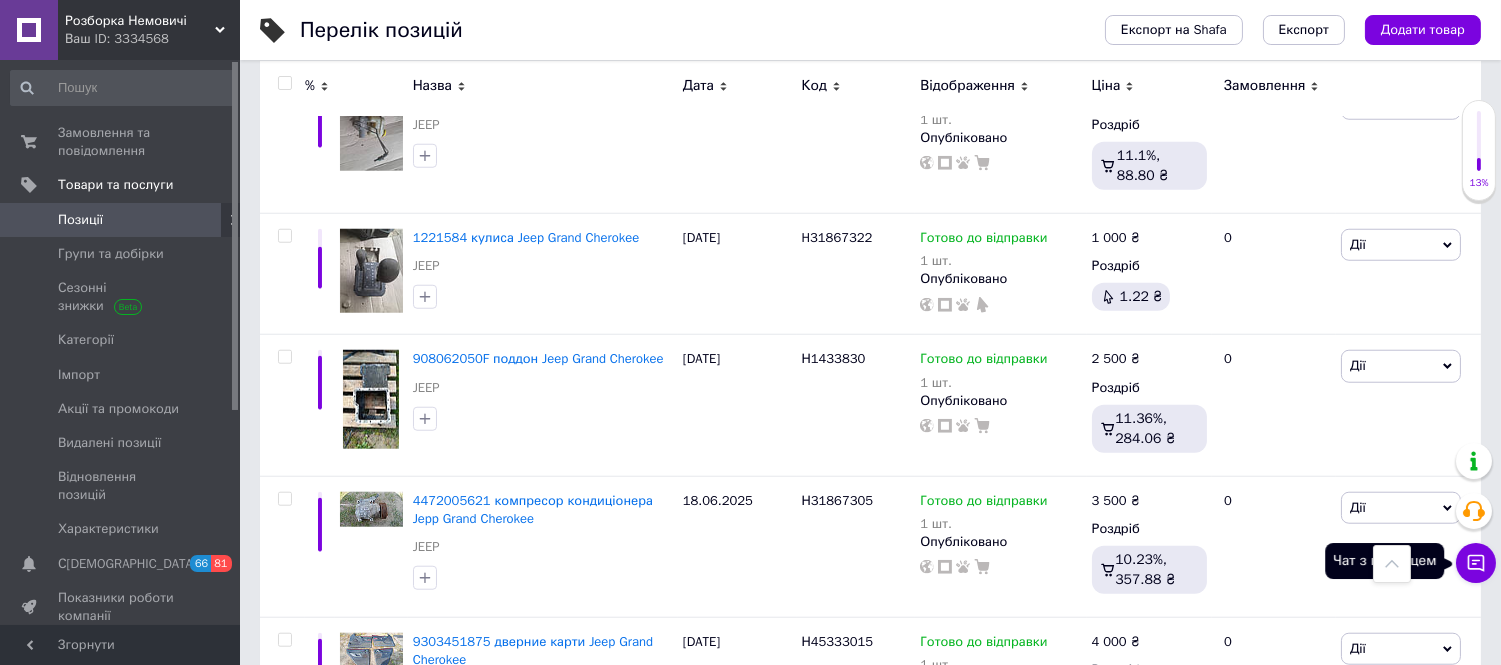 click 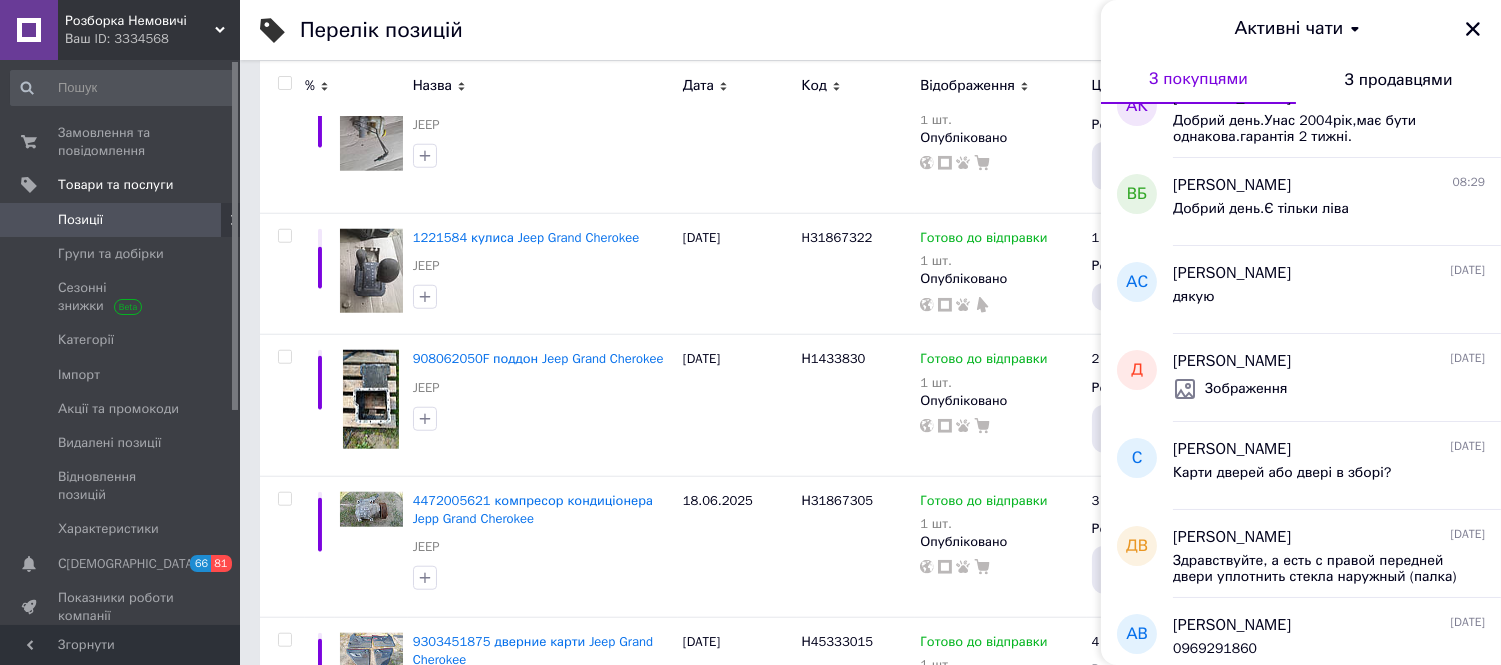scroll, scrollTop: 666, scrollLeft: 0, axis: vertical 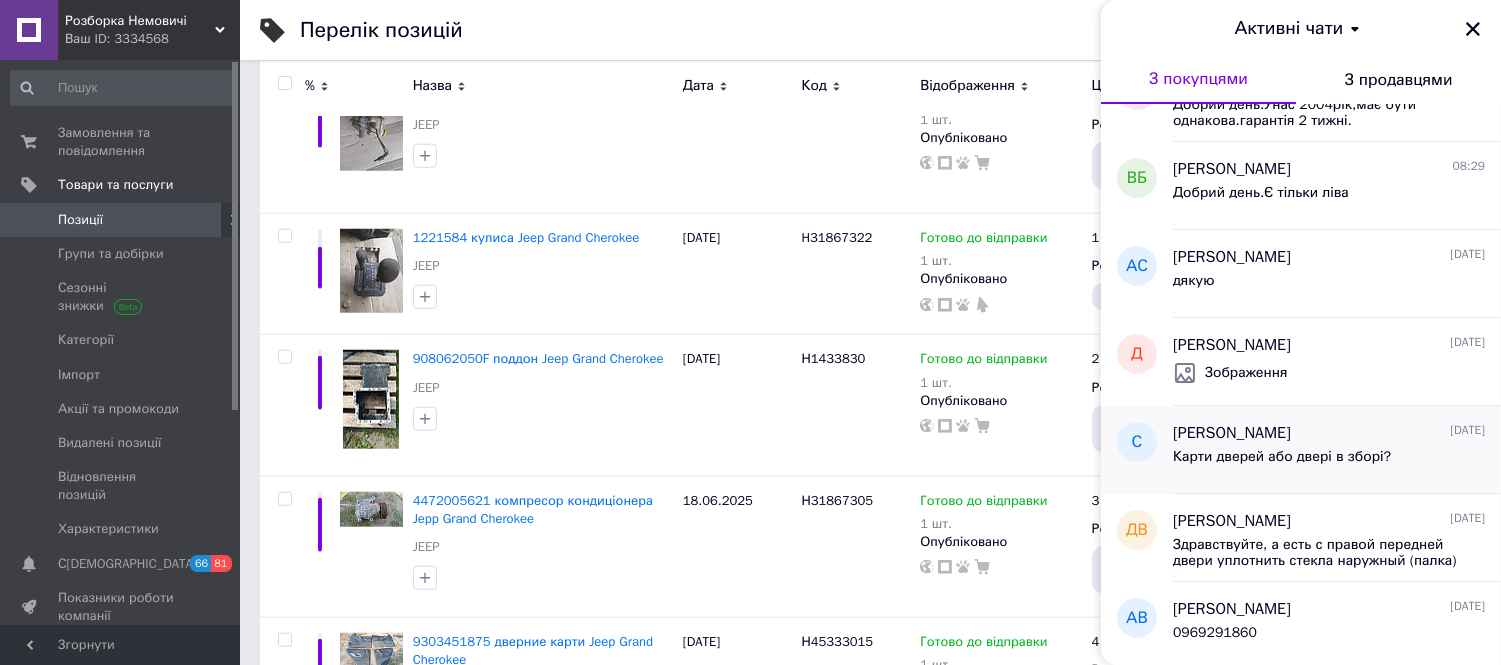 click on "Карти дверей або двері в зборі?" at bounding box center (1329, 461) 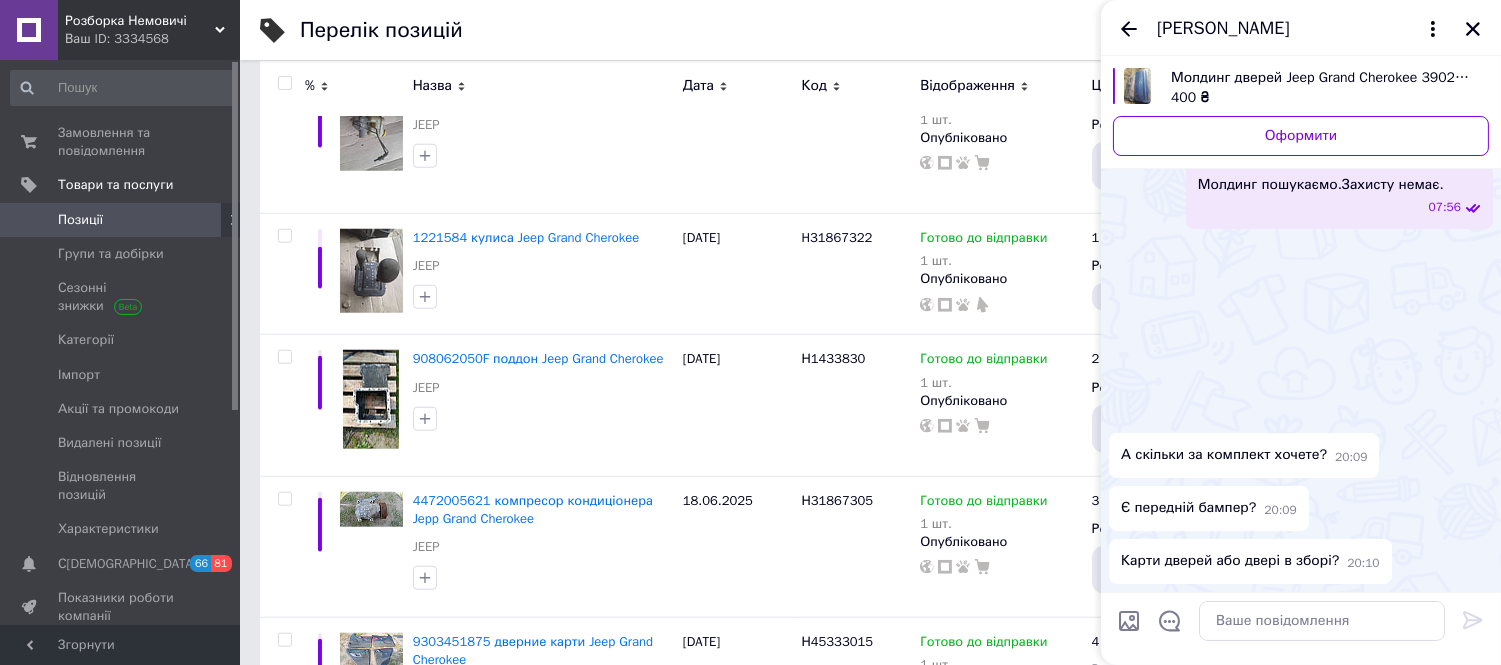 scroll, scrollTop: 2344, scrollLeft: 0, axis: vertical 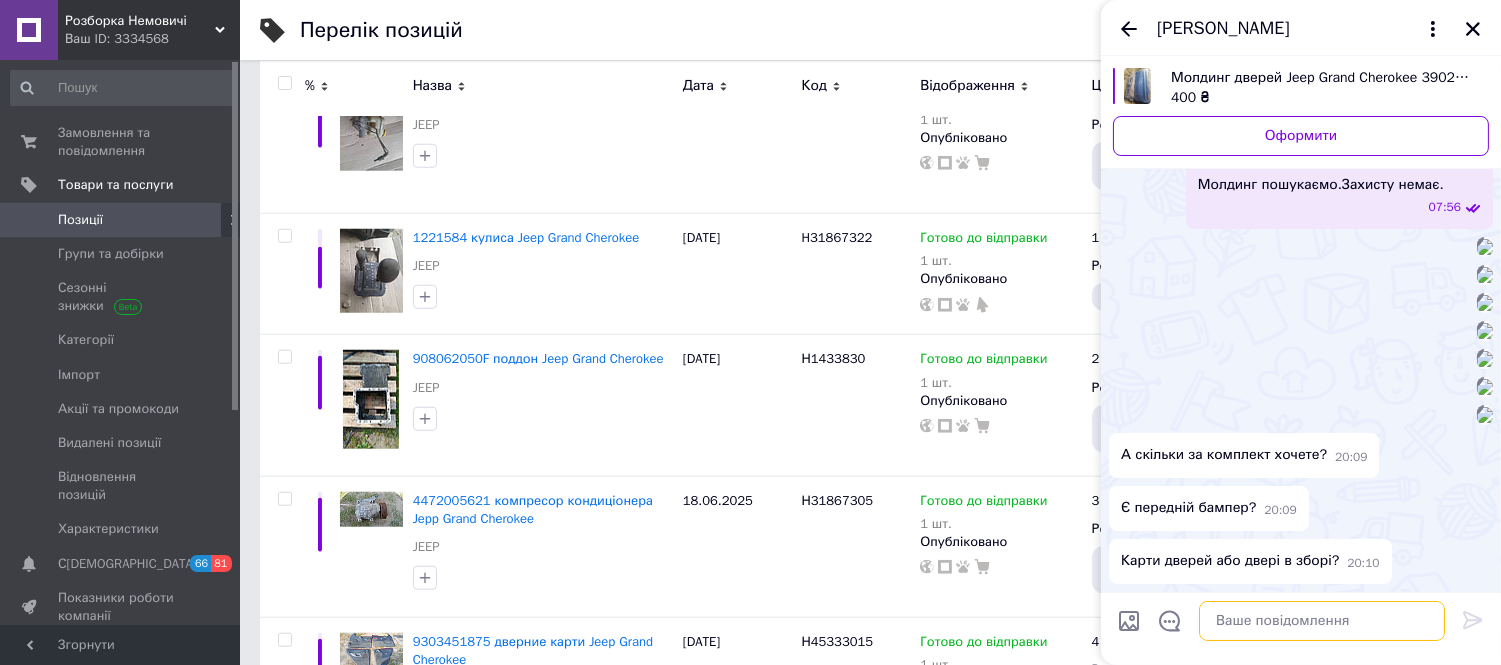 click at bounding box center (1322, 621) 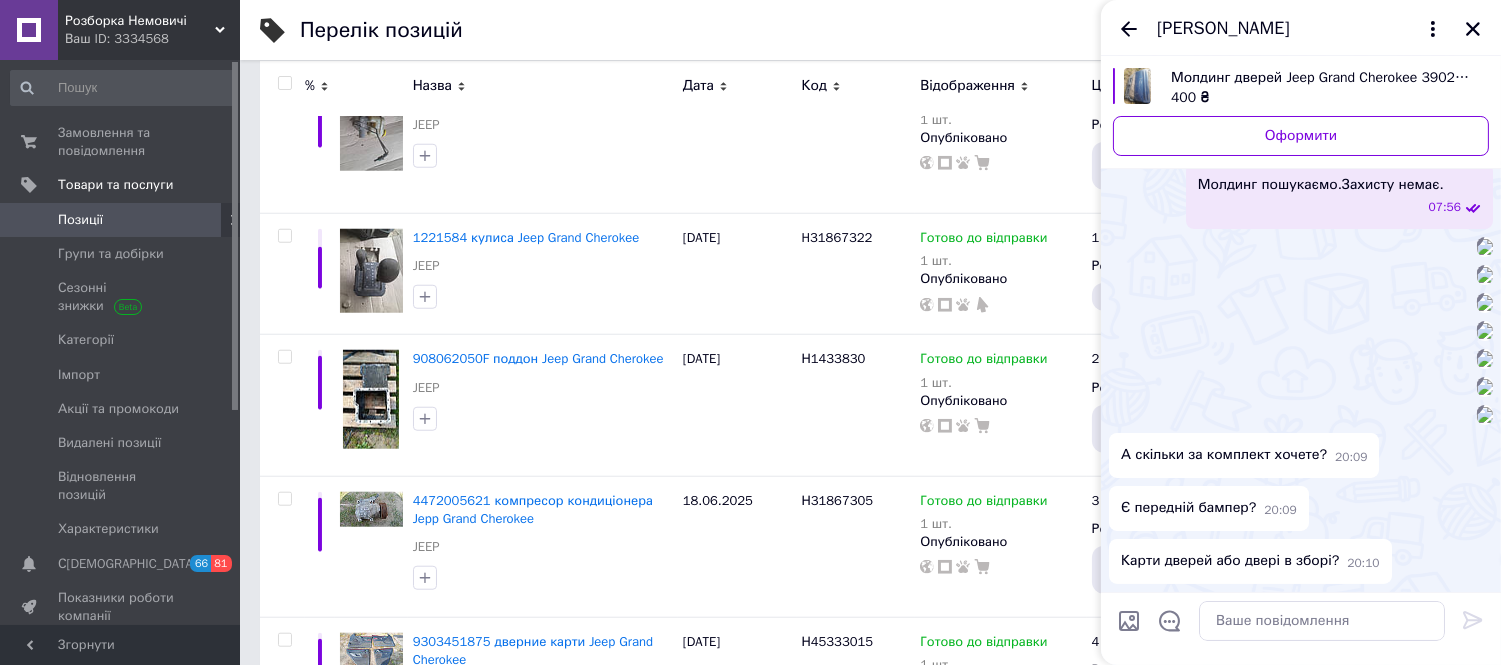 click on "Молдинг дверей Jeep Grand Cherokee 390201A" at bounding box center (1322, 78) 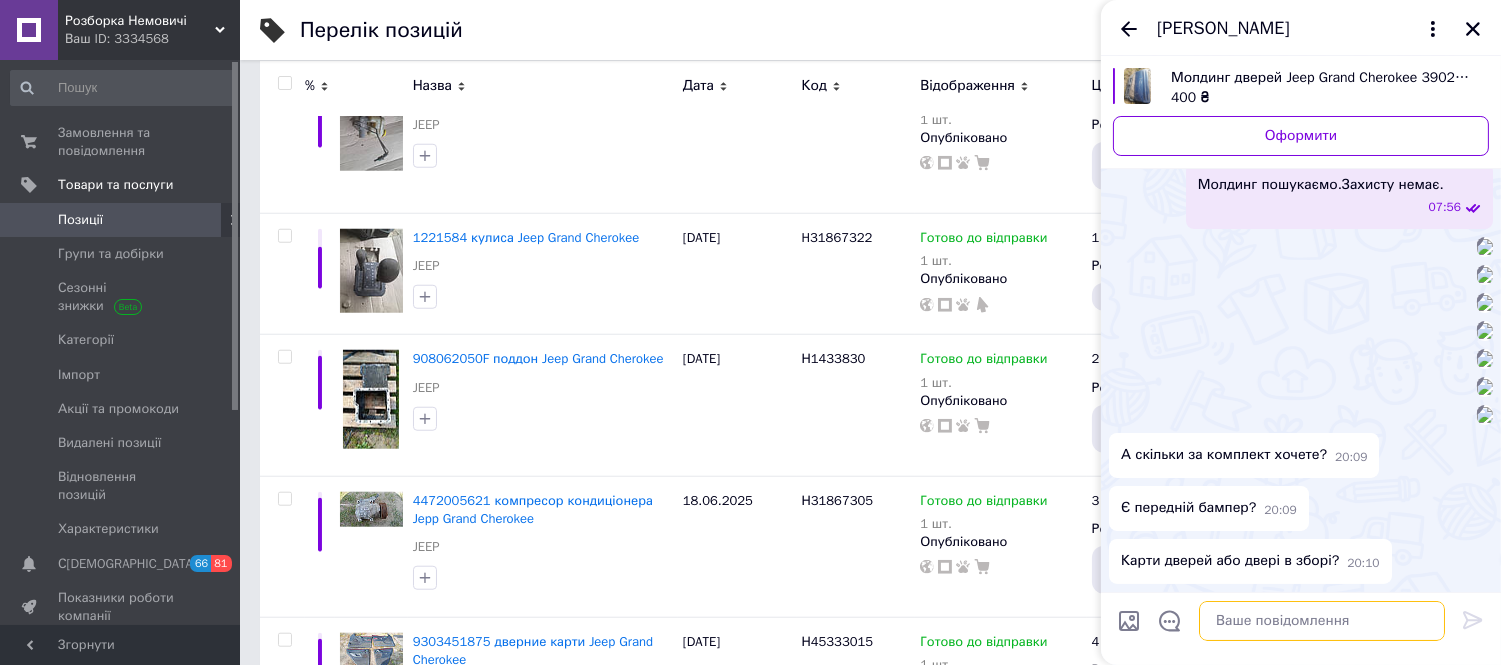 click at bounding box center [1322, 621] 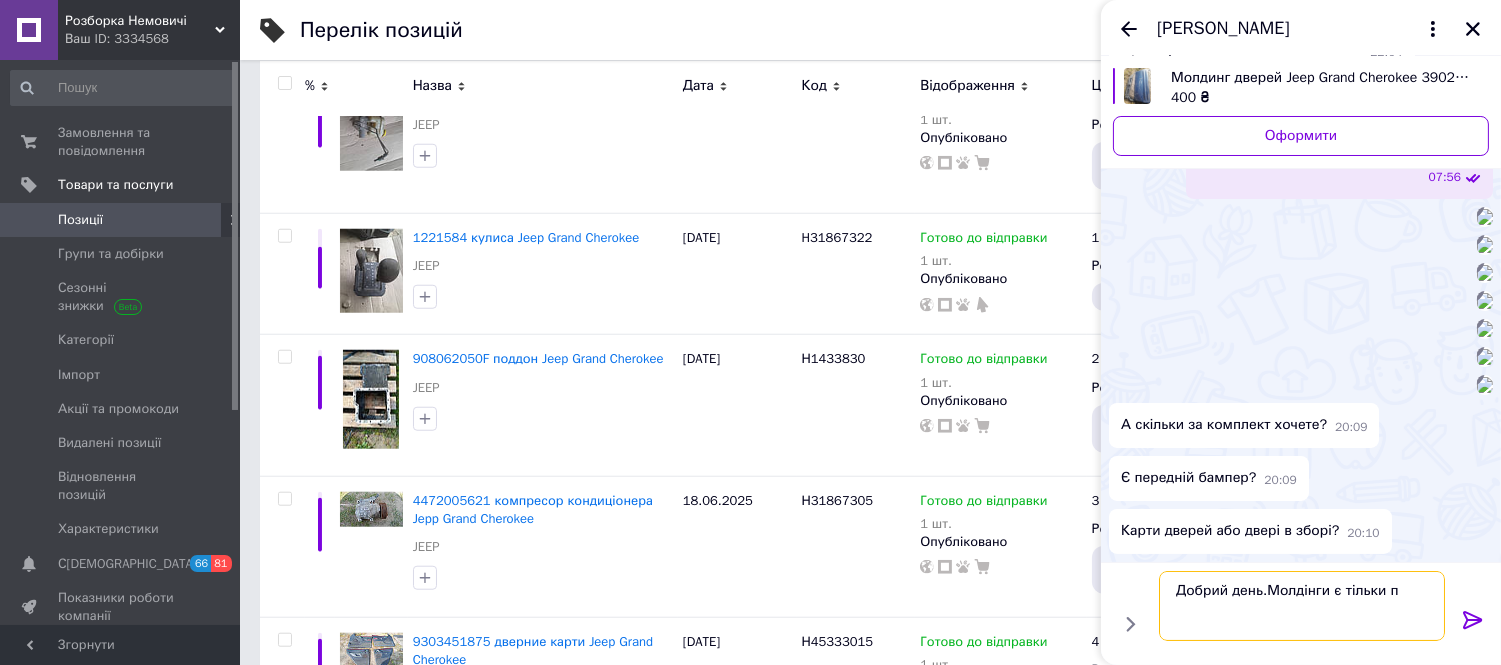 scroll, scrollTop: 2, scrollLeft: 0, axis: vertical 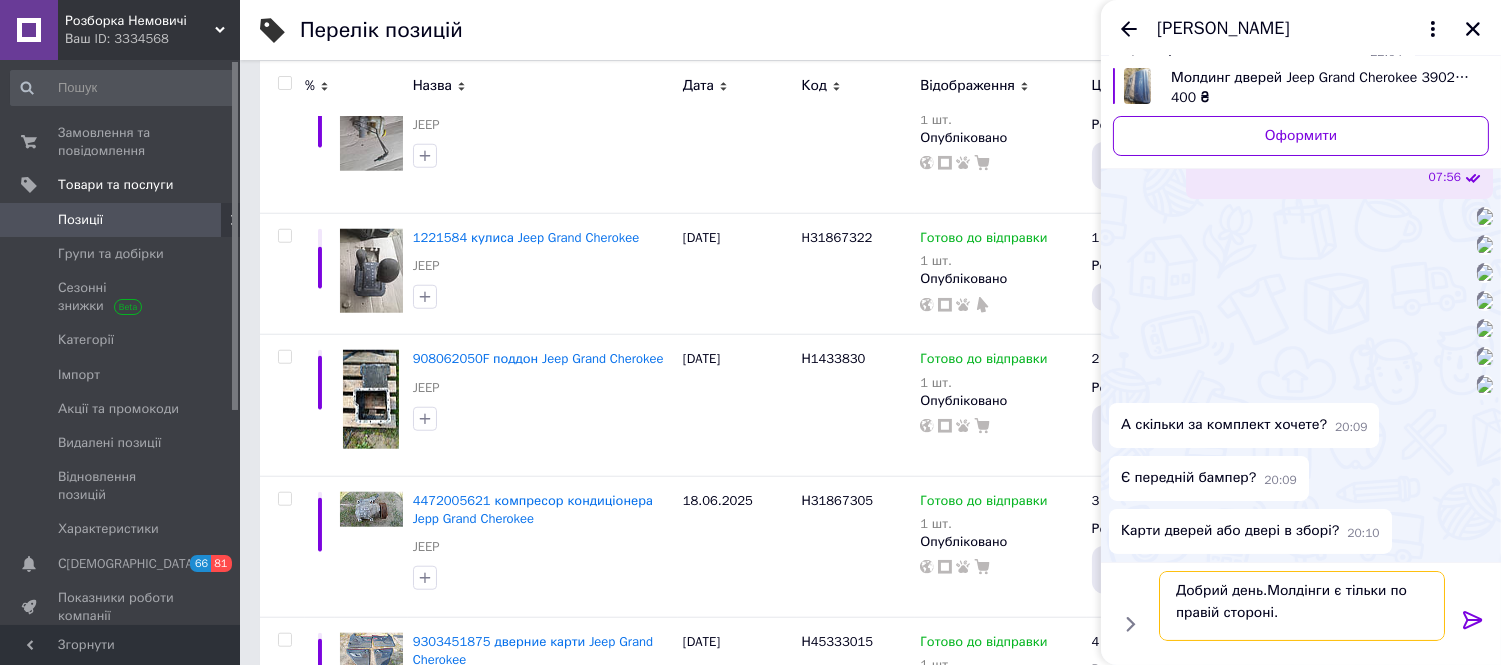 type on "Добрий день.Молдінги є тільки по правій стороні." 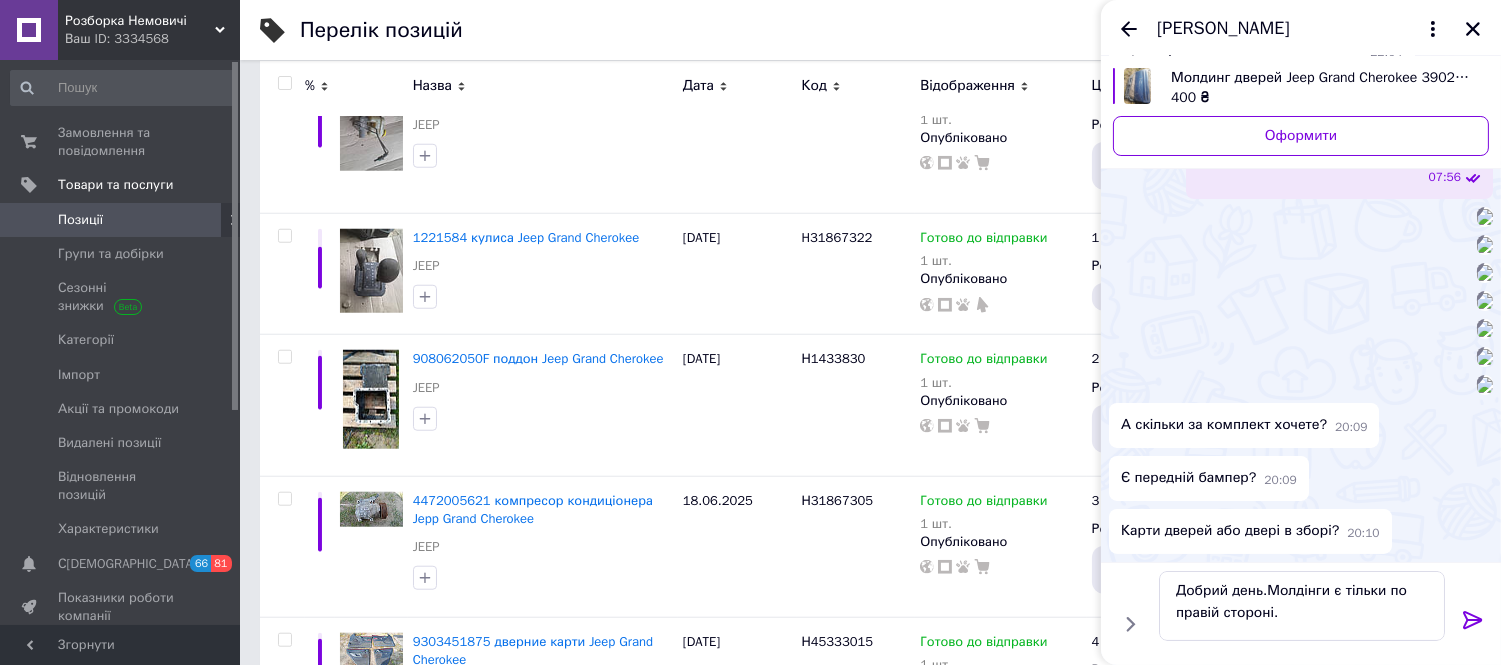 click 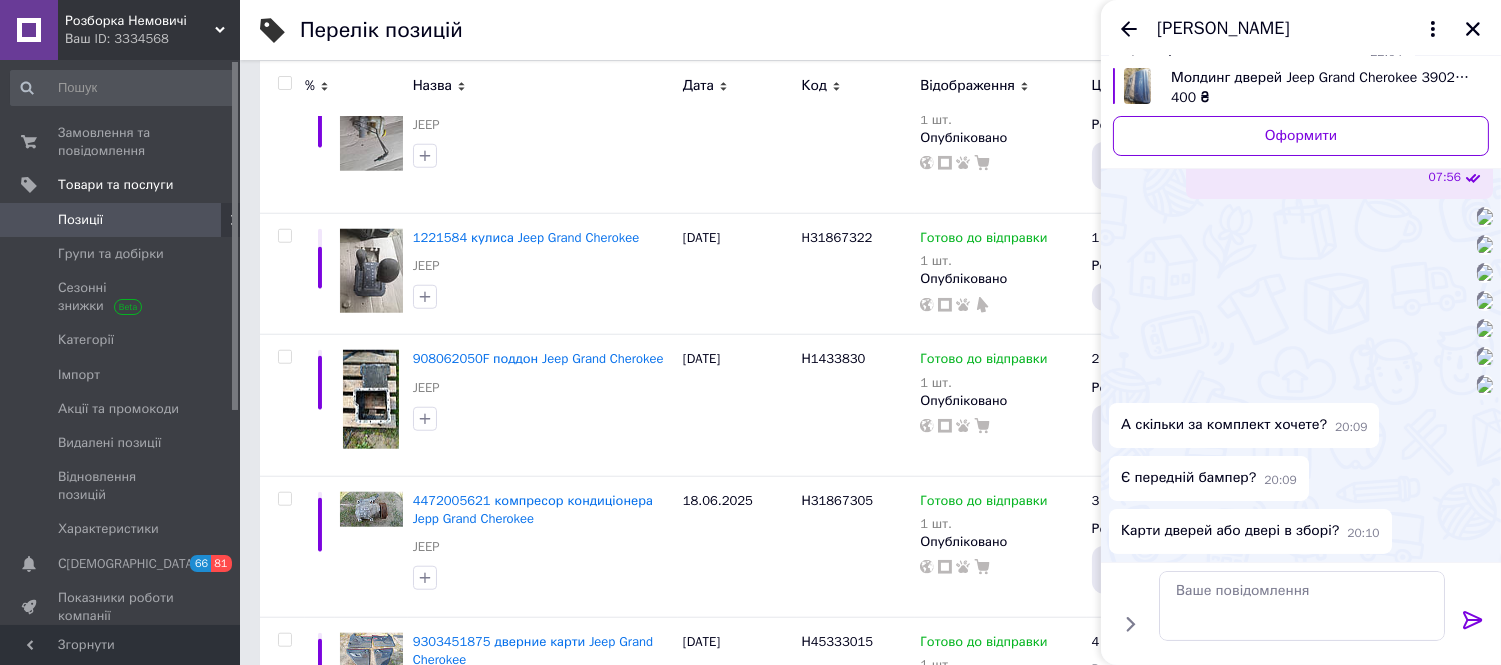 scroll, scrollTop: 0, scrollLeft: 0, axis: both 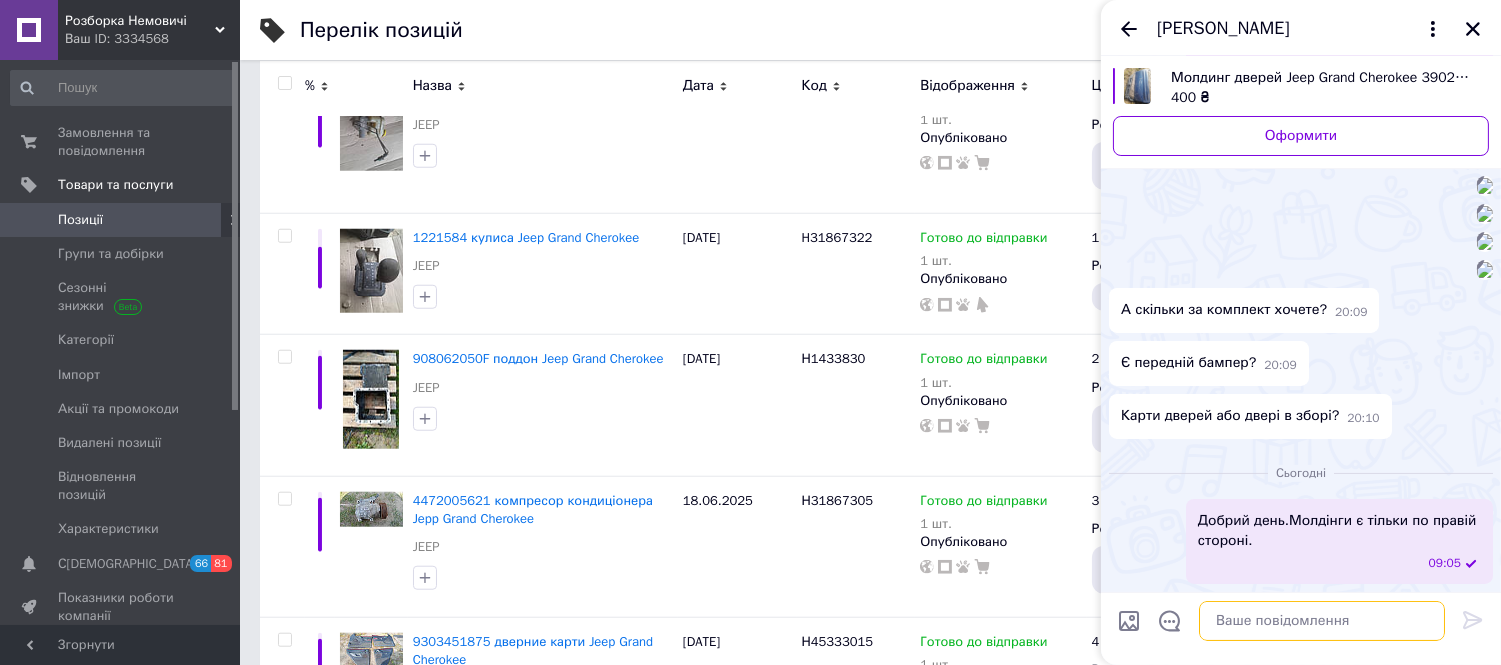 click at bounding box center (1322, 621) 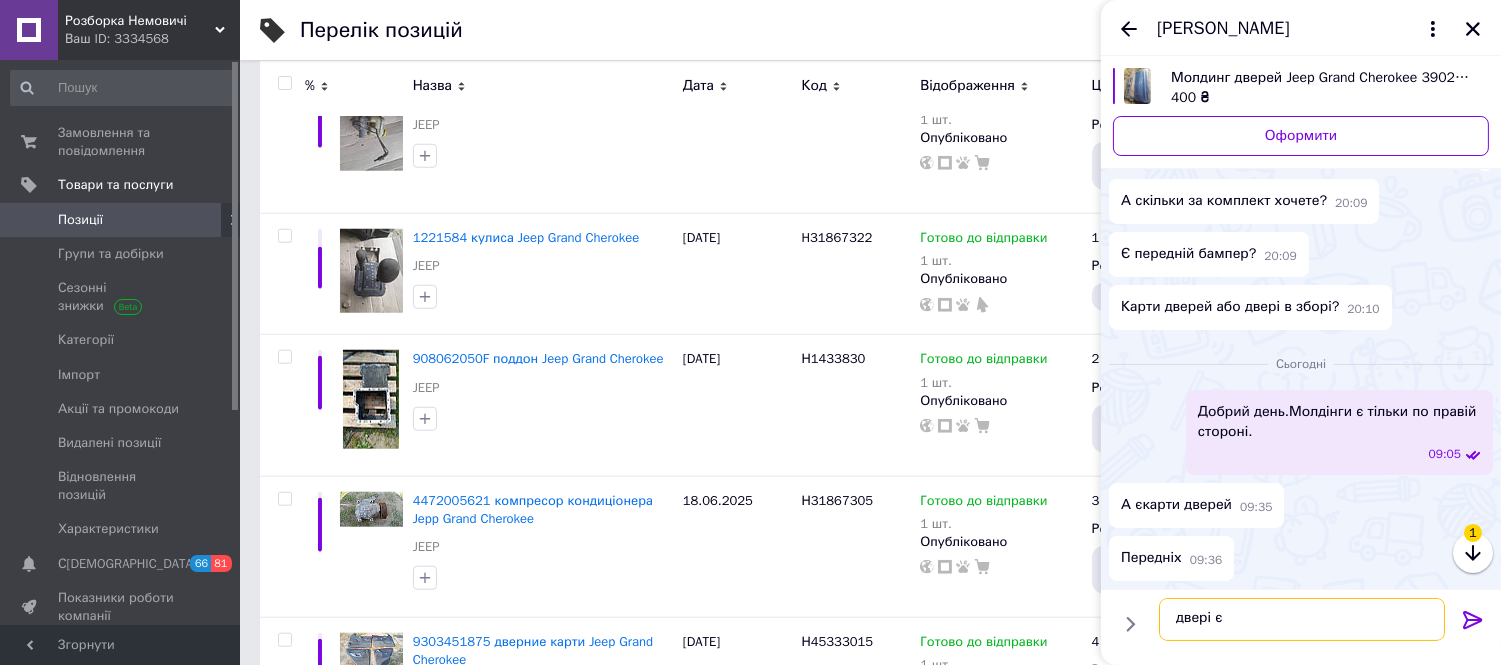 click on "двері є" at bounding box center (1302, 619) 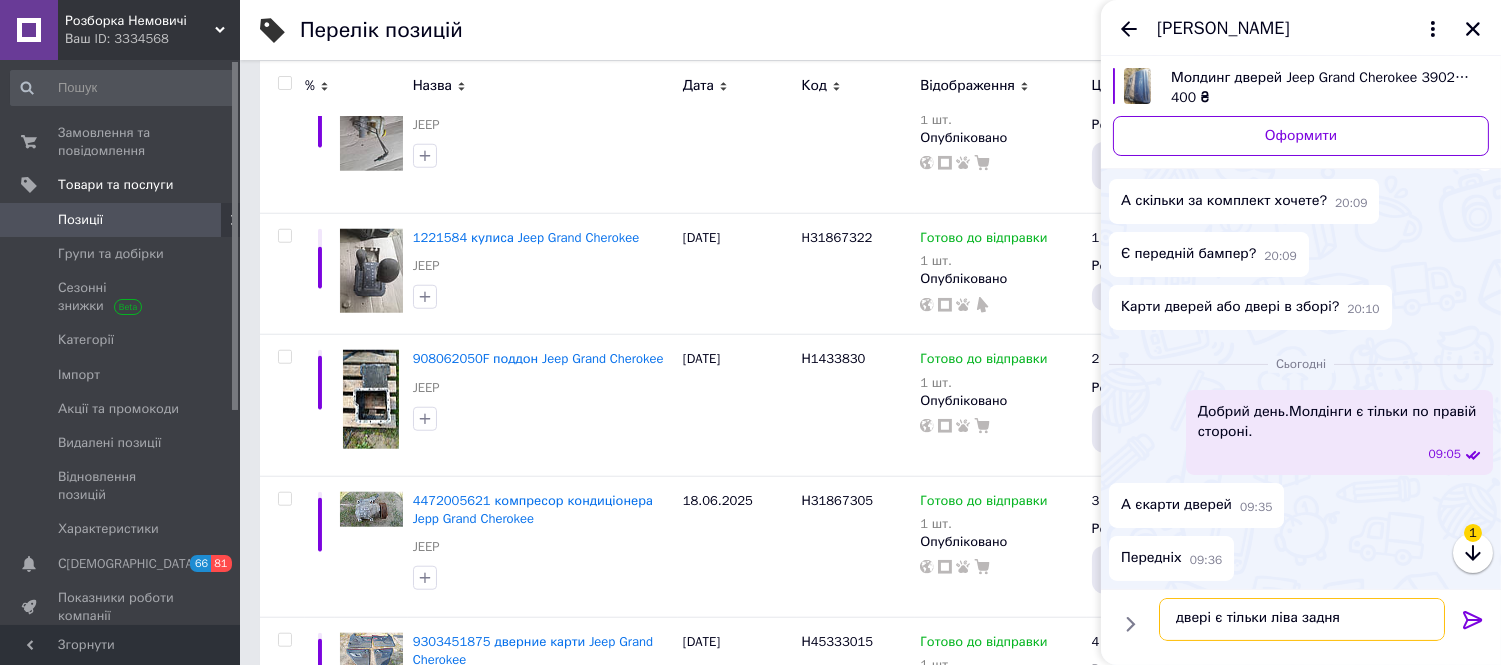 type on "двері є тільки ліва задня" 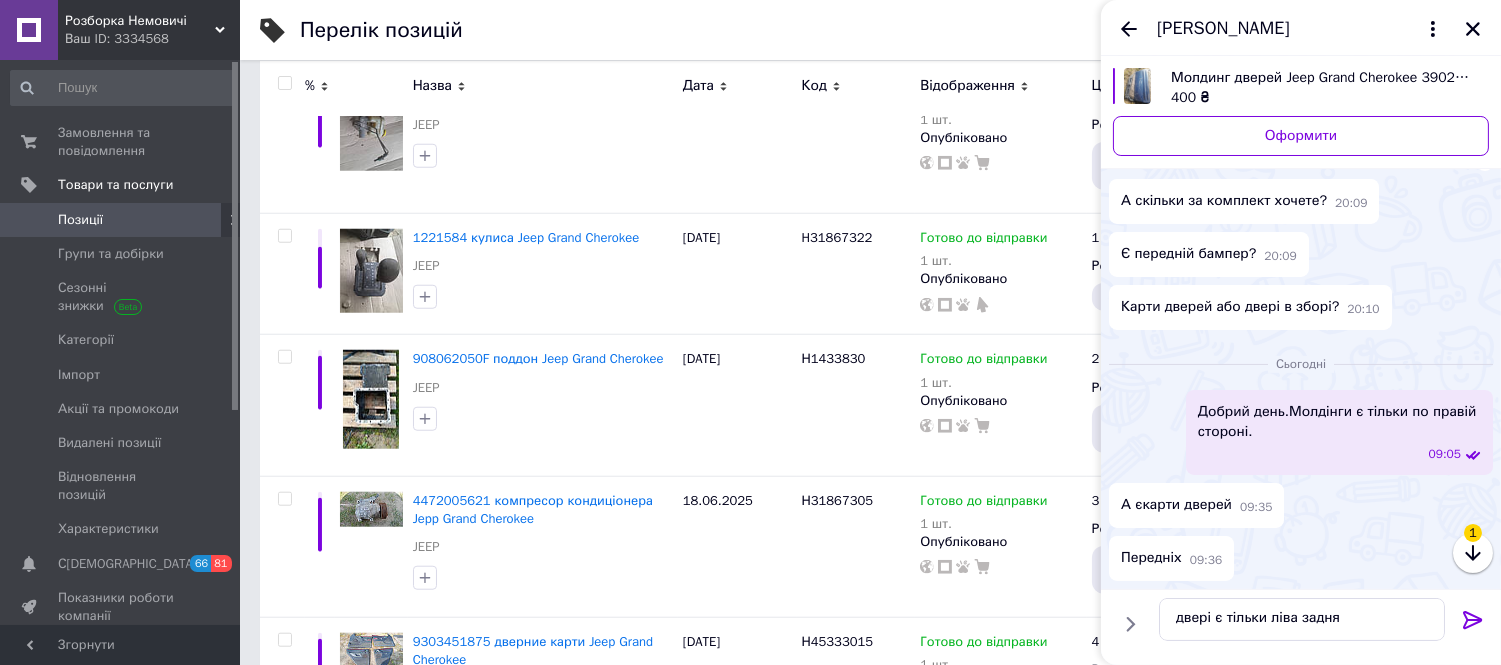 click 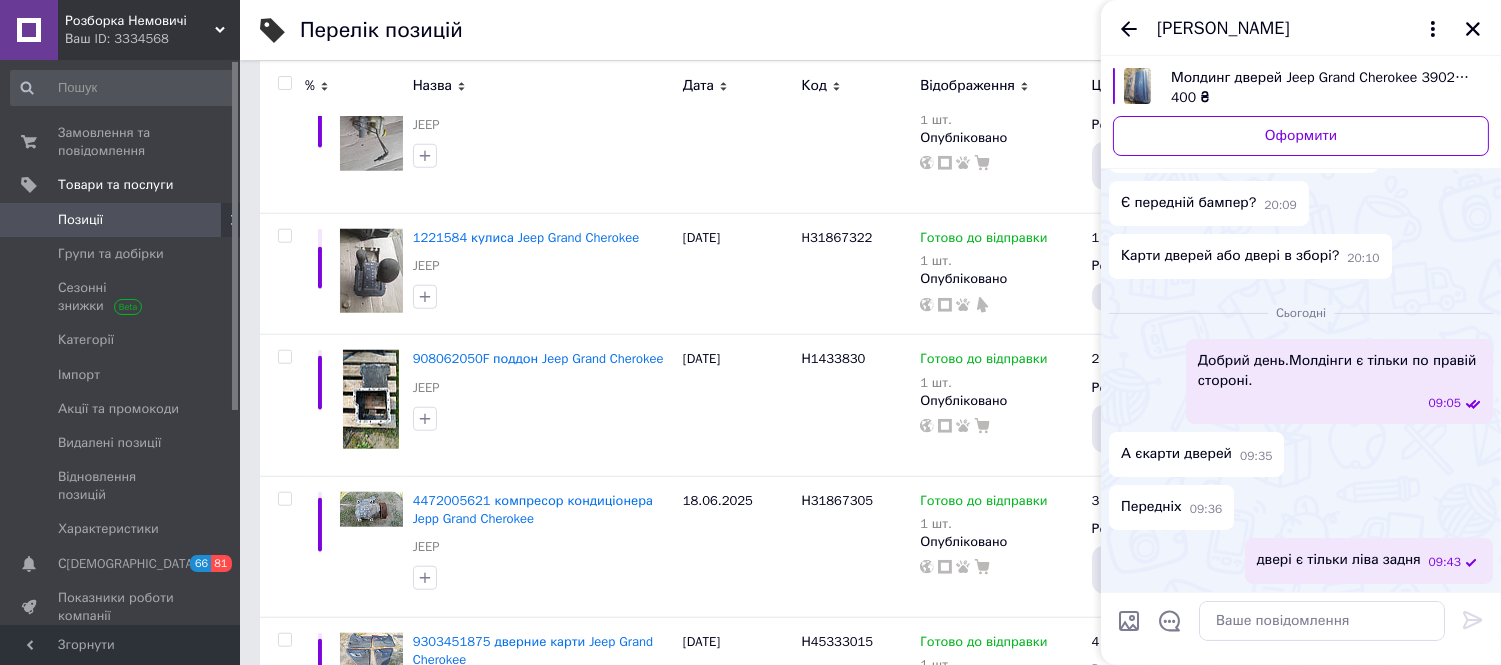 scroll, scrollTop: 2681, scrollLeft: 0, axis: vertical 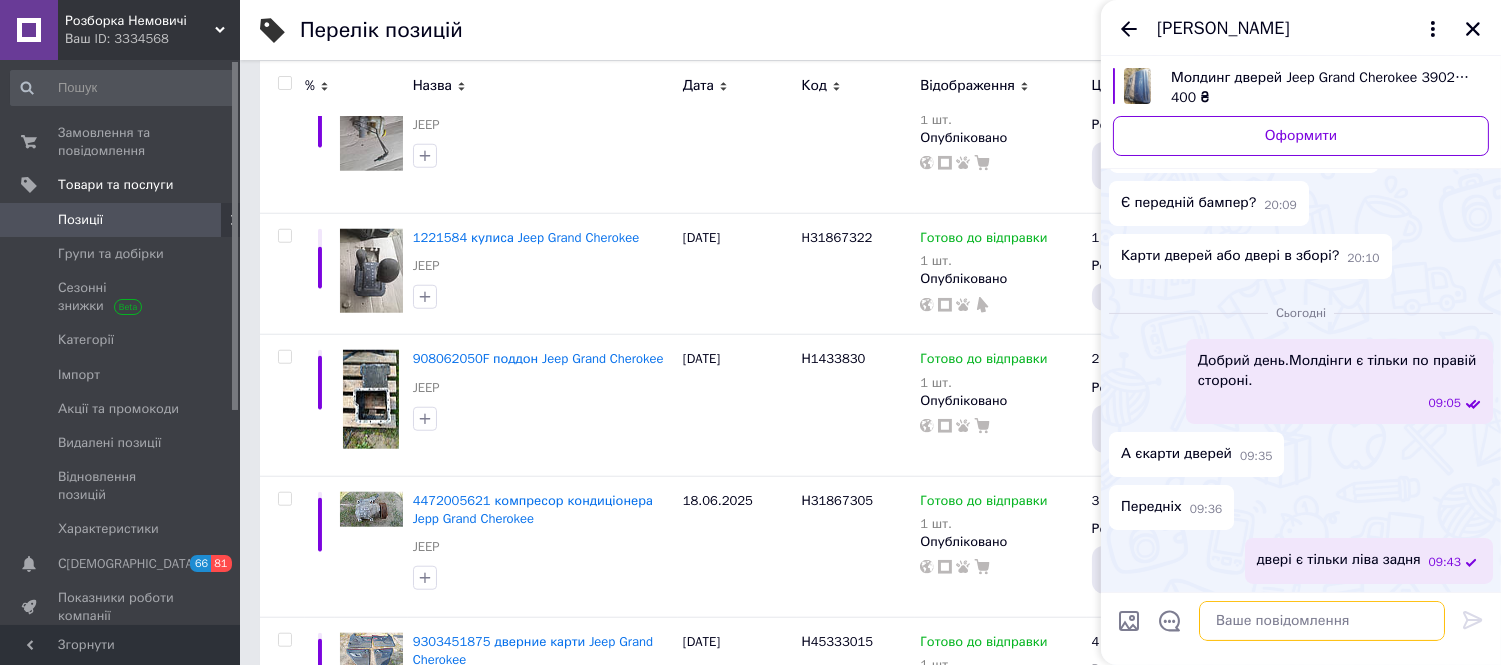click at bounding box center (1322, 621) 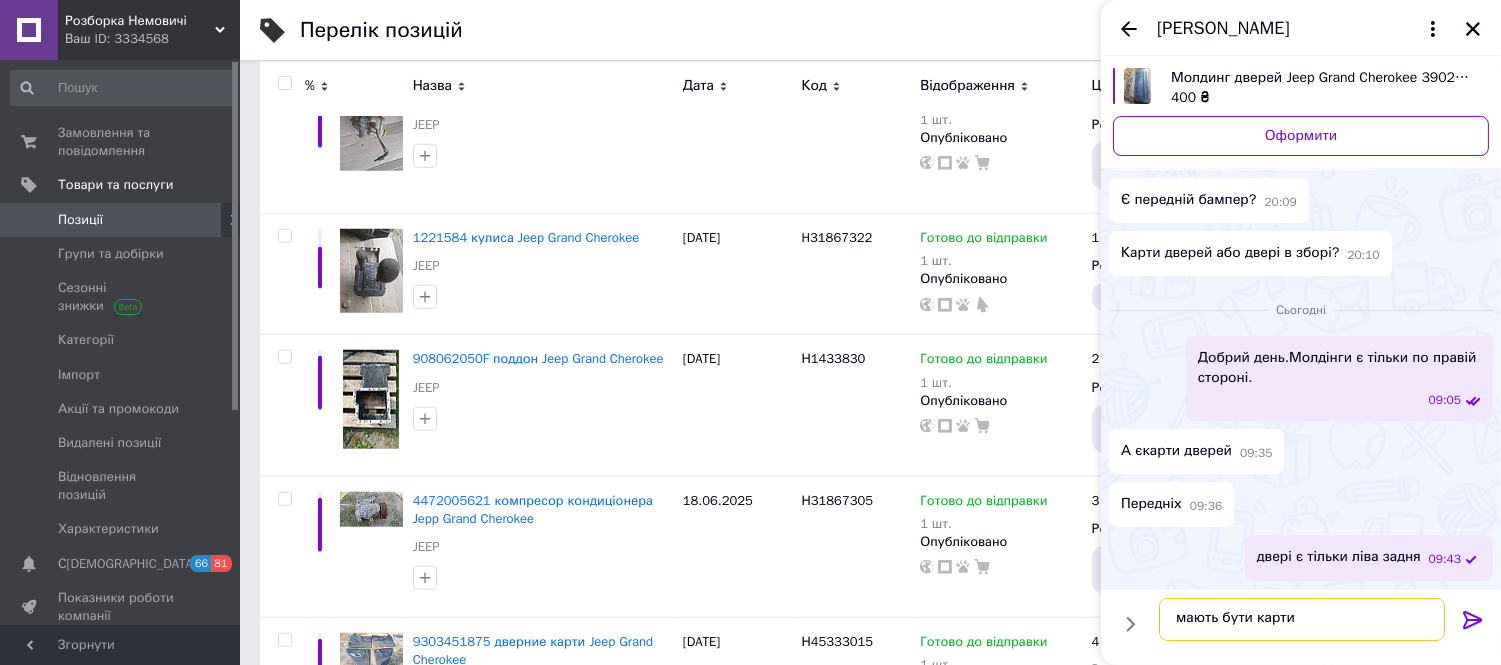 type on "мають бути карти" 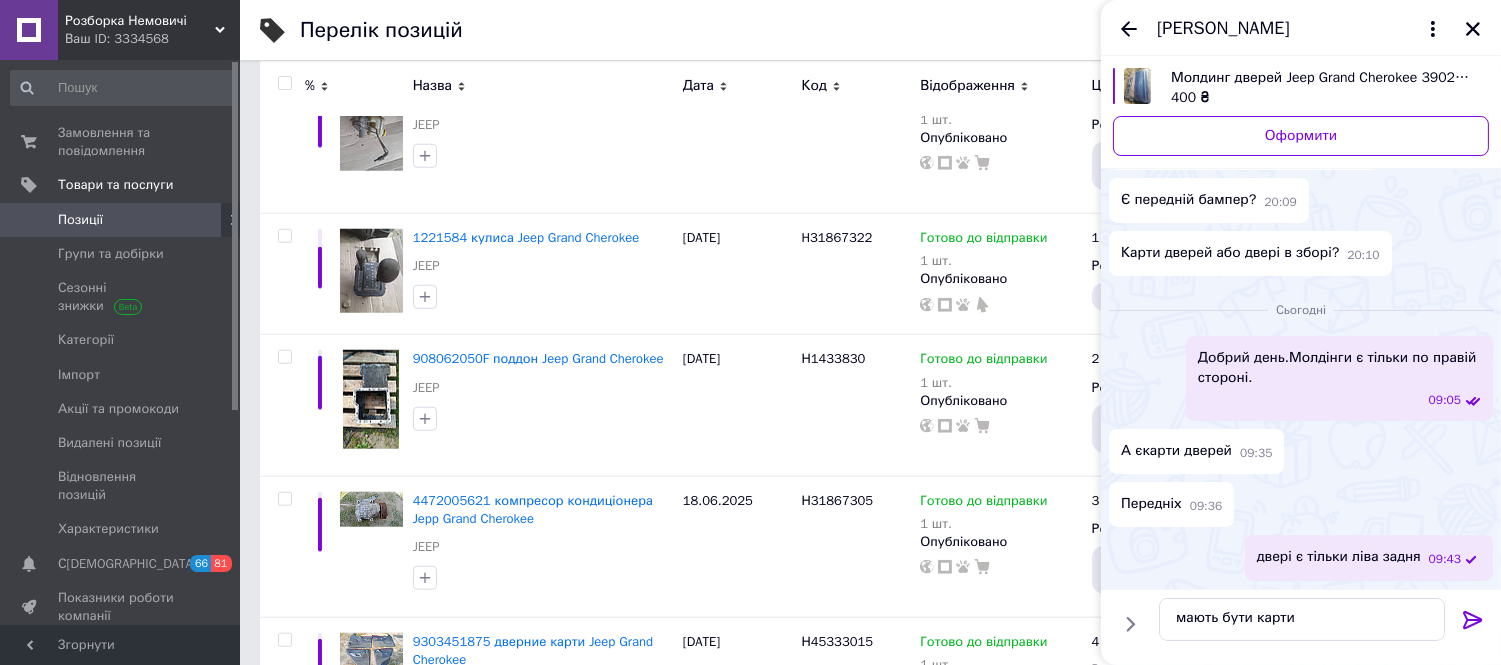 drag, startPoint x: 1468, startPoint y: 611, endPoint x: 1447, endPoint y: 612, distance: 21.023796 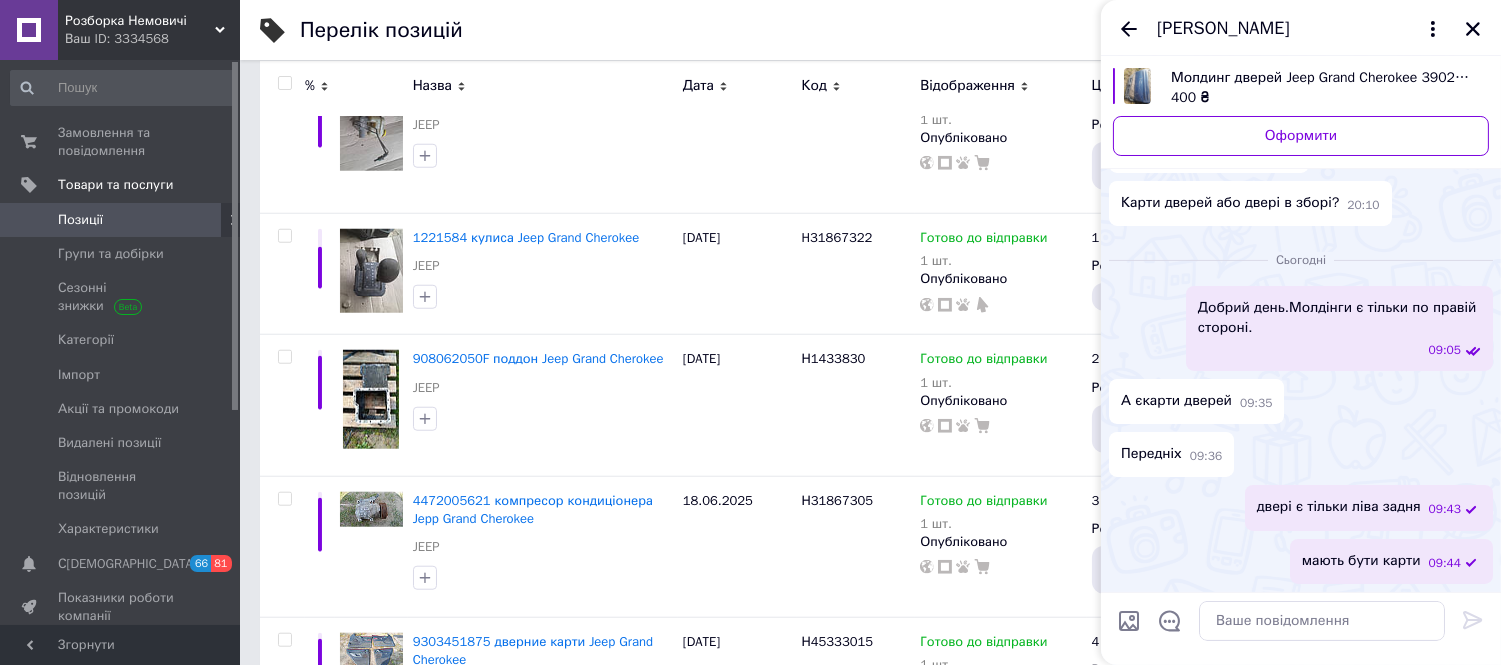 scroll, scrollTop: 2737, scrollLeft: 0, axis: vertical 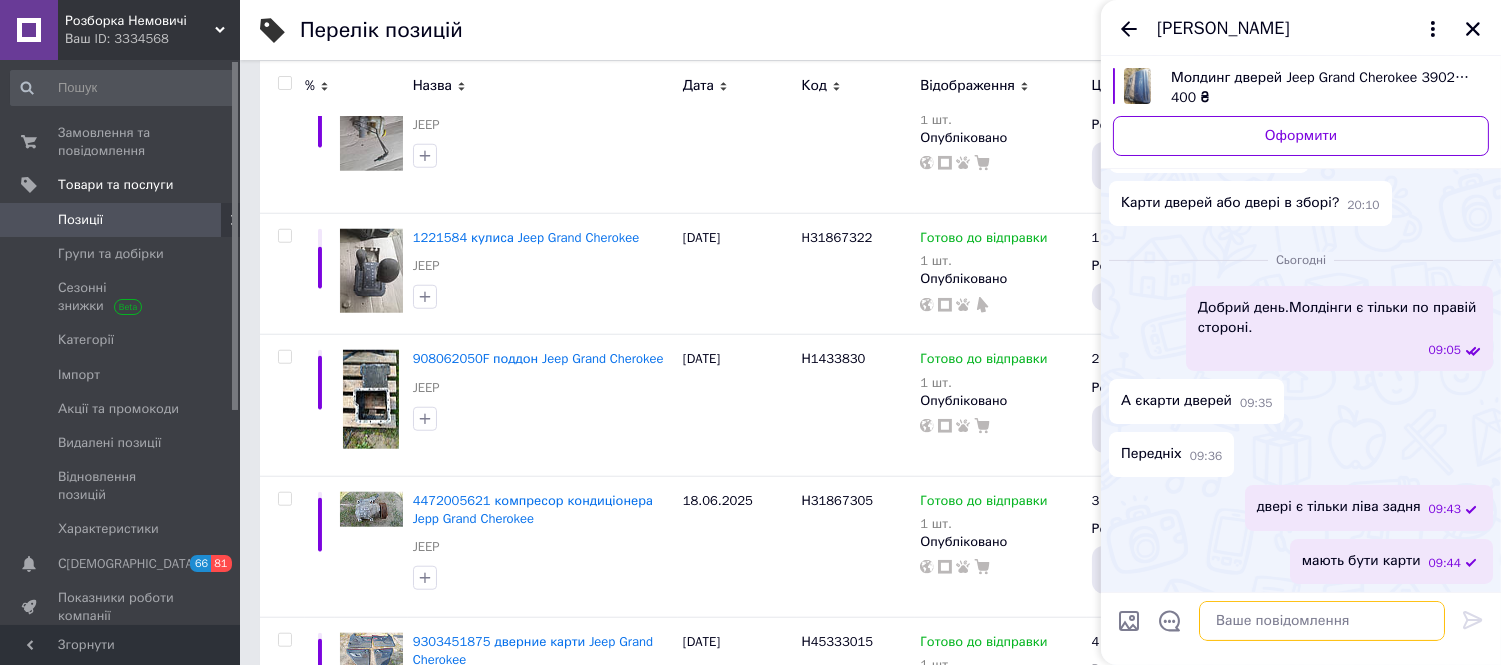 click at bounding box center [1322, 621] 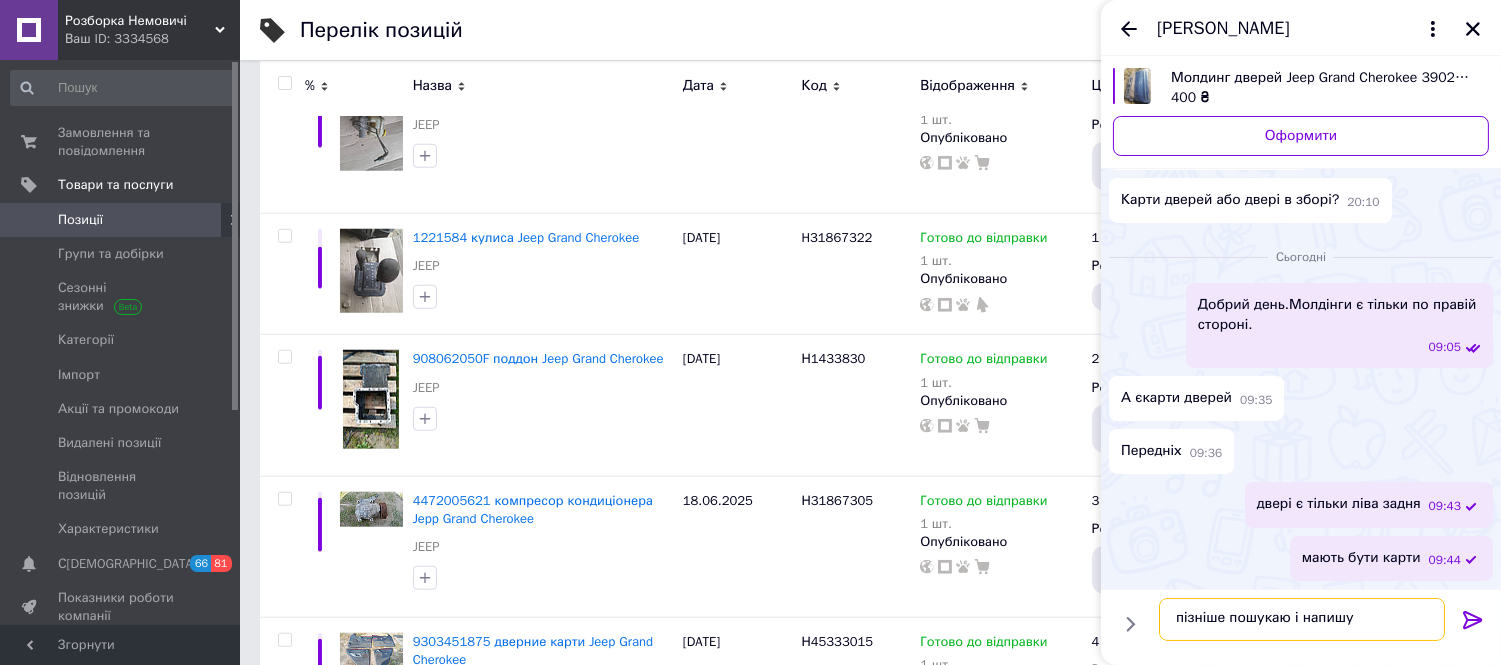 type on "пізніше пошукаю і напишу" 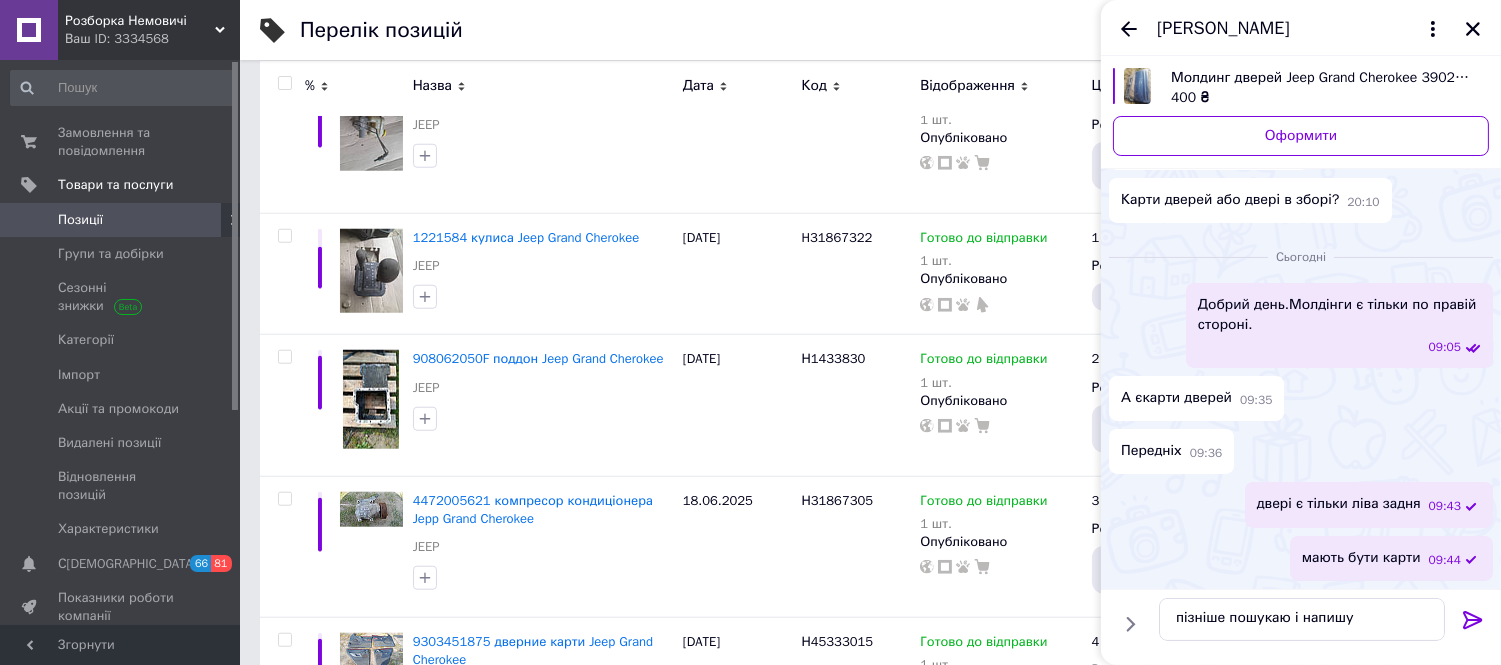 click 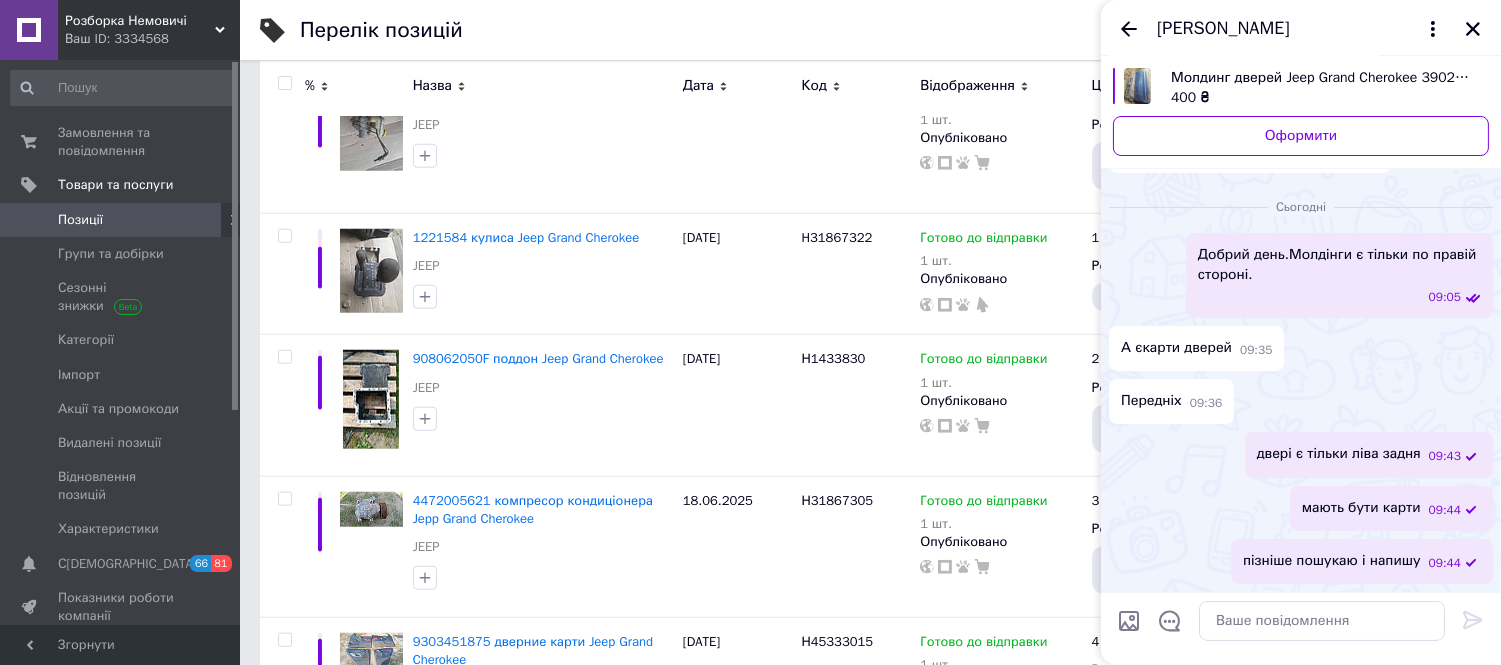 scroll, scrollTop: 2795, scrollLeft: 0, axis: vertical 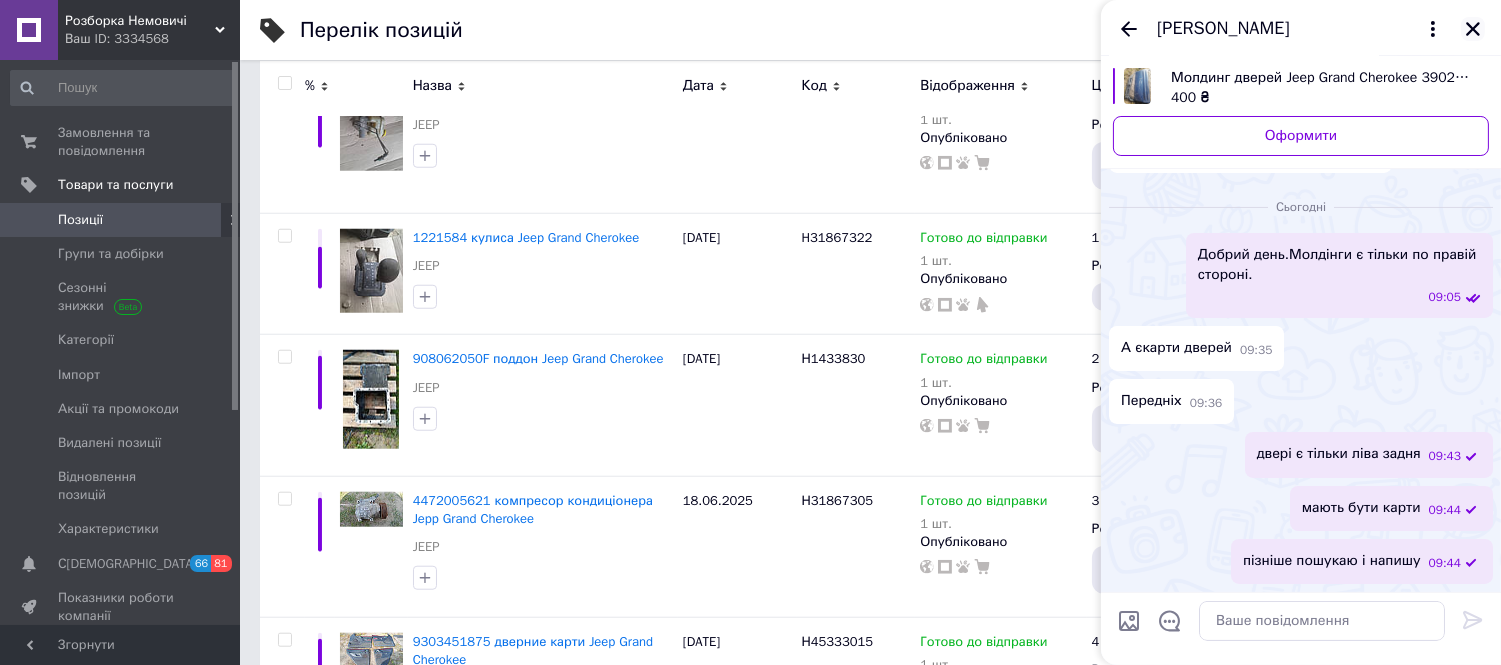 click 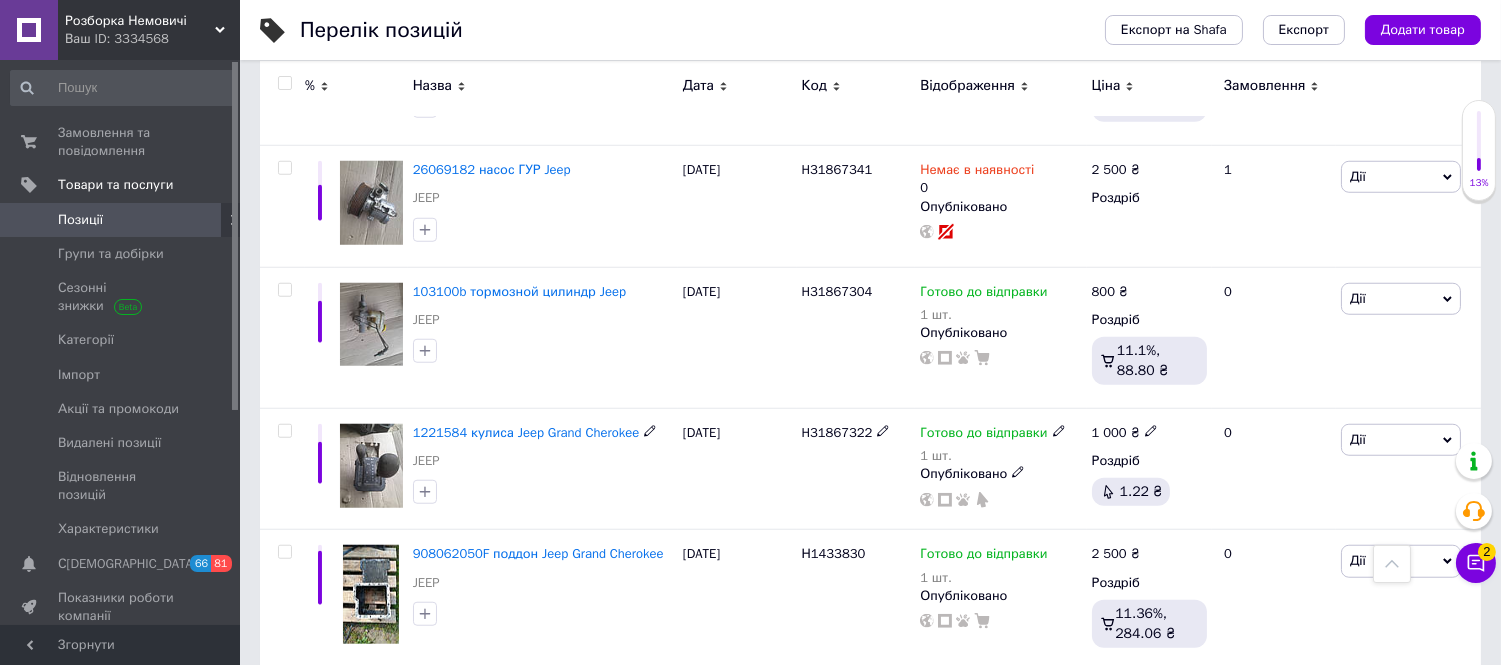 scroll, scrollTop: 2764, scrollLeft: 0, axis: vertical 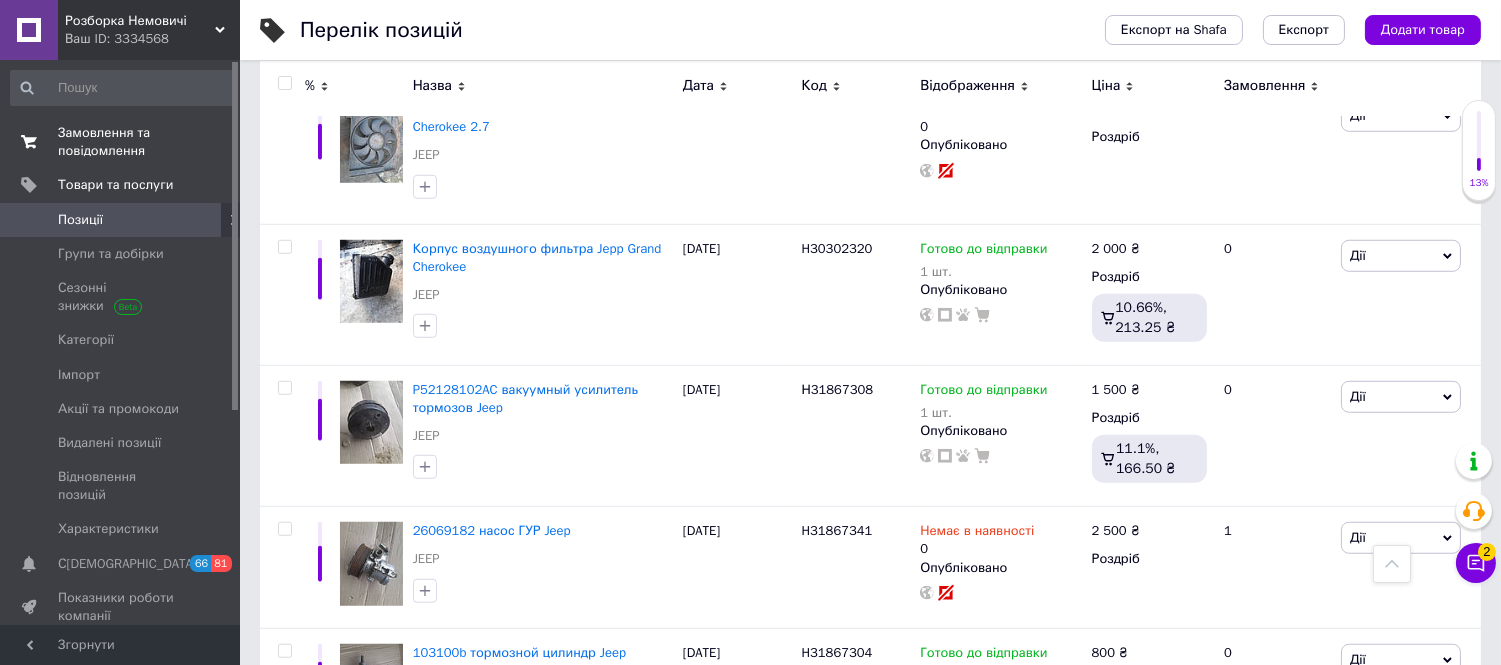 click on "Замовлення та повідомлення" at bounding box center [121, 142] 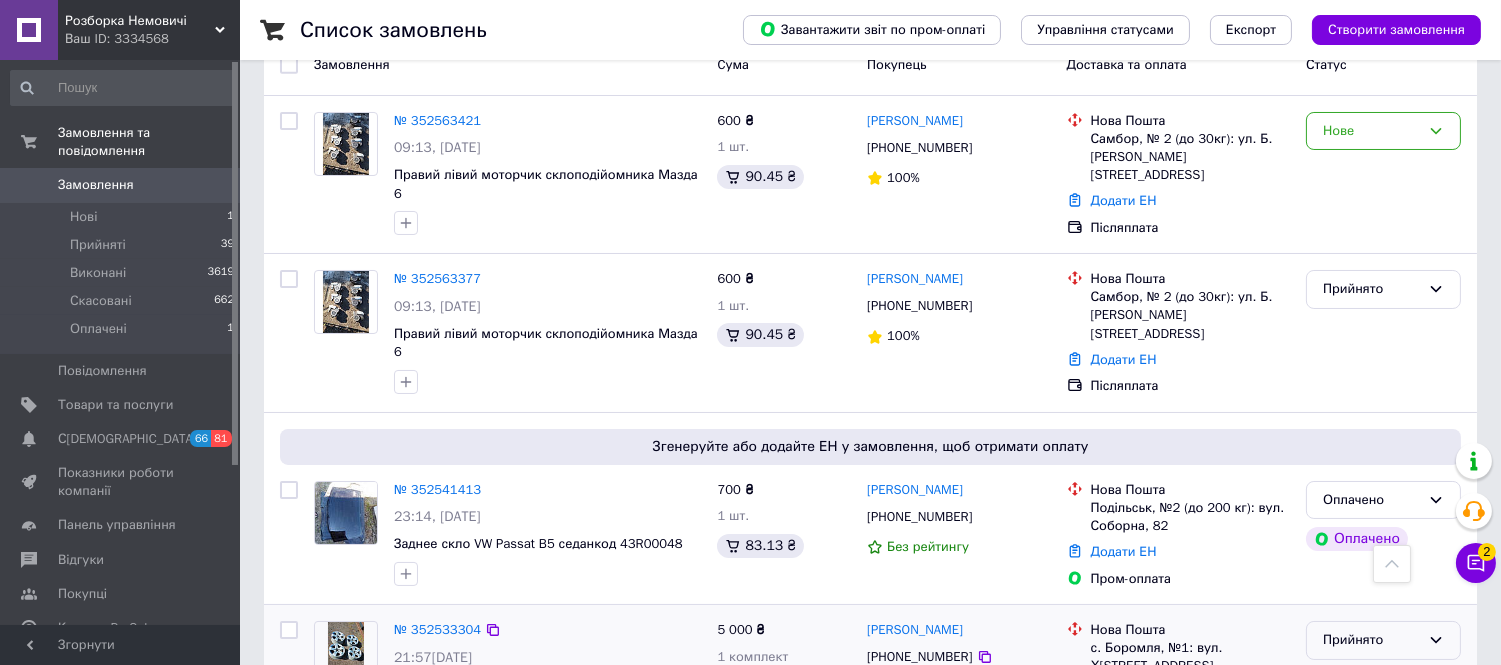 scroll, scrollTop: 111, scrollLeft: 0, axis: vertical 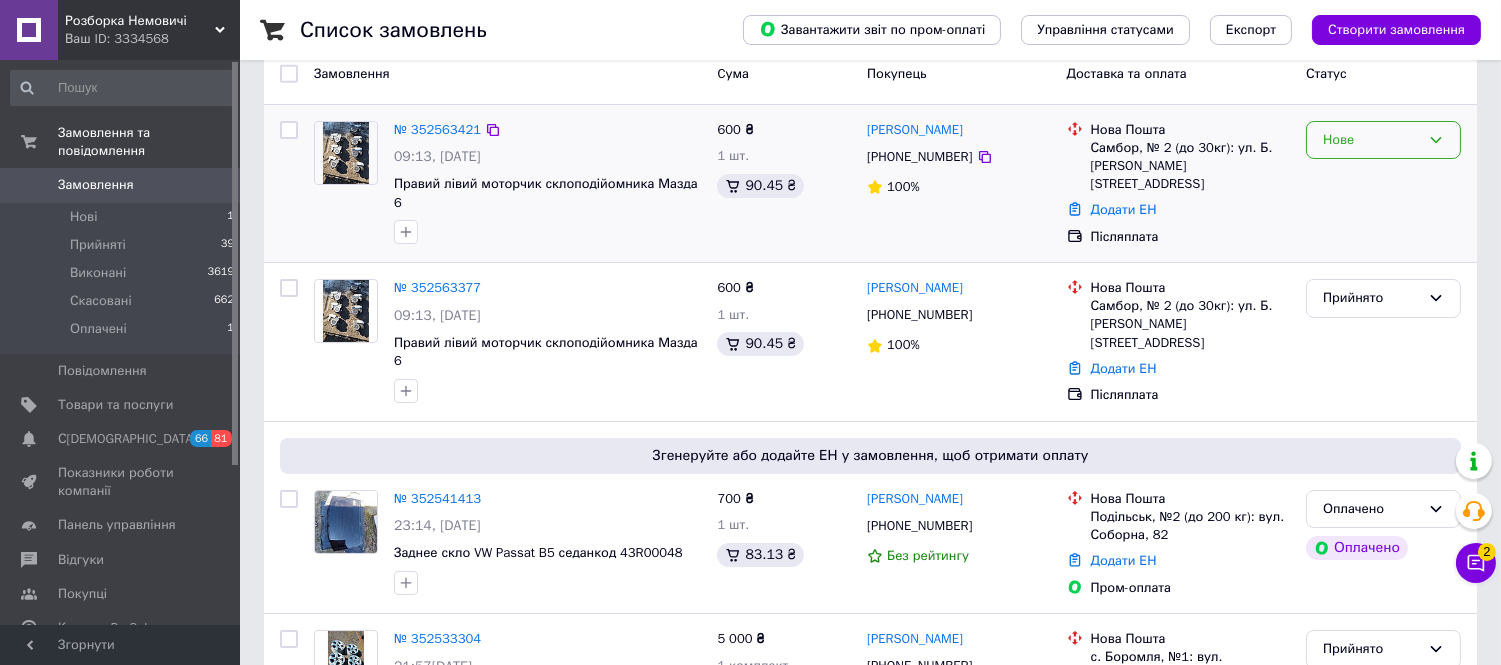 click 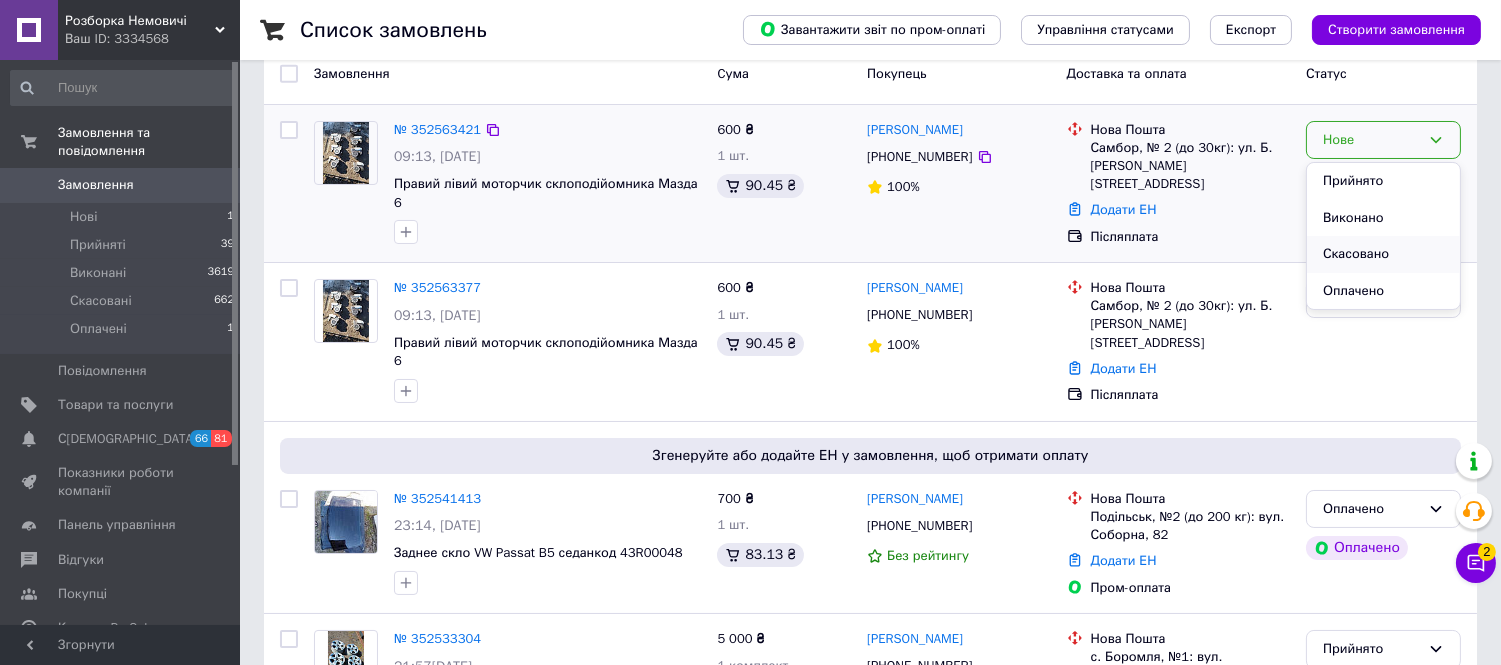 click on "Скасовано" at bounding box center (1383, 254) 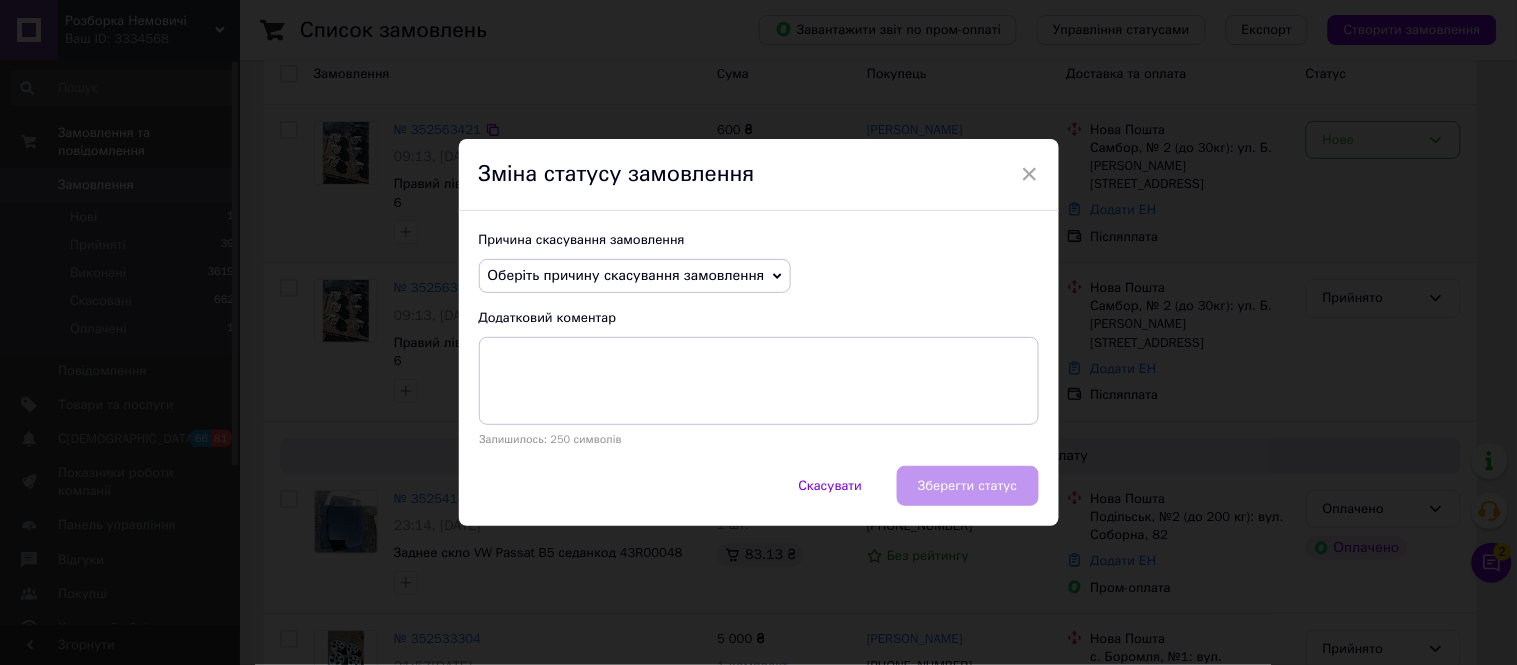 click on "Оберіть причину скасування замовлення" at bounding box center [635, 276] 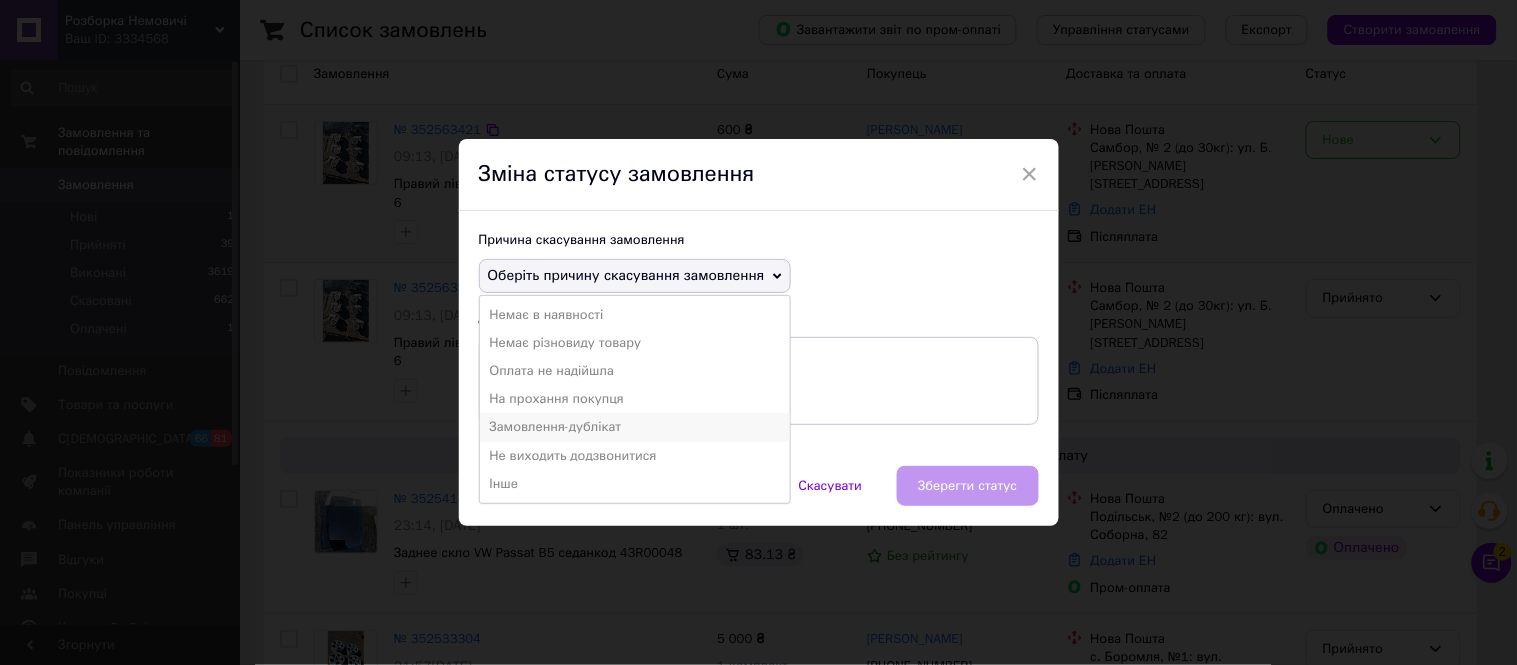 click on "Замовлення-дублікат" at bounding box center (635, 427) 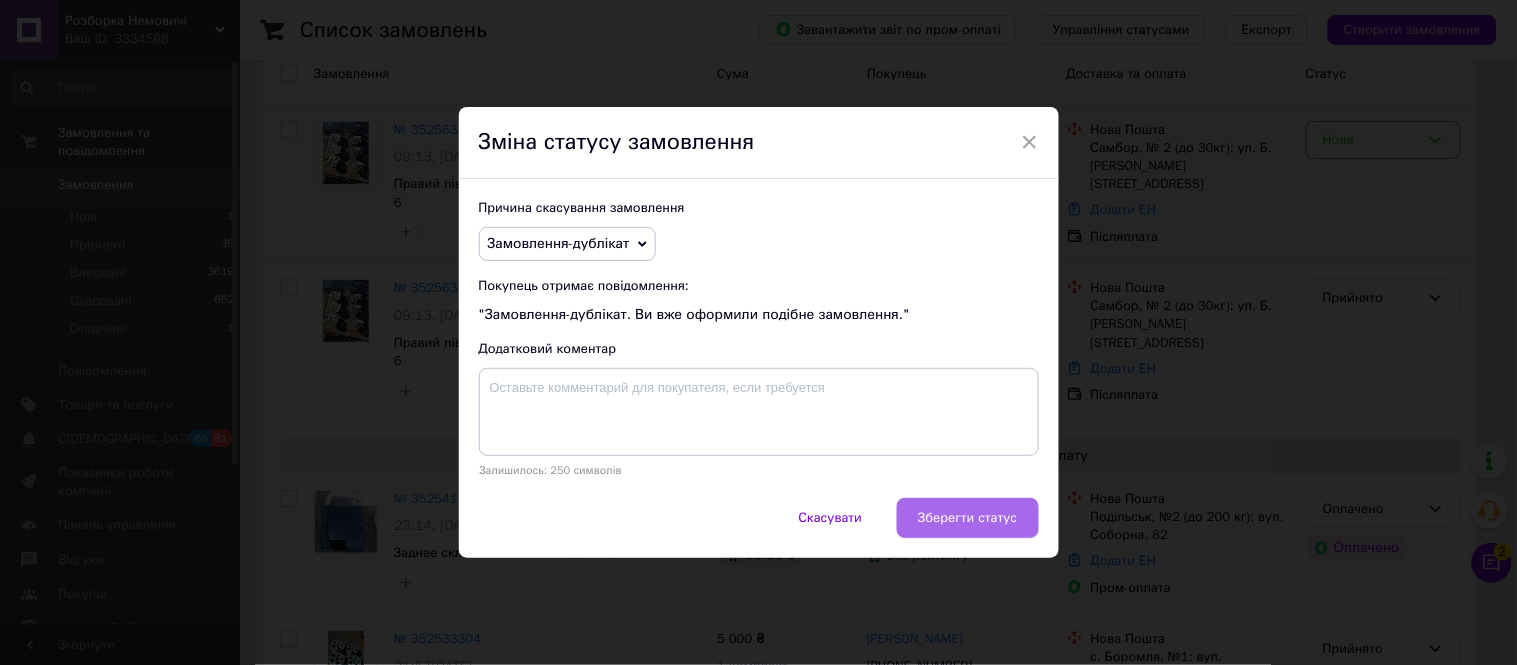 click on "Зберегти статус" at bounding box center [967, 518] 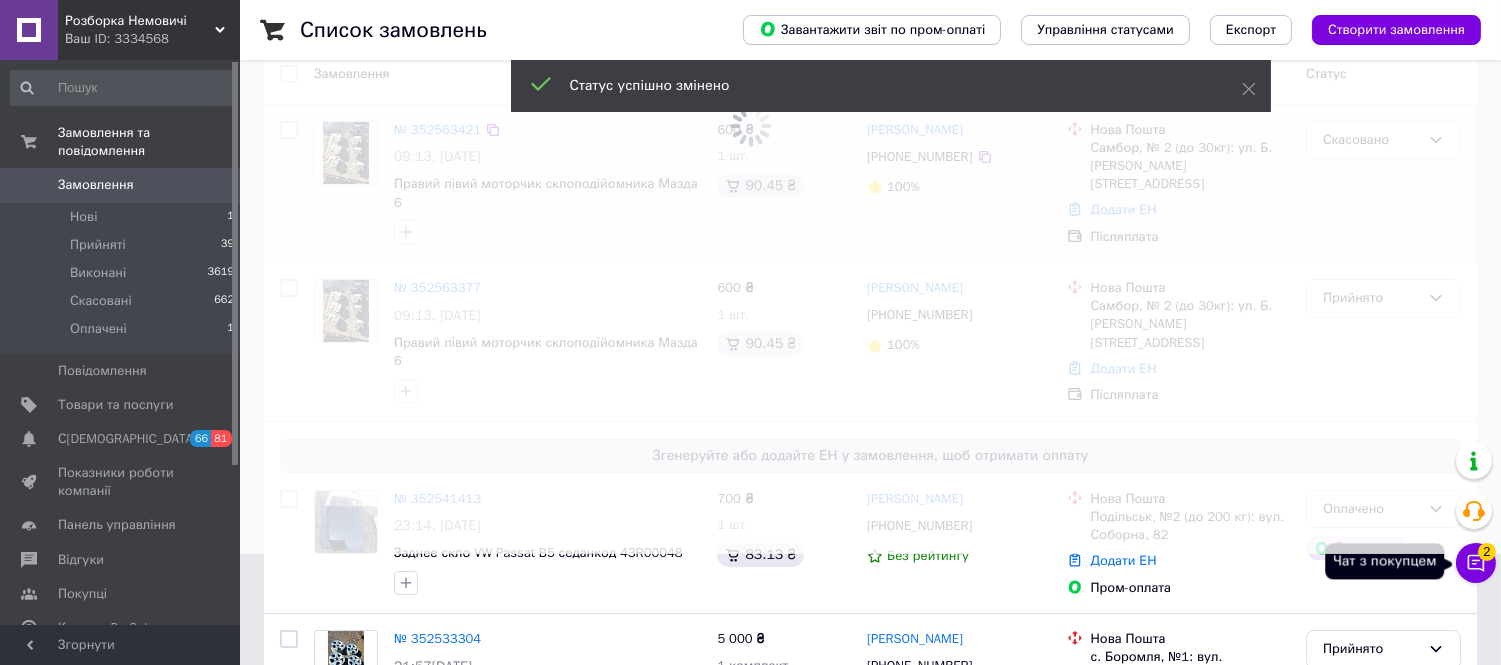 click 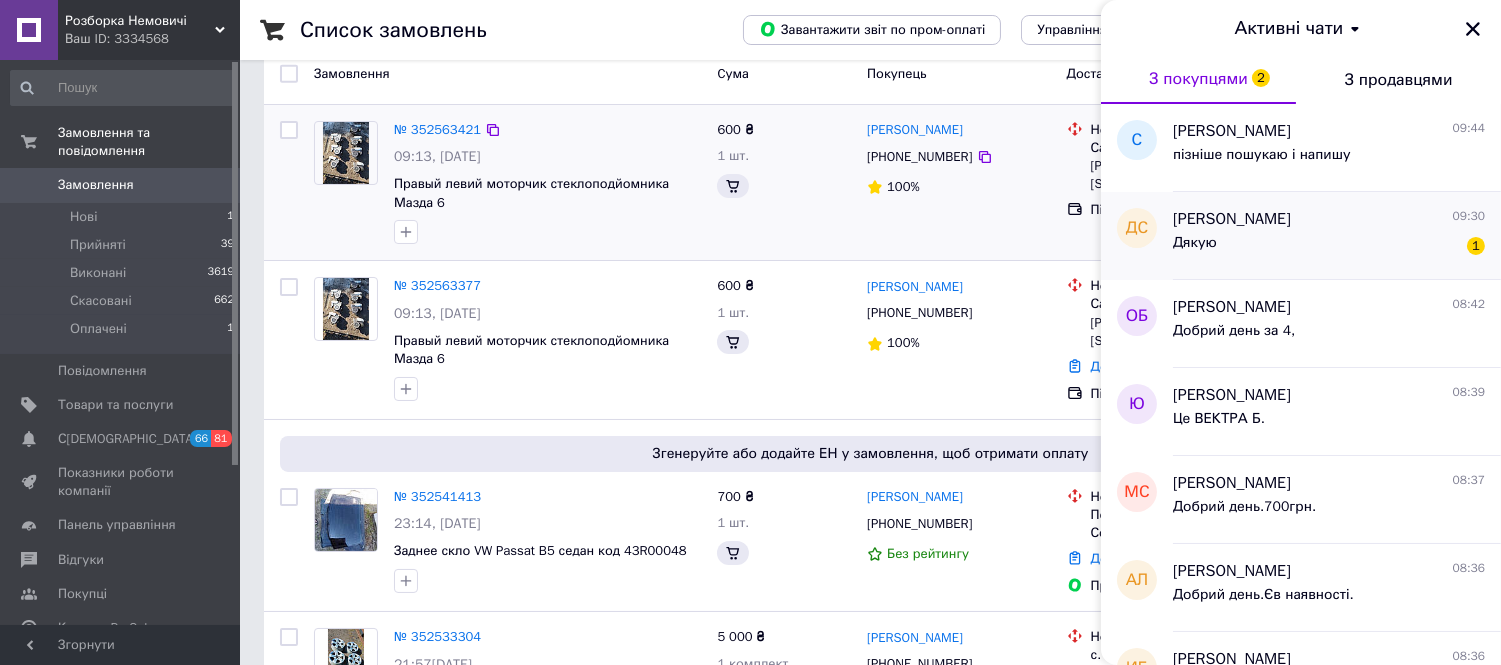 click on "Дякую 1" at bounding box center (1329, 247) 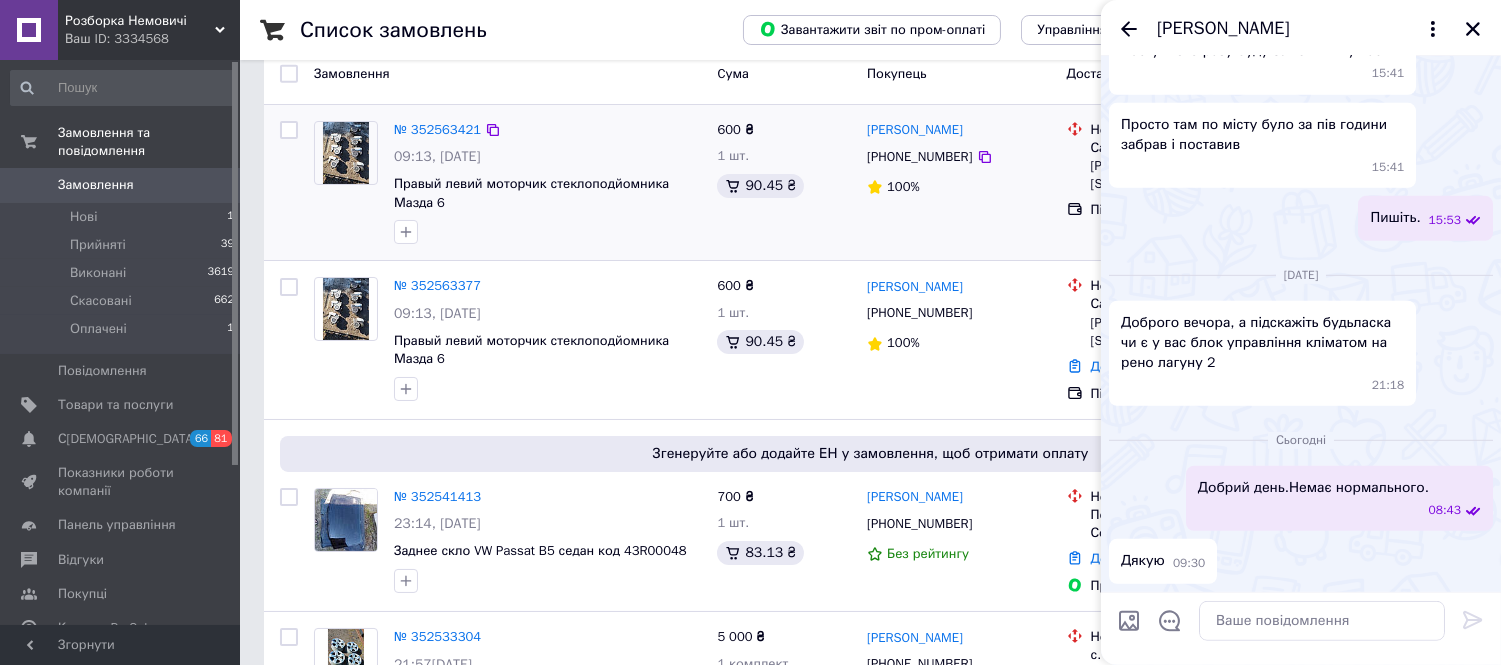 scroll, scrollTop: 2270, scrollLeft: 0, axis: vertical 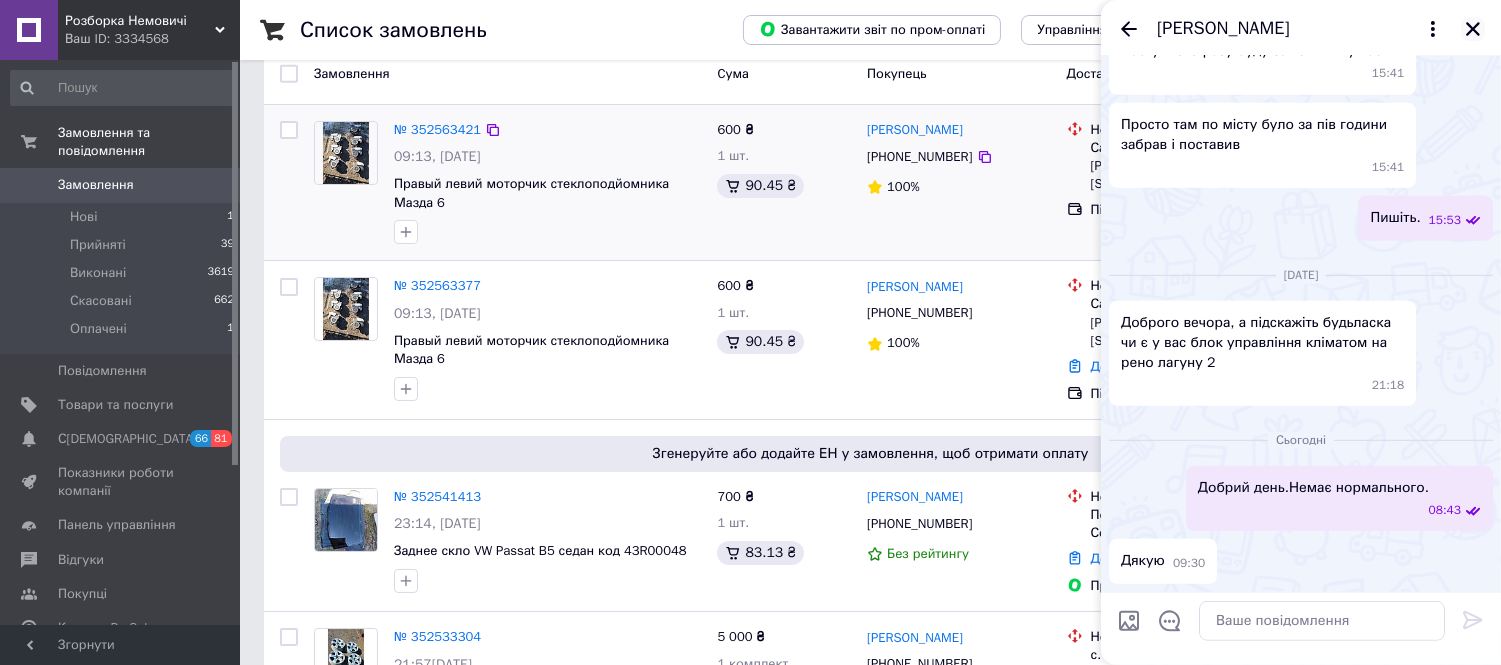 click 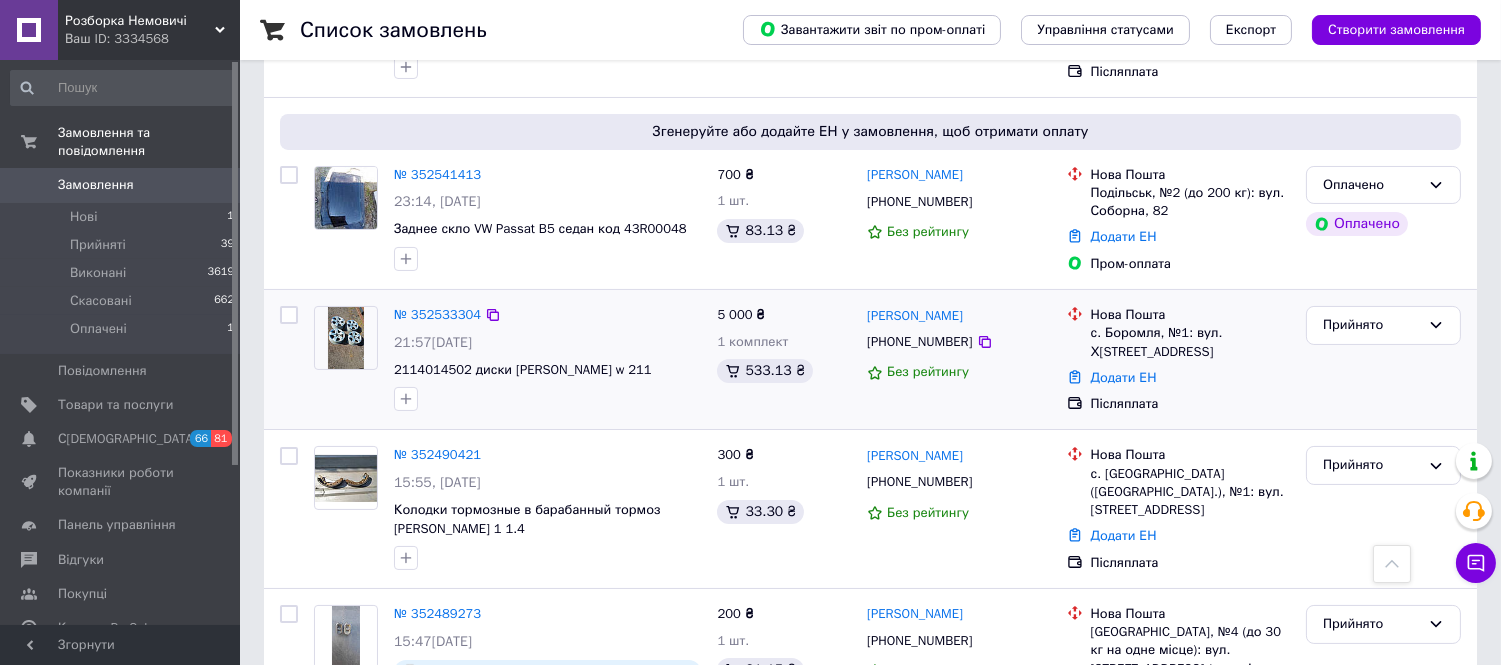 scroll, scrollTop: 444, scrollLeft: 0, axis: vertical 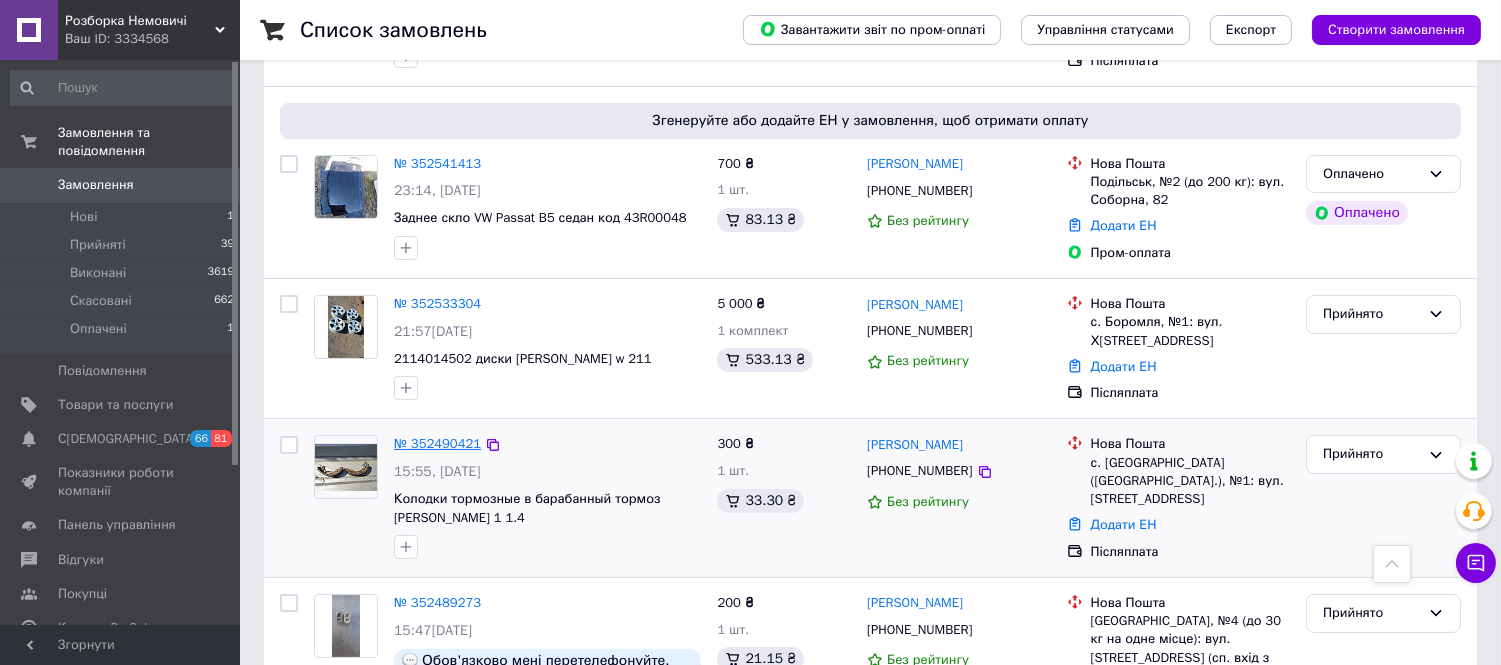 click on "№ 352490421" at bounding box center [437, 443] 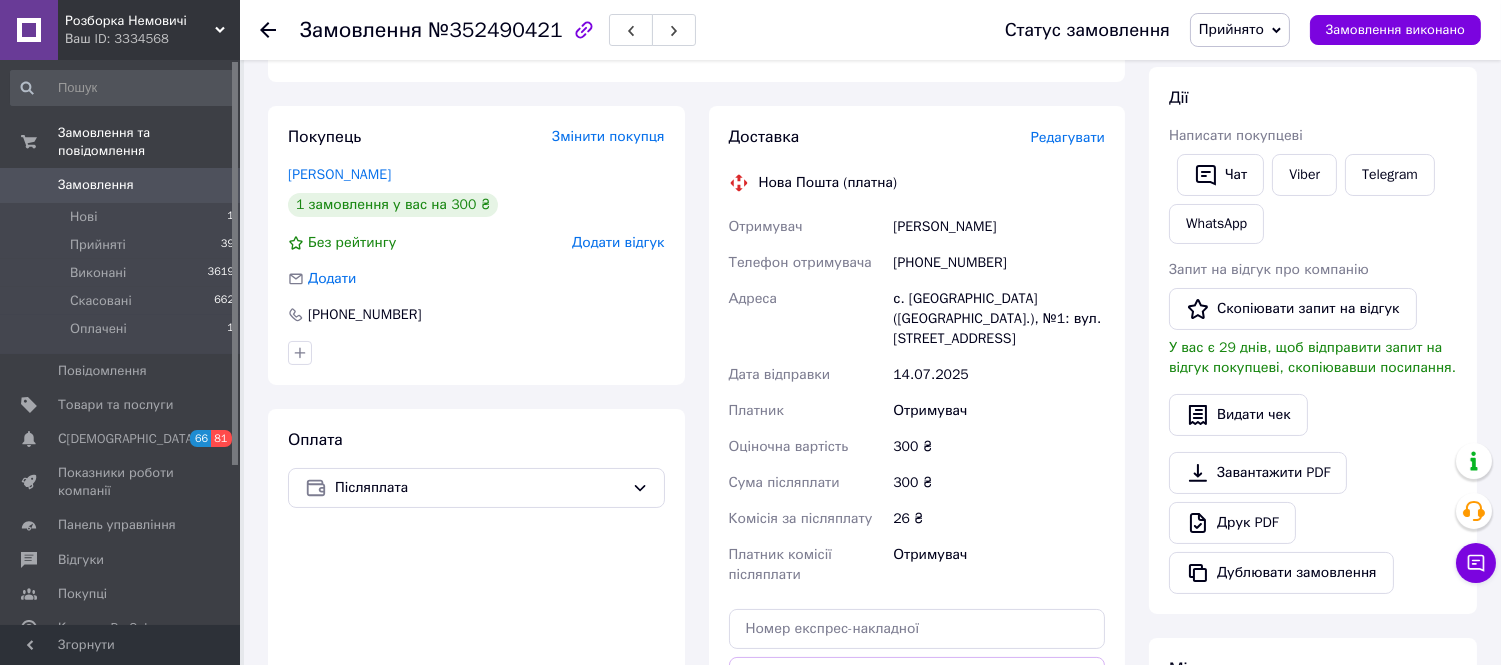 scroll, scrollTop: 111, scrollLeft: 0, axis: vertical 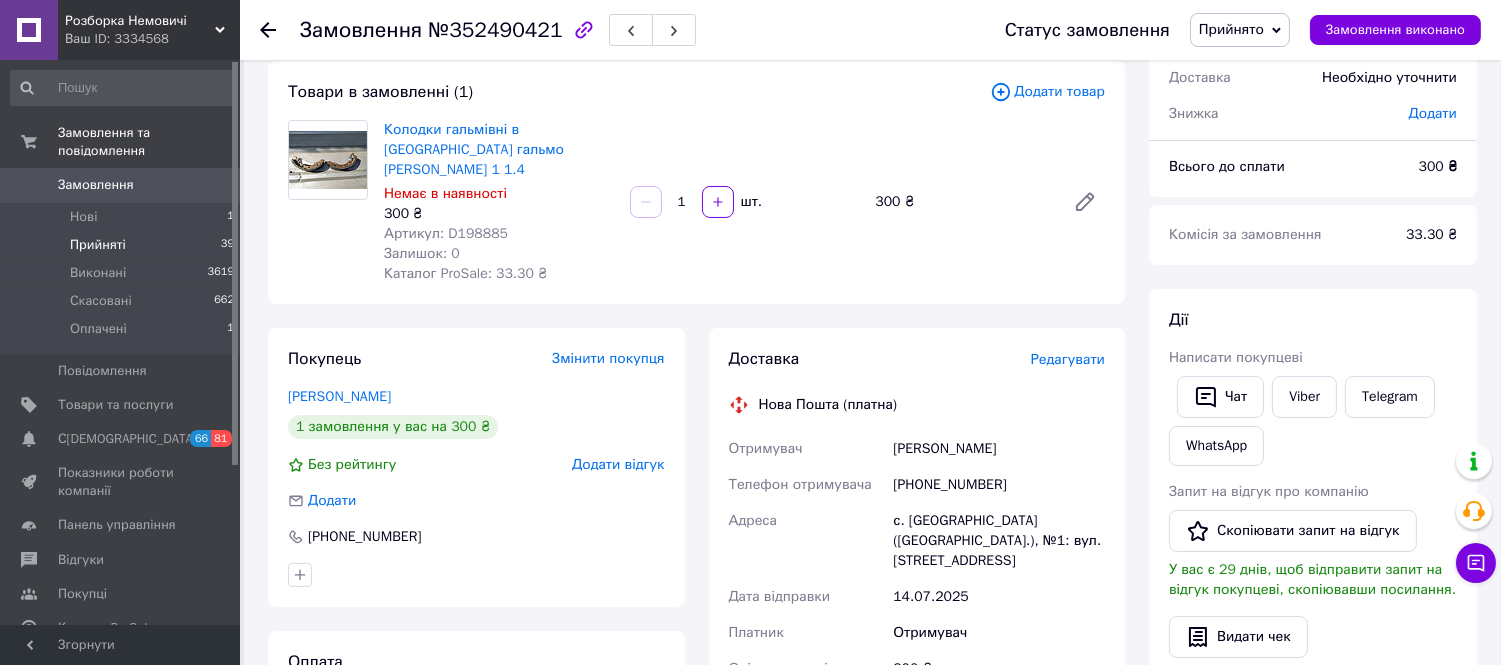 click on "Прийняті 39" at bounding box center [123, 245] 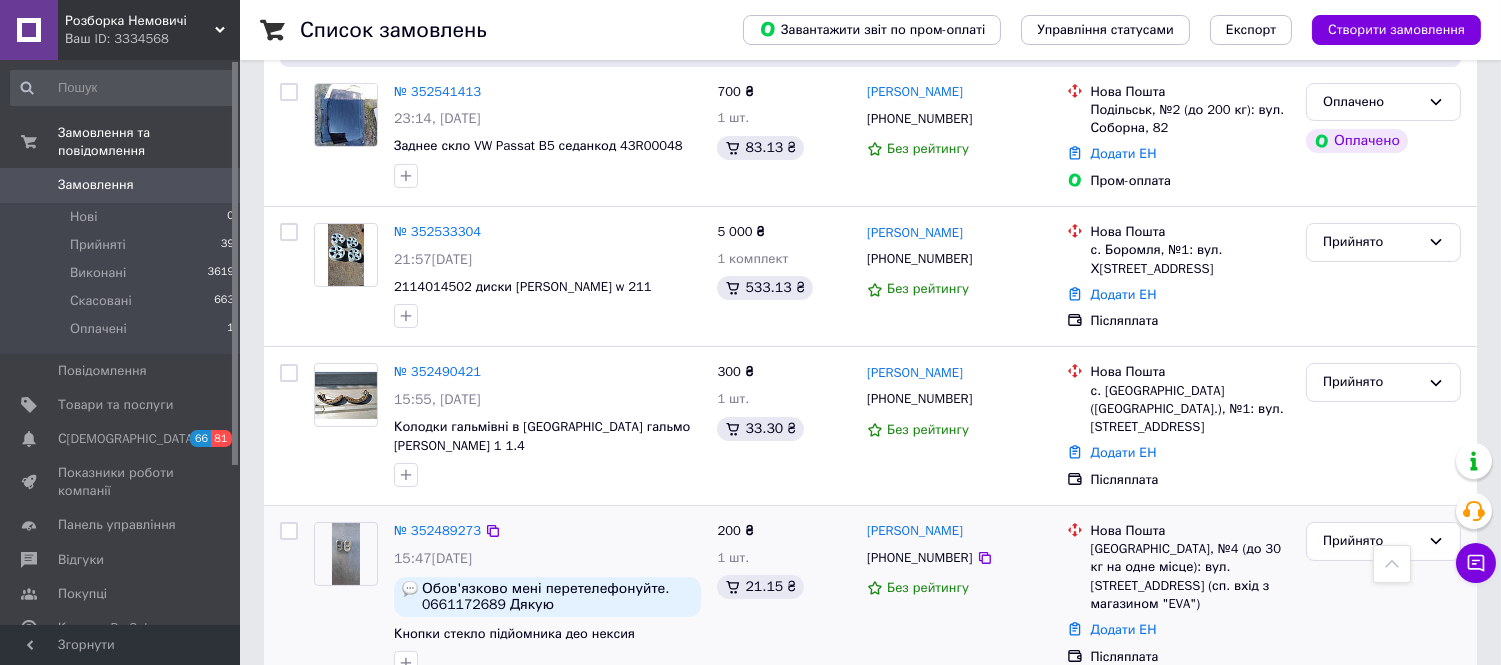 scroll, scrollTop: 555, scrollLeft: 0, axis: vertical 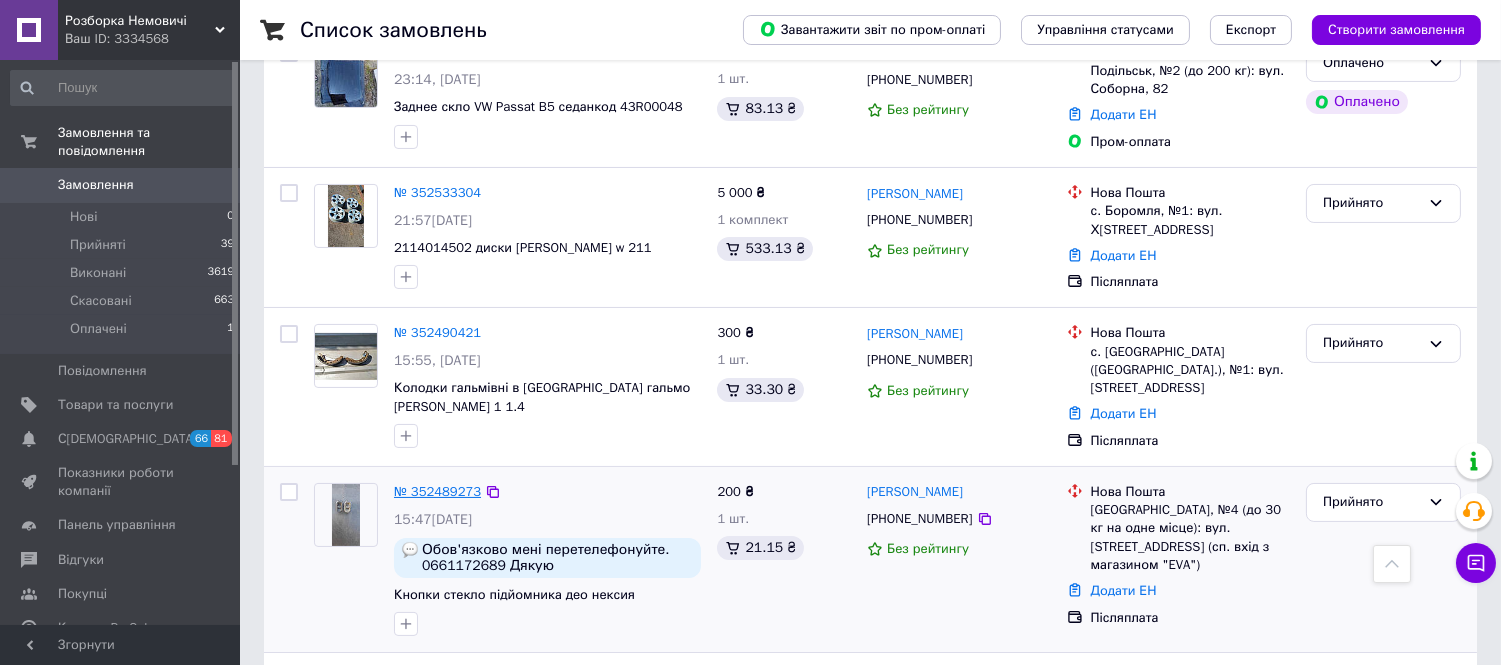 click on "№ 352489273" at bounding box center [437, 491] 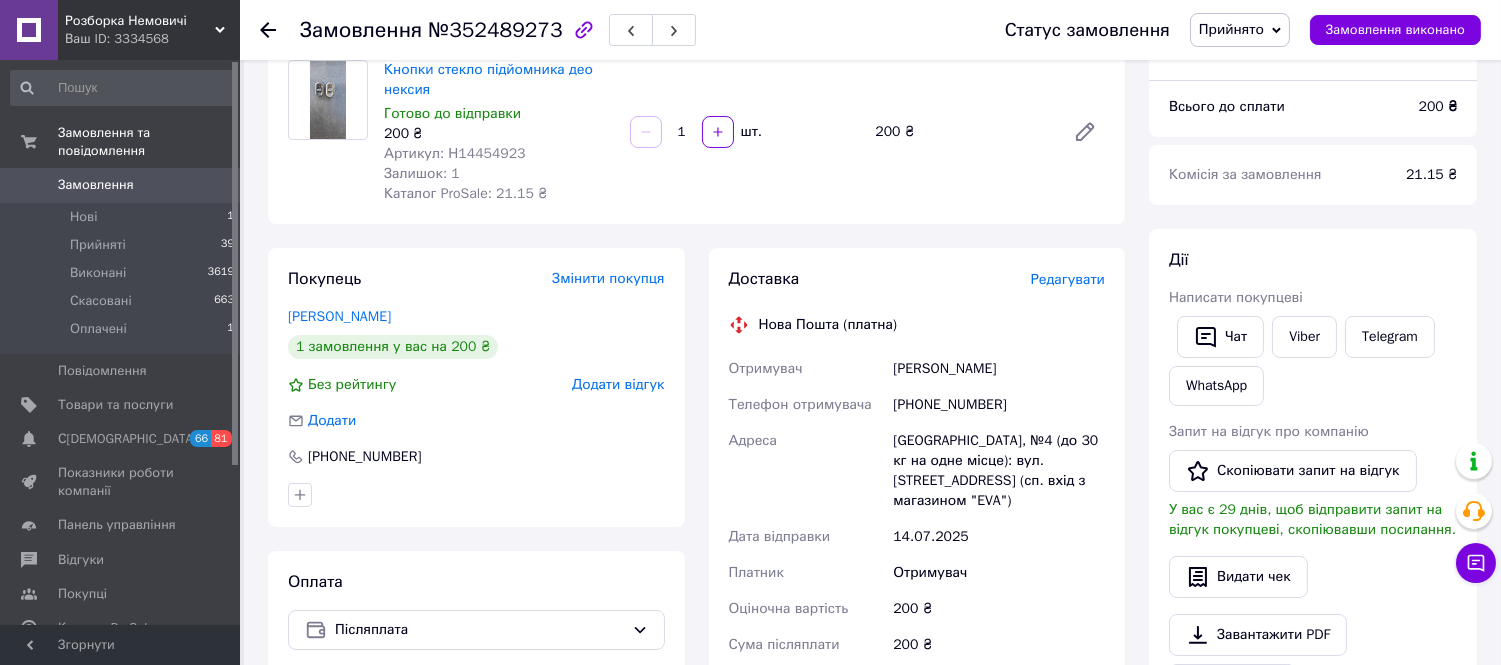 scroll, scrollTop: 111, scrollLeft: 0, axis: vertical 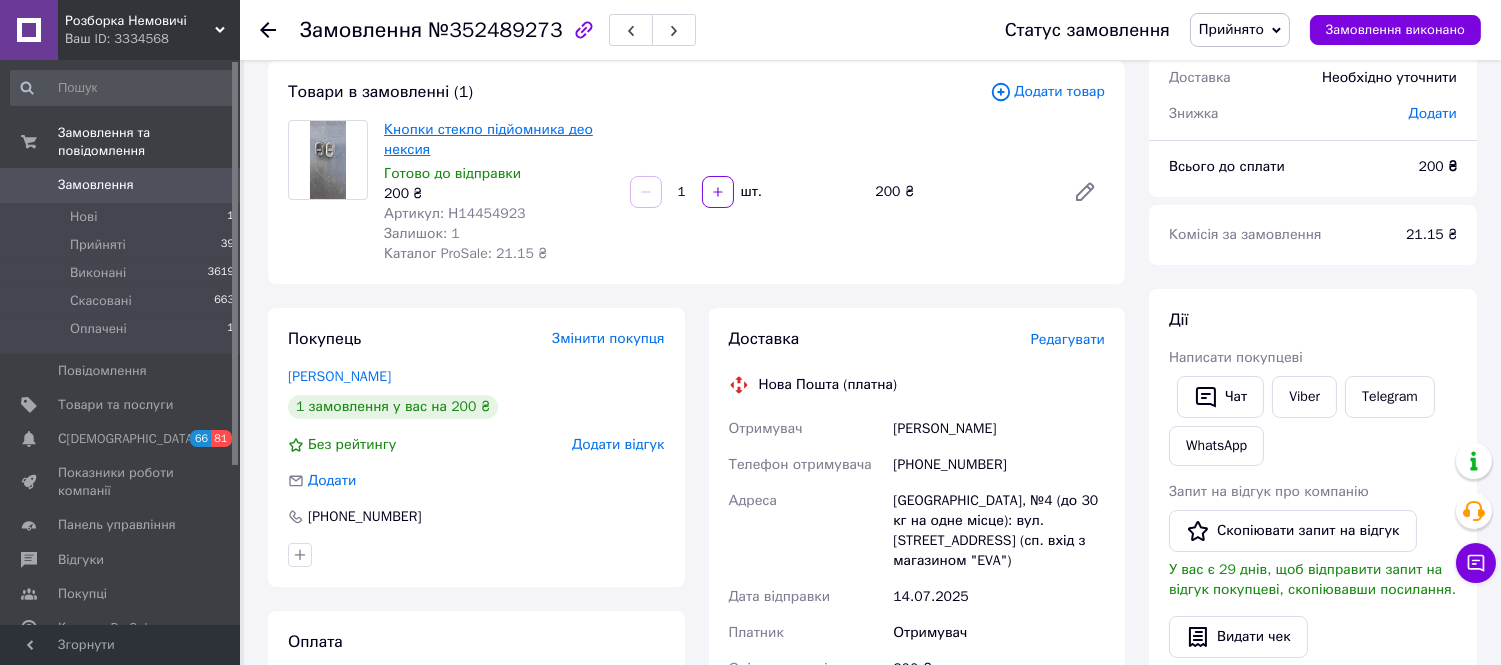 click on "Кнопки стекло підйомника  део нексия" at bounding box center [488, 139] 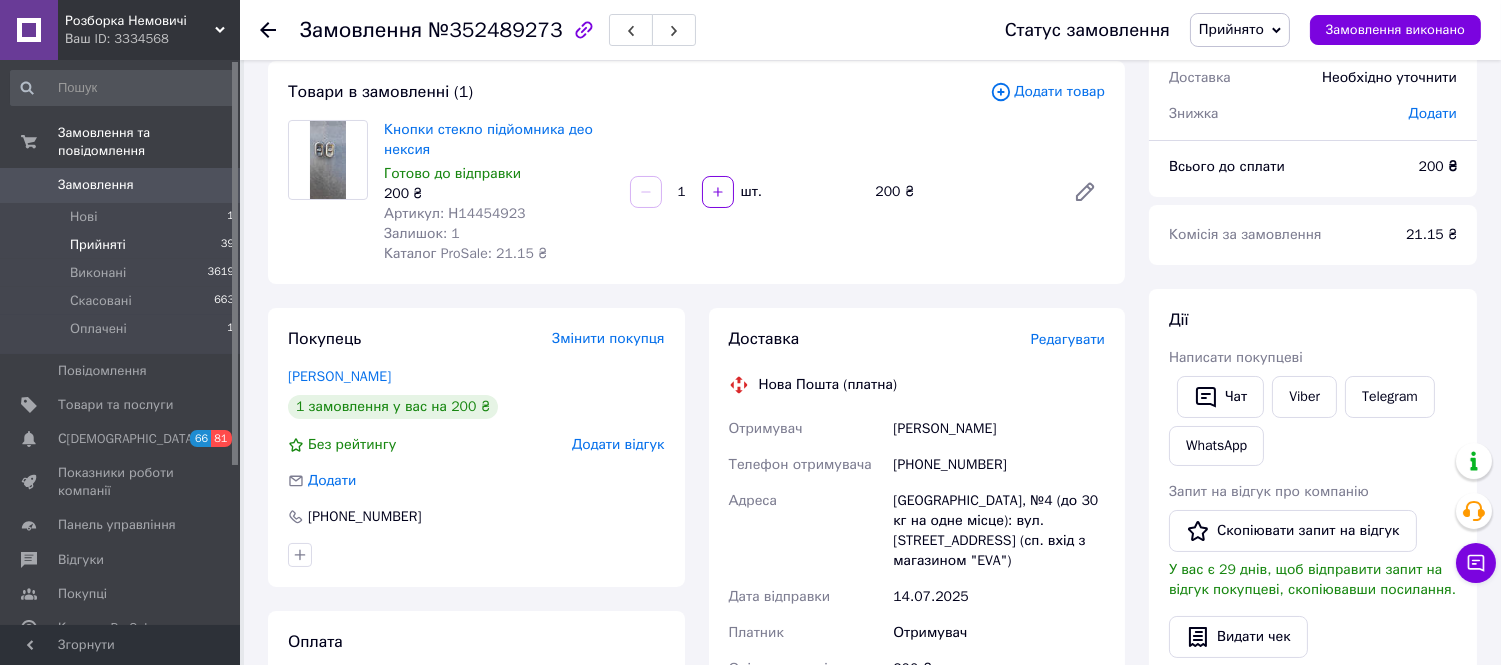click on "Прийняті 39" at bounding box center (123, 245) 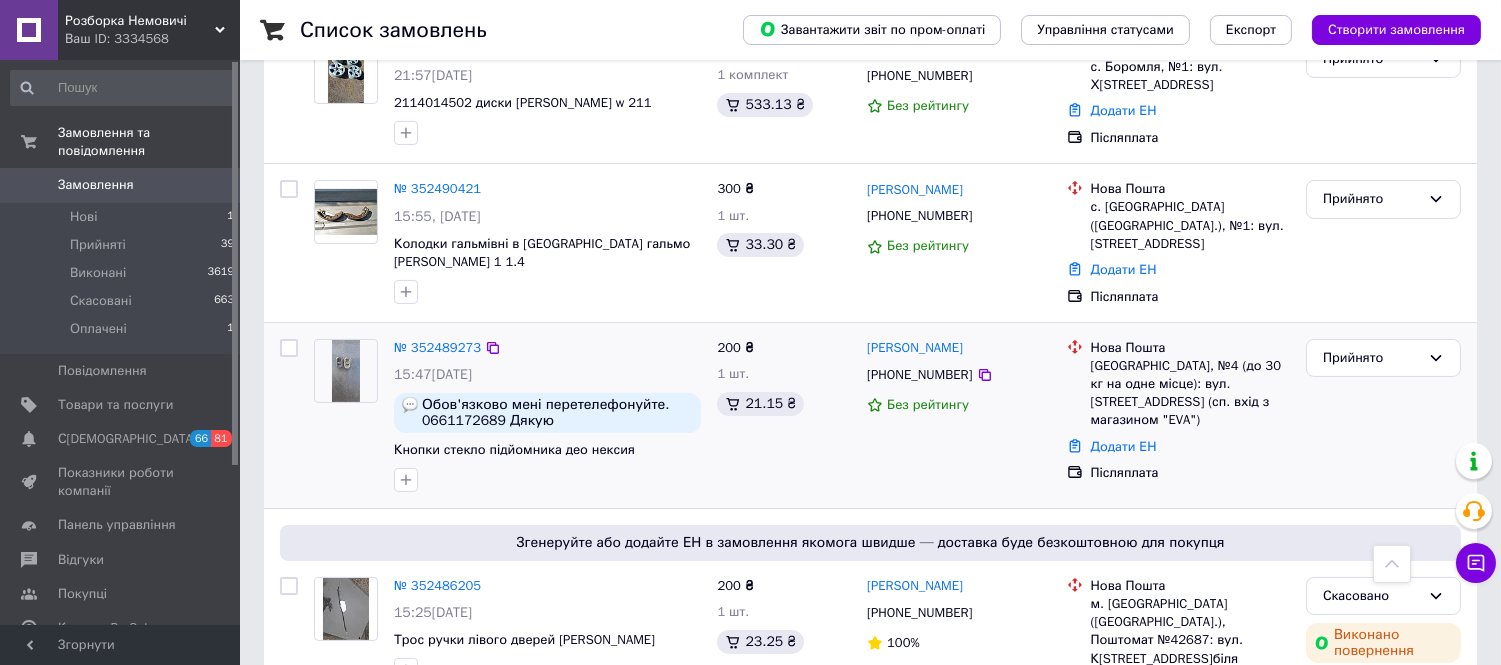 scroll, scrollTop: 1000, scrollLeft: 0, axis: vertical 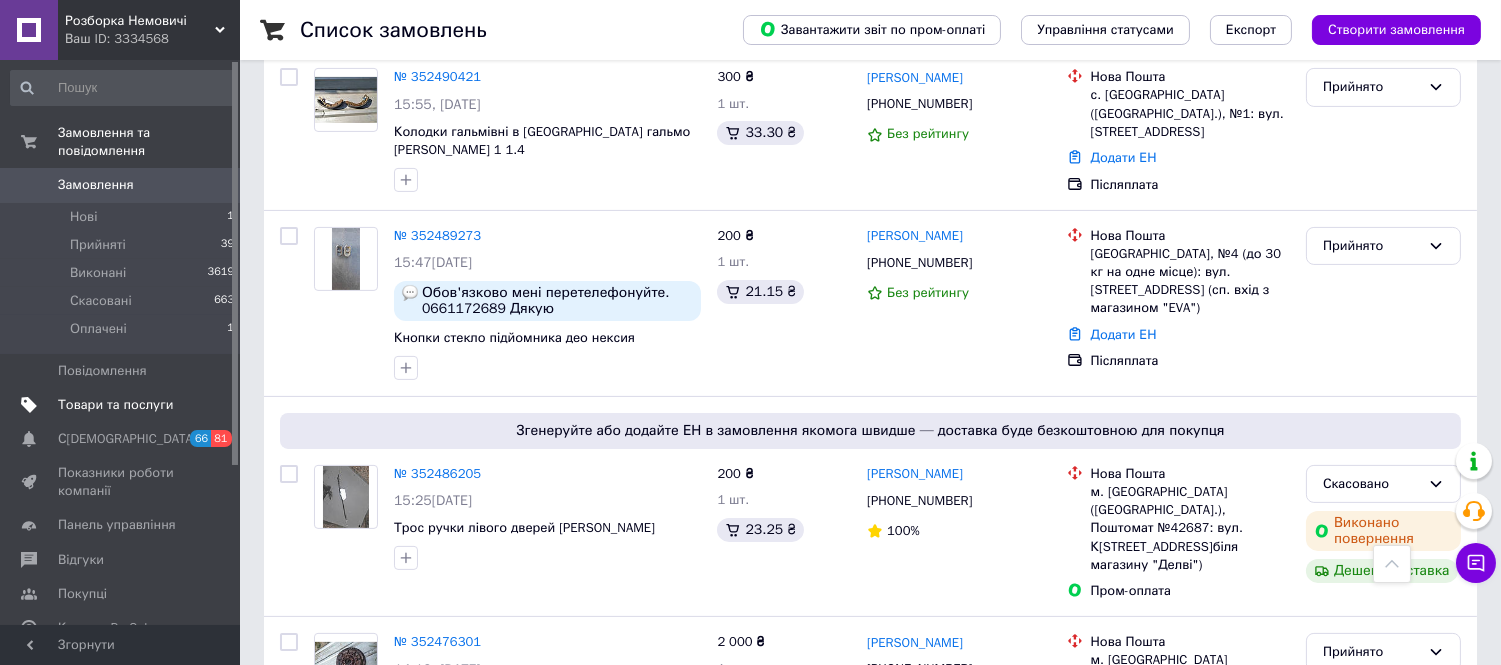 click on "Товари та послуги" at bounding box center [115, 405] 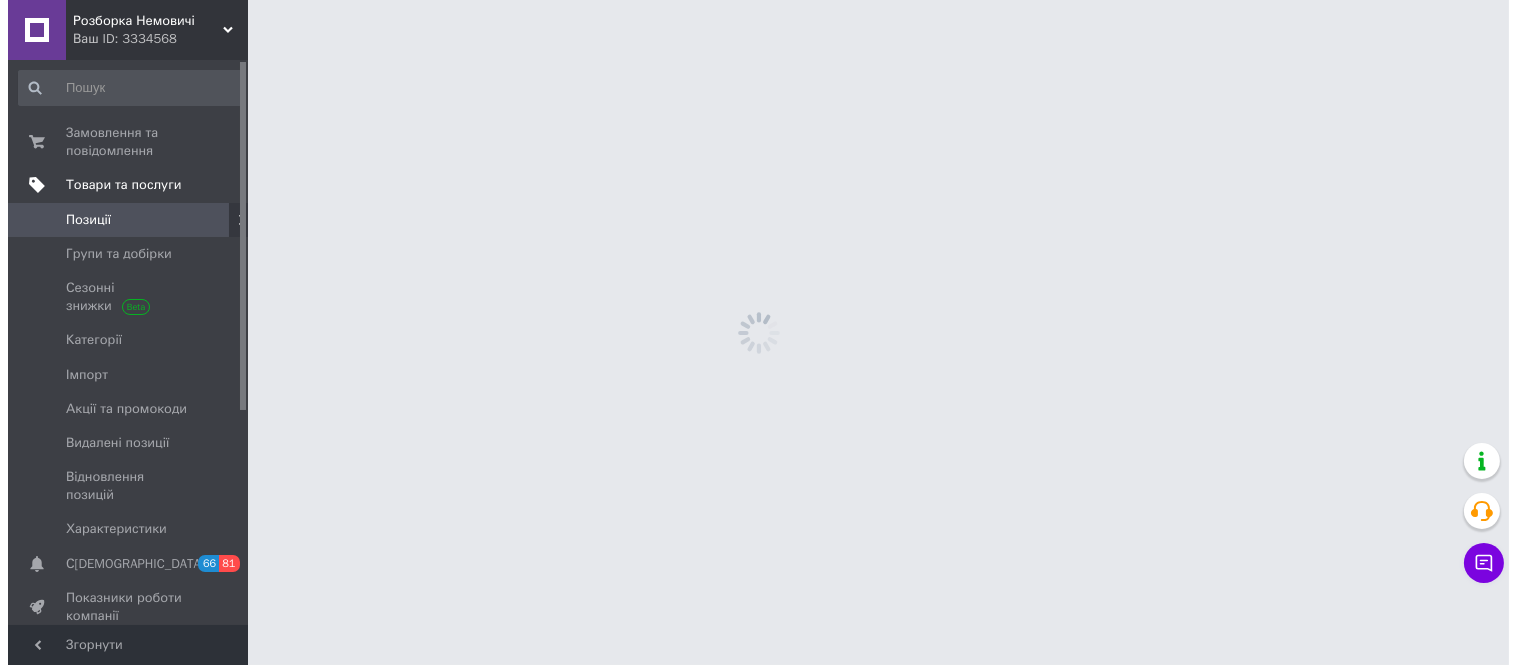 scroll, scrollTop: 0, scrollLeft: 0, axis: both 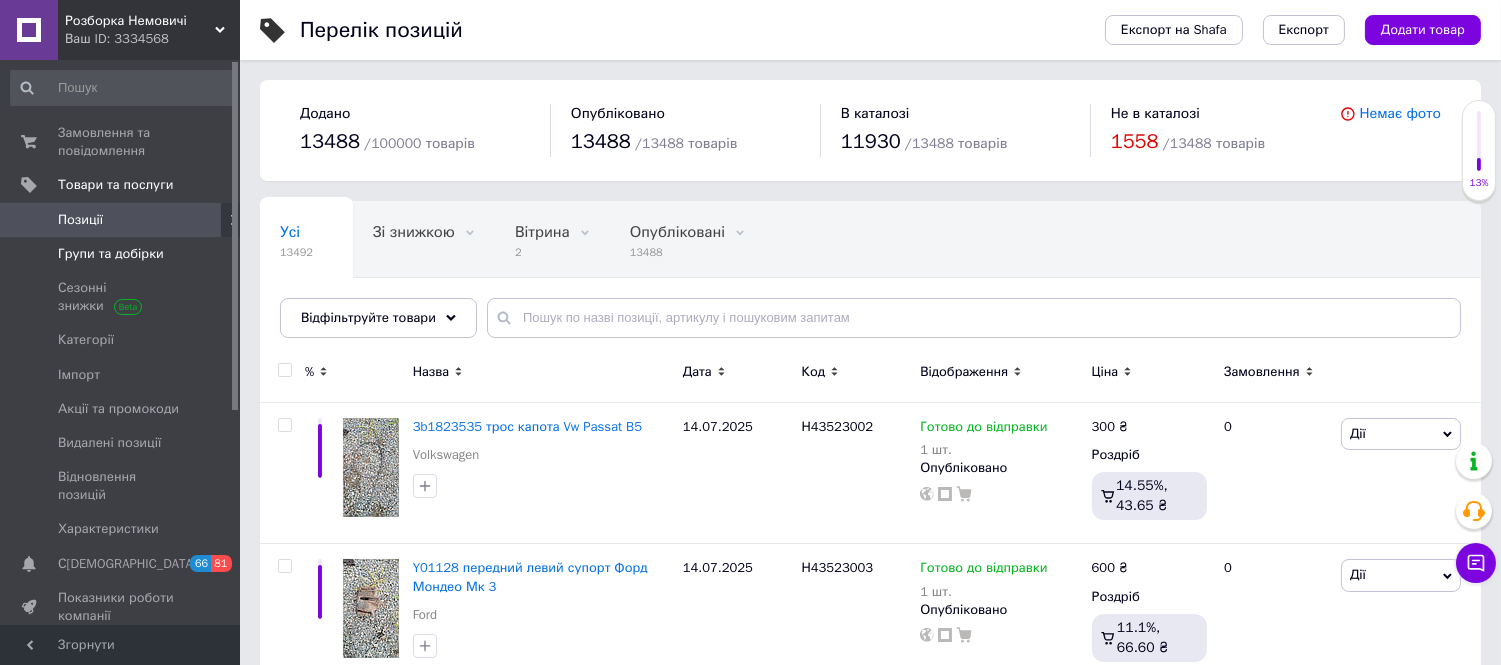 click on "Групи та добірки" at bounding box center [111, 254] 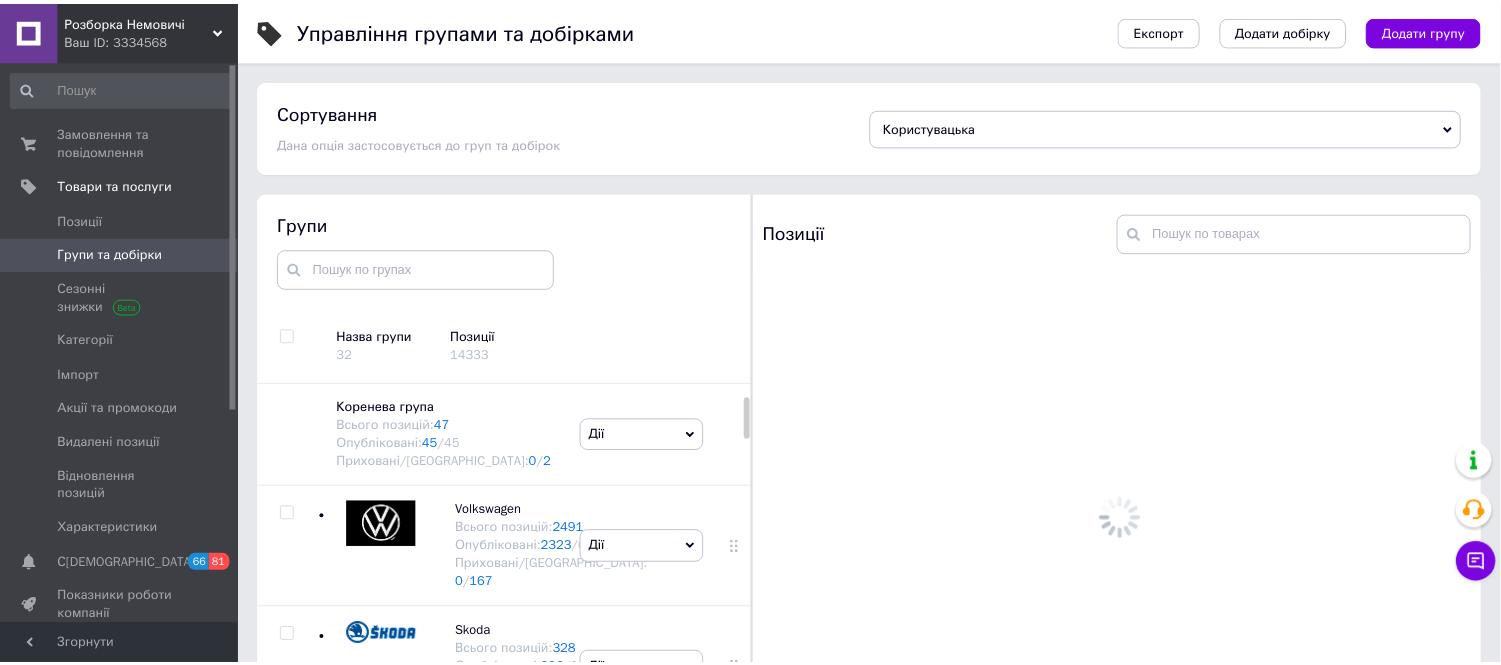 scroll, scrollTop: 113, scrollLeft: 0, axis: vertical 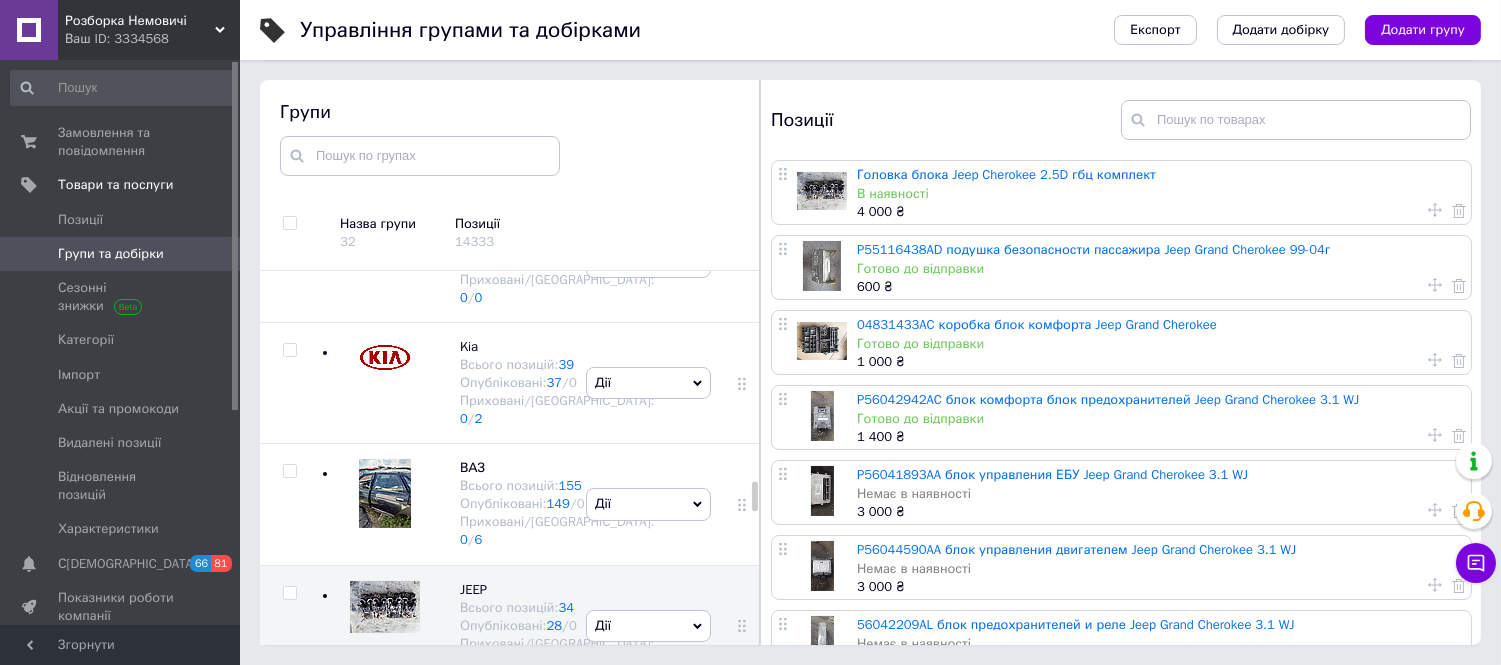 click on "126" at bounding box center (558, -346) 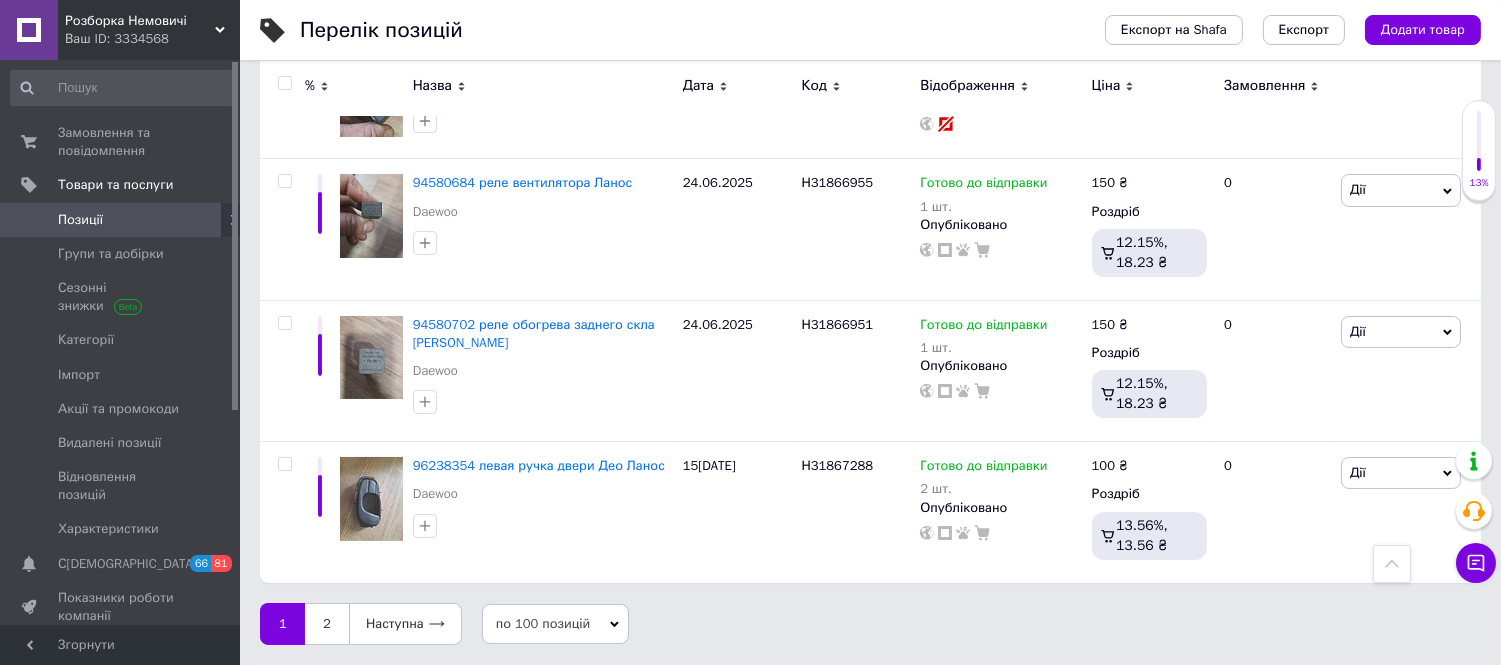 scroll, scrollTop: 14507, scrollLeft: 0, axis: vertical 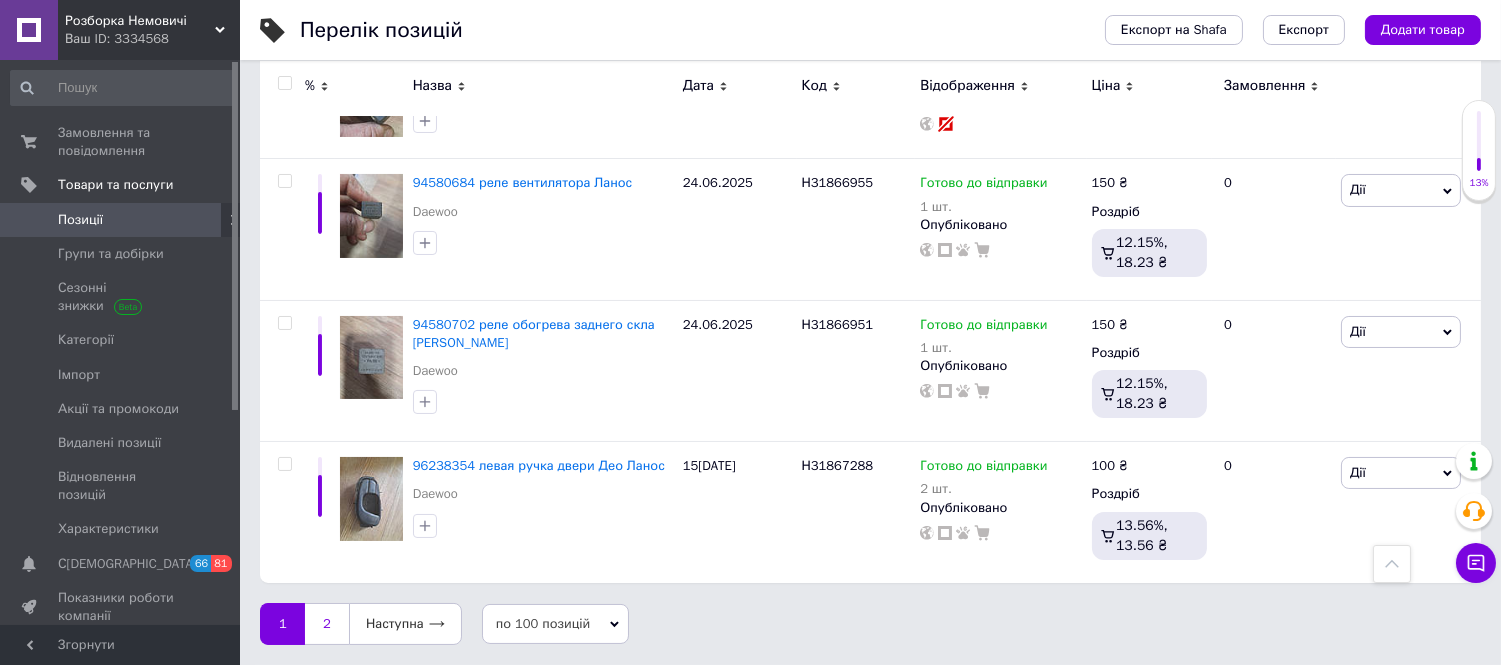 click on "2" at bounding box center (327, 624) 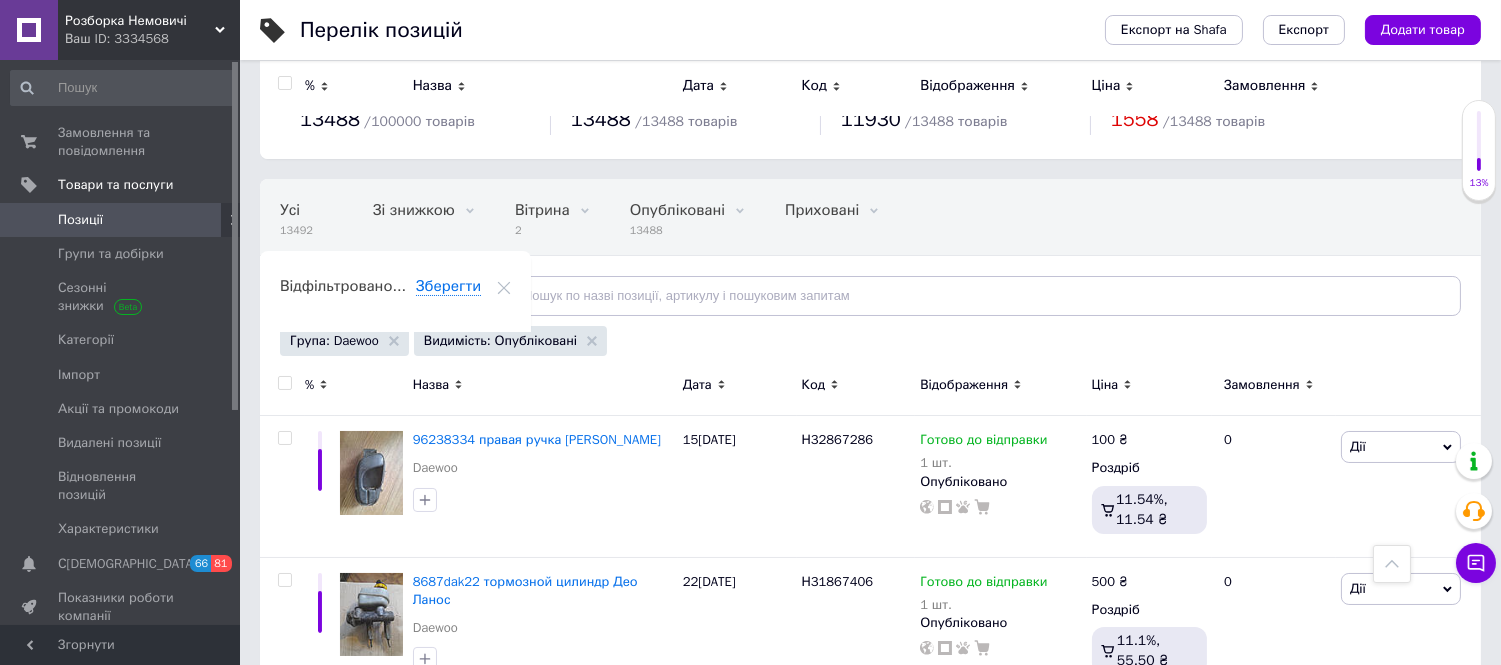 scroll, scrollTop: 16, scrollLeft: 0, axis: vertical 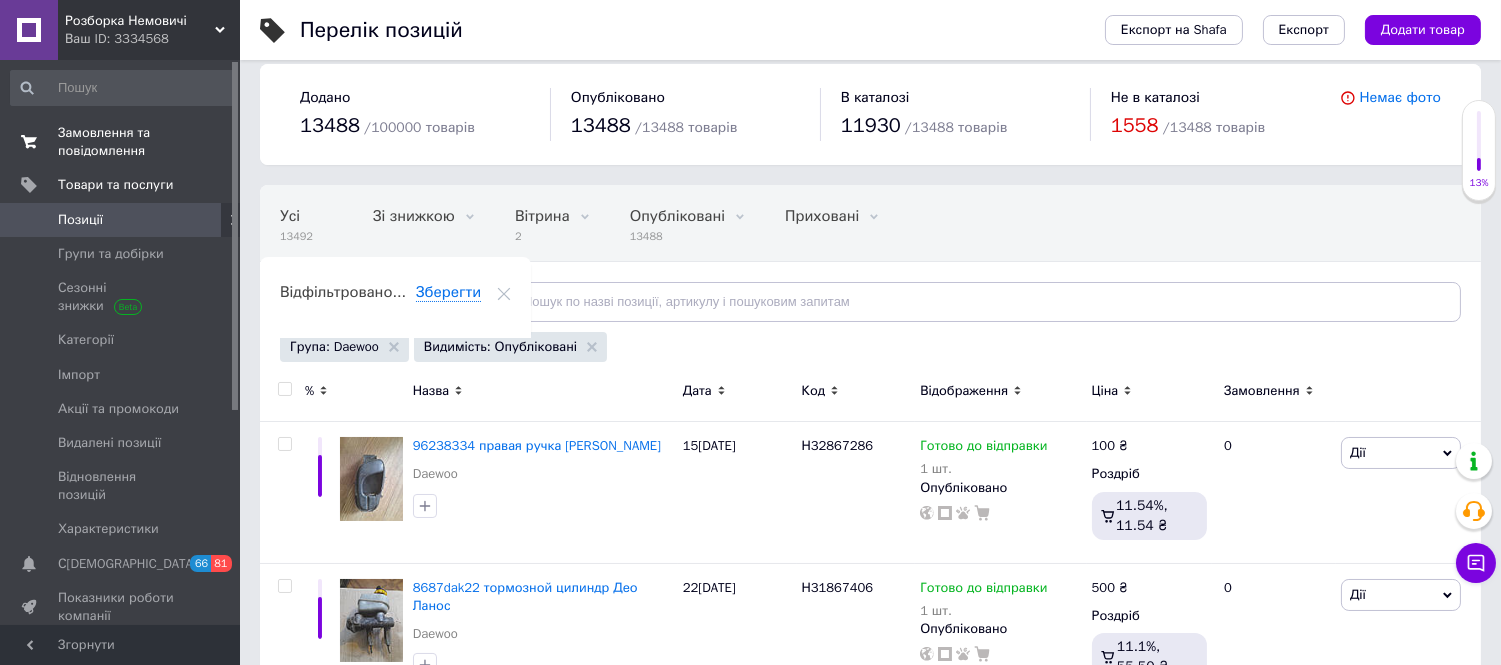click on "Замовлення та повідомлення" at bounding box center (121, 142) 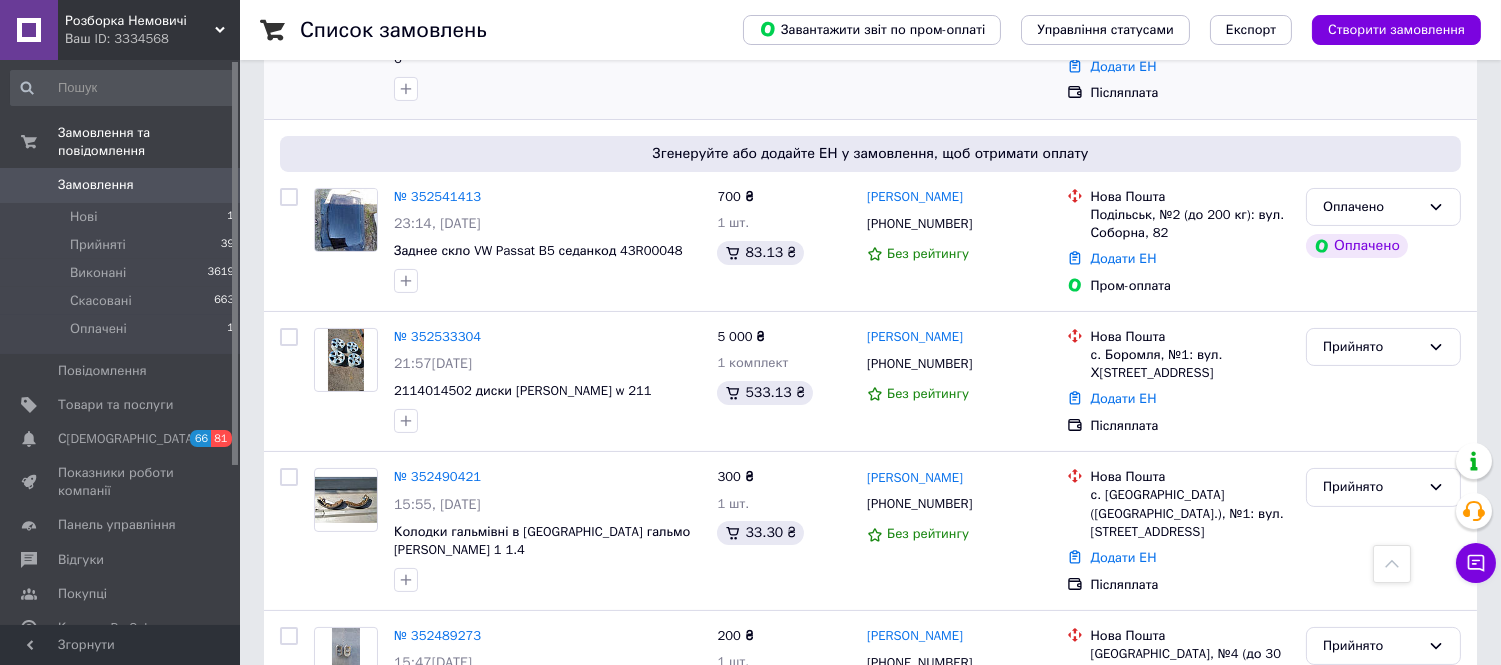 scroll, scrollTop: 666, scrollLeft: 0, axis: vertical 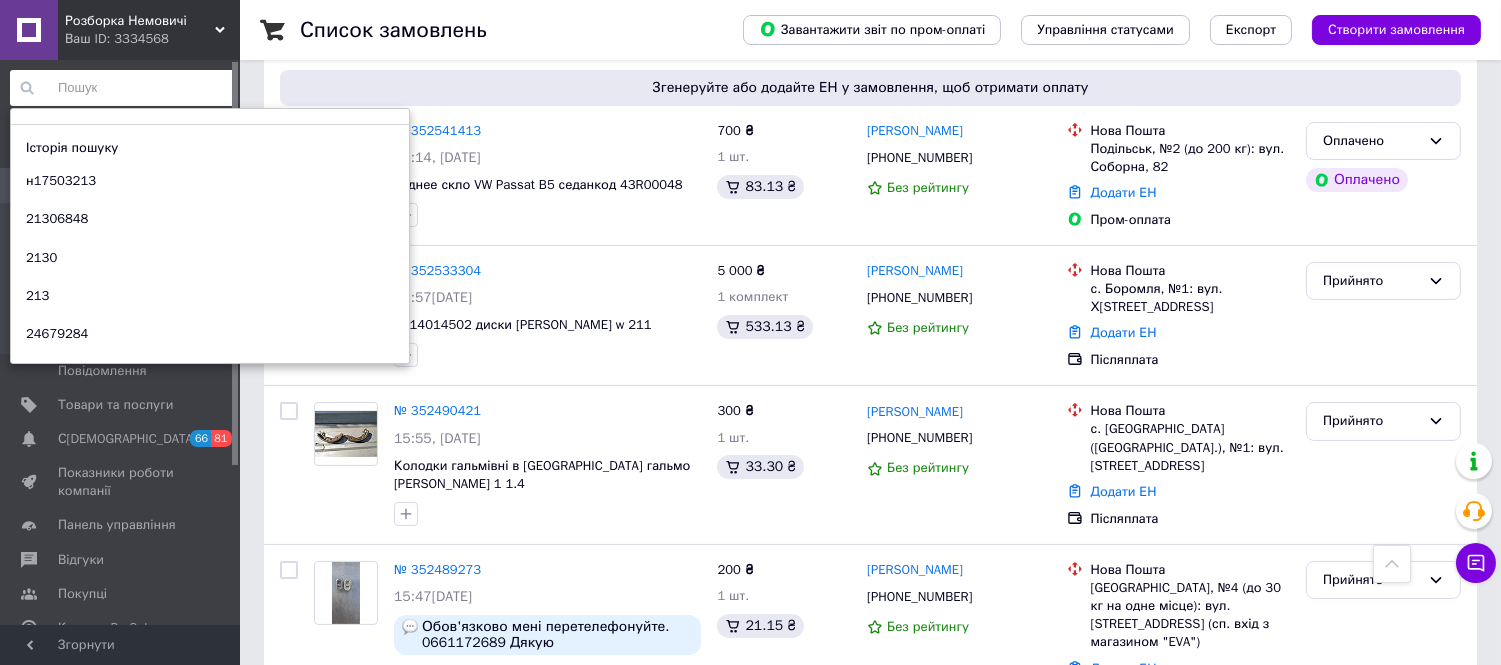 click at bounding box center (123, 88) 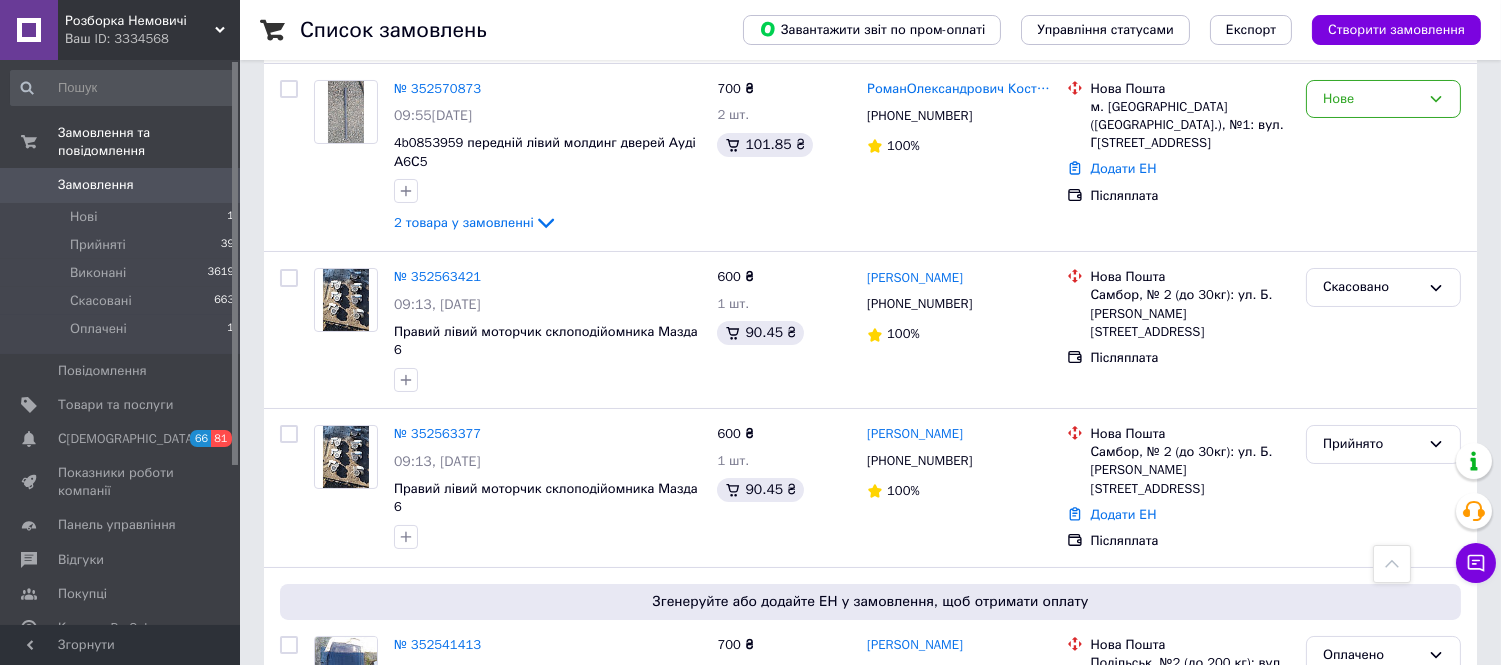 scroll, scrollTop: 0, scrollLeft: 0, axis: both 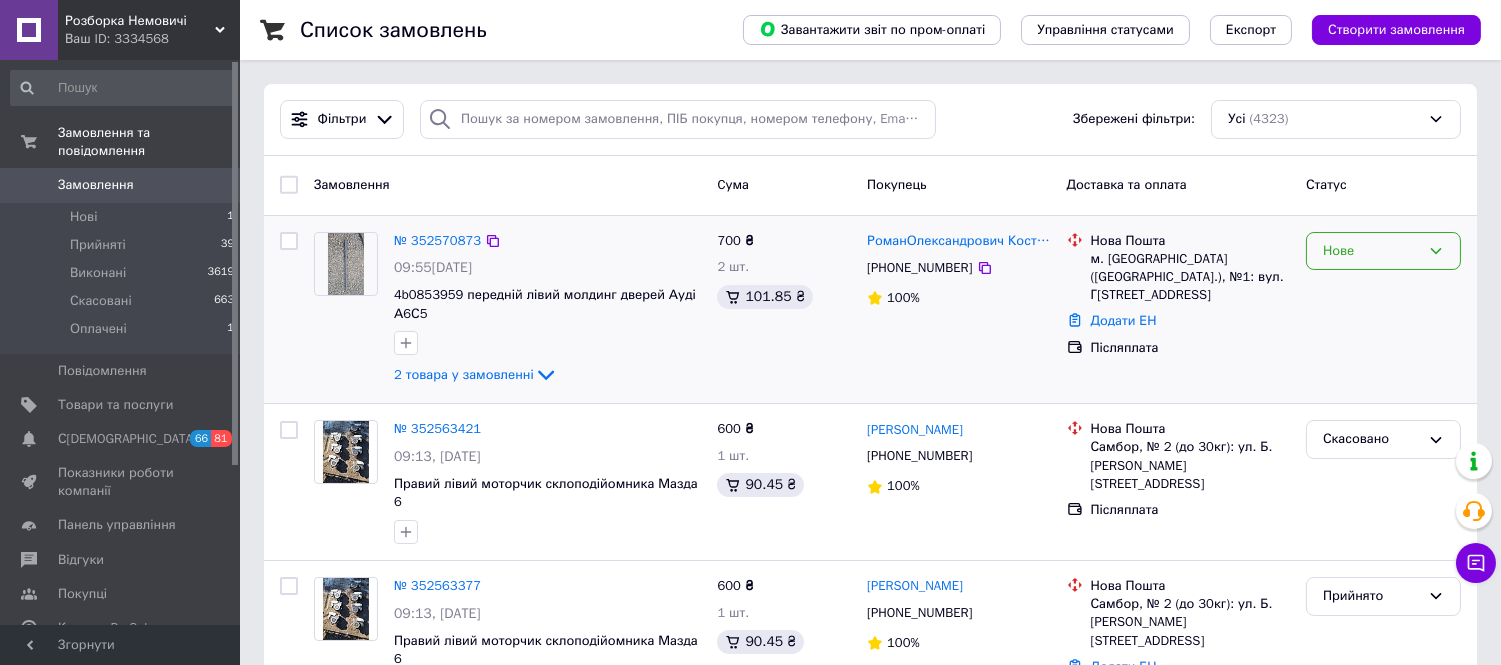 click on "Нове" at bounding box center (1371, 251) 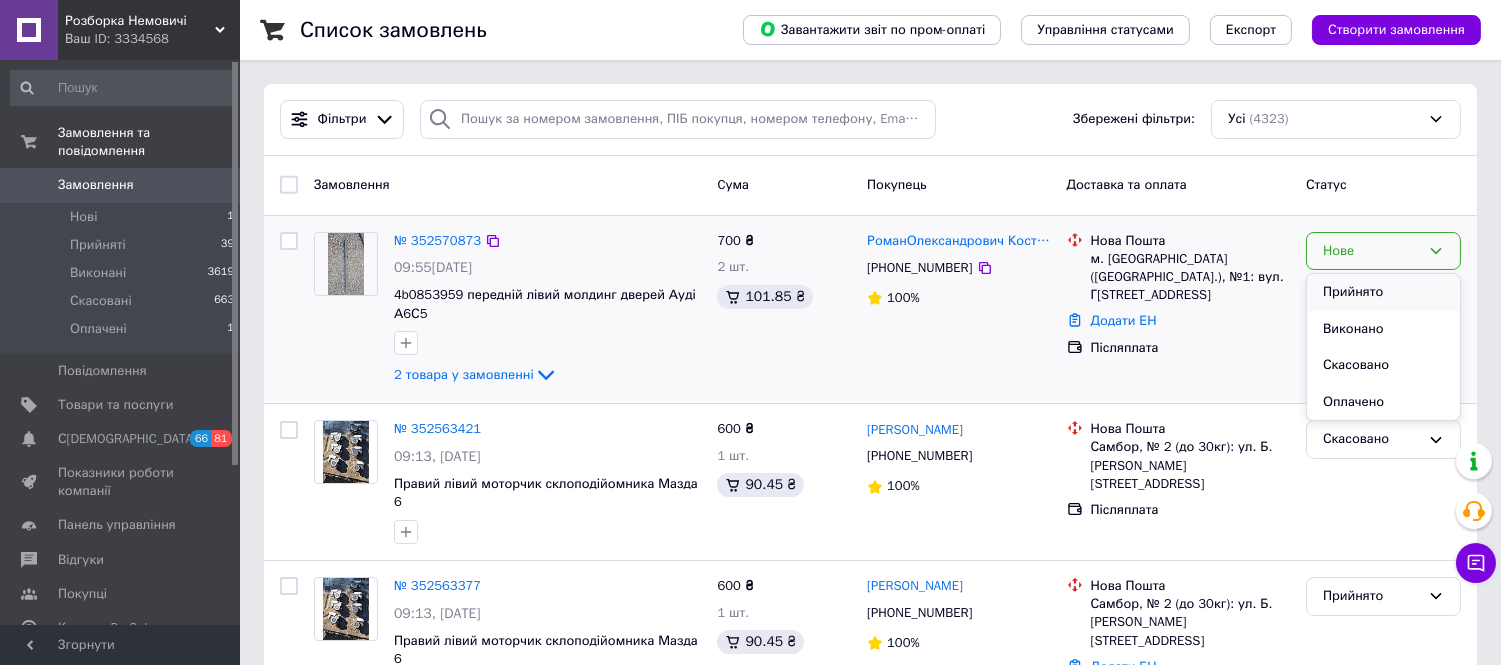 click on "Прийнято" at bounding box center [1383, 292] 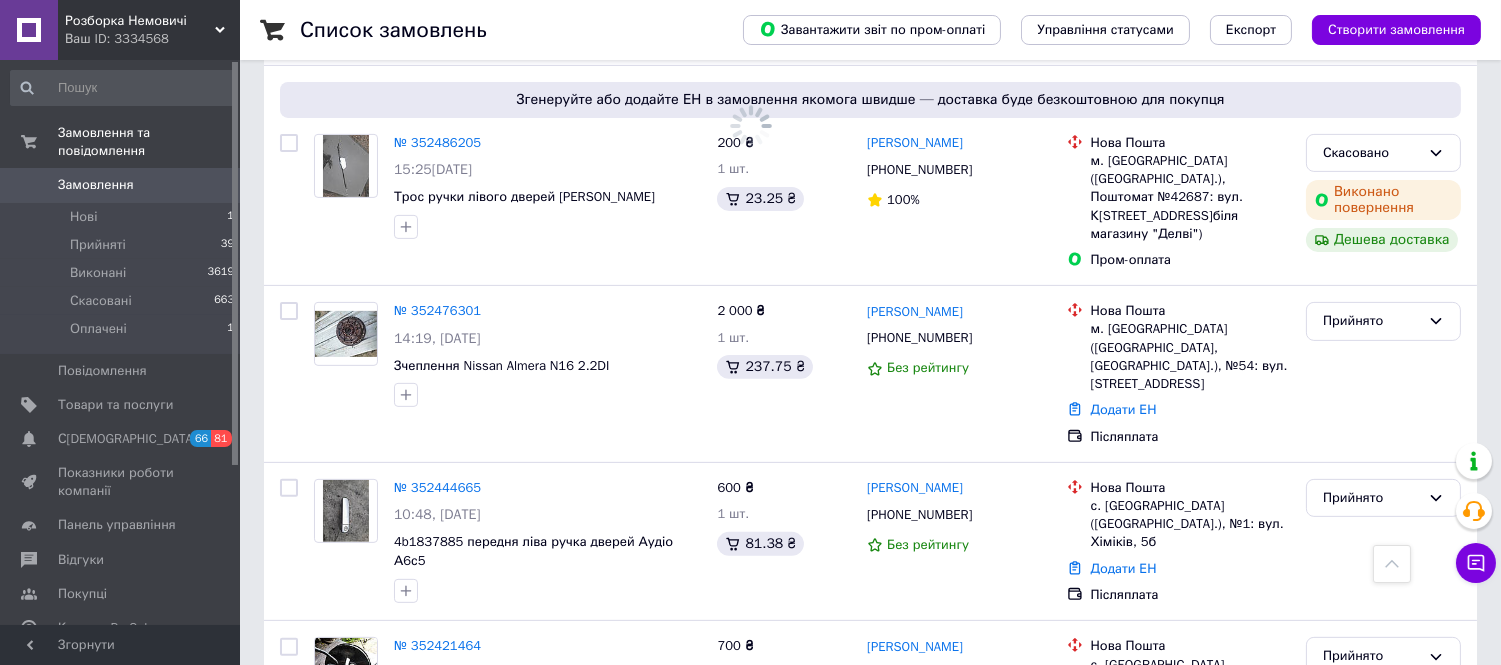 scroll, scrollTop: 1333, scrollLeft: 0, axis: vertical 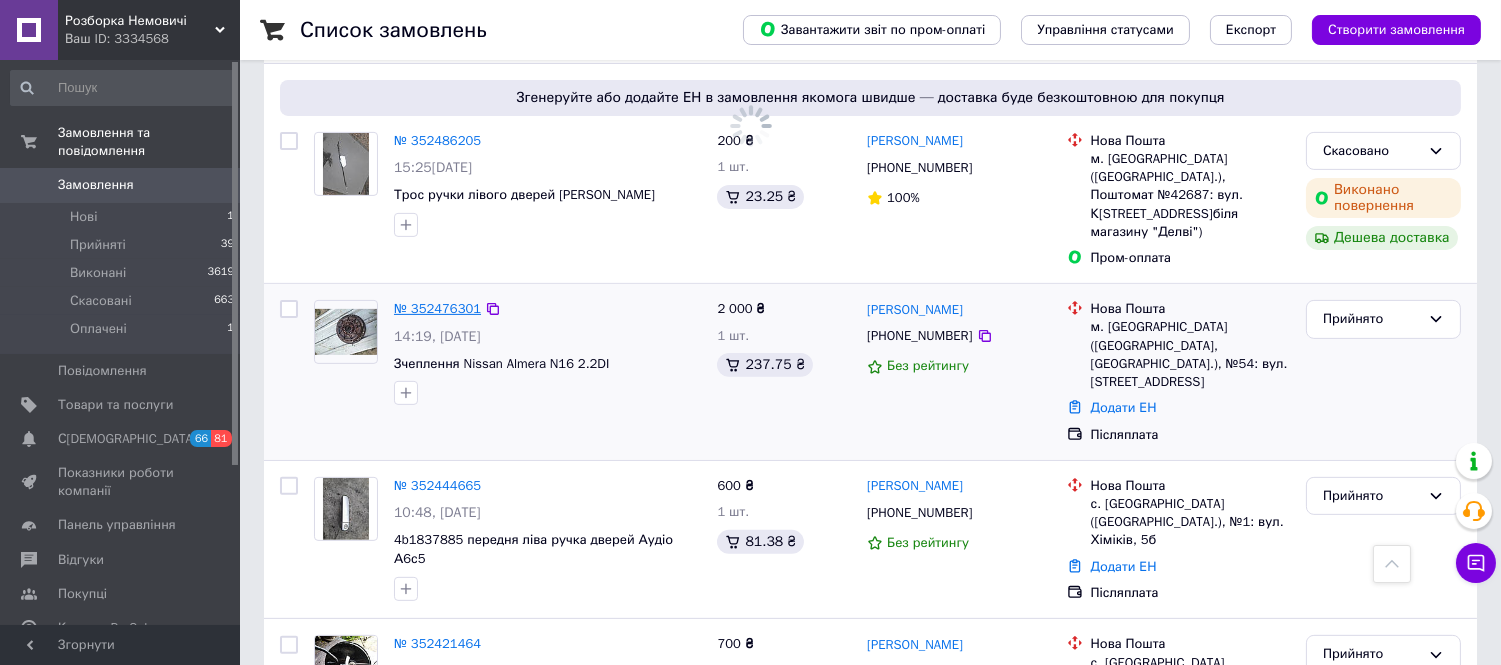 click on "№ 352476301" at bounding box center [437, 308] 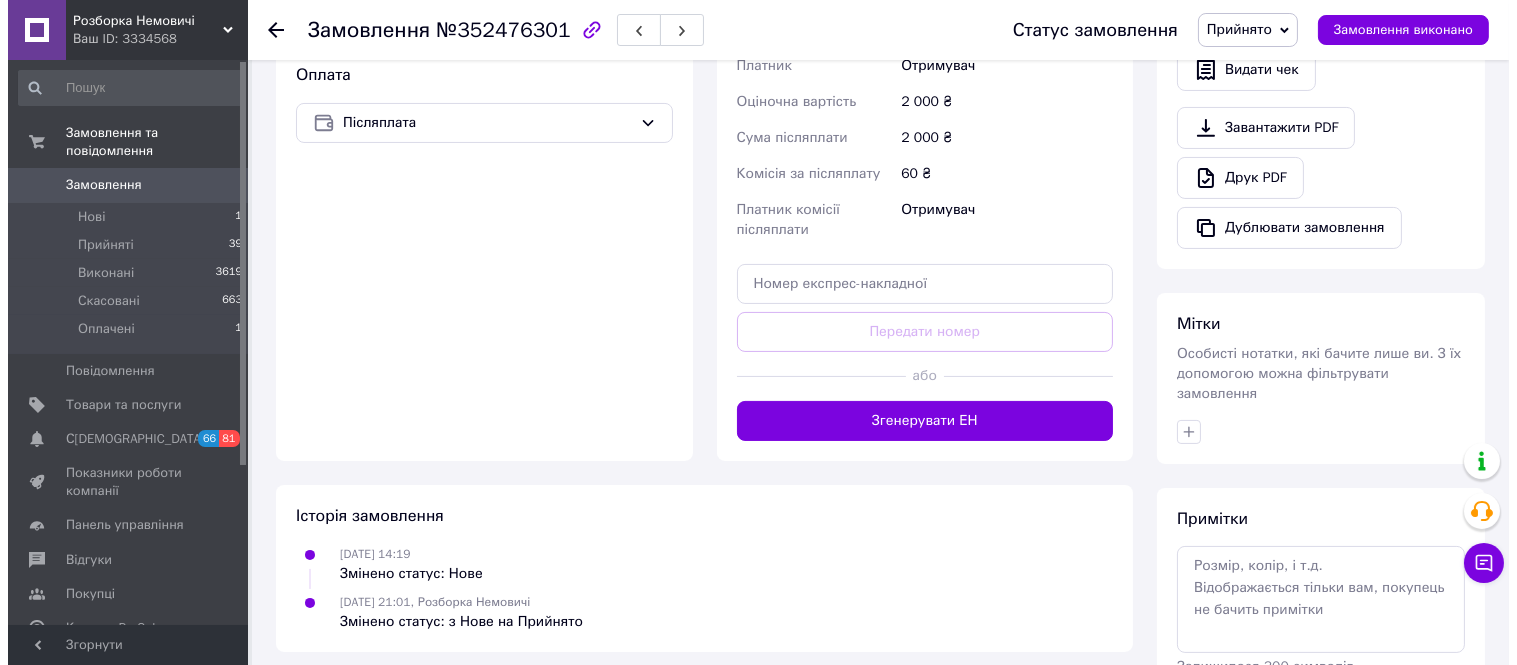 scroll, scrollTop: 278, scrollLeft: 0, axis: vertical 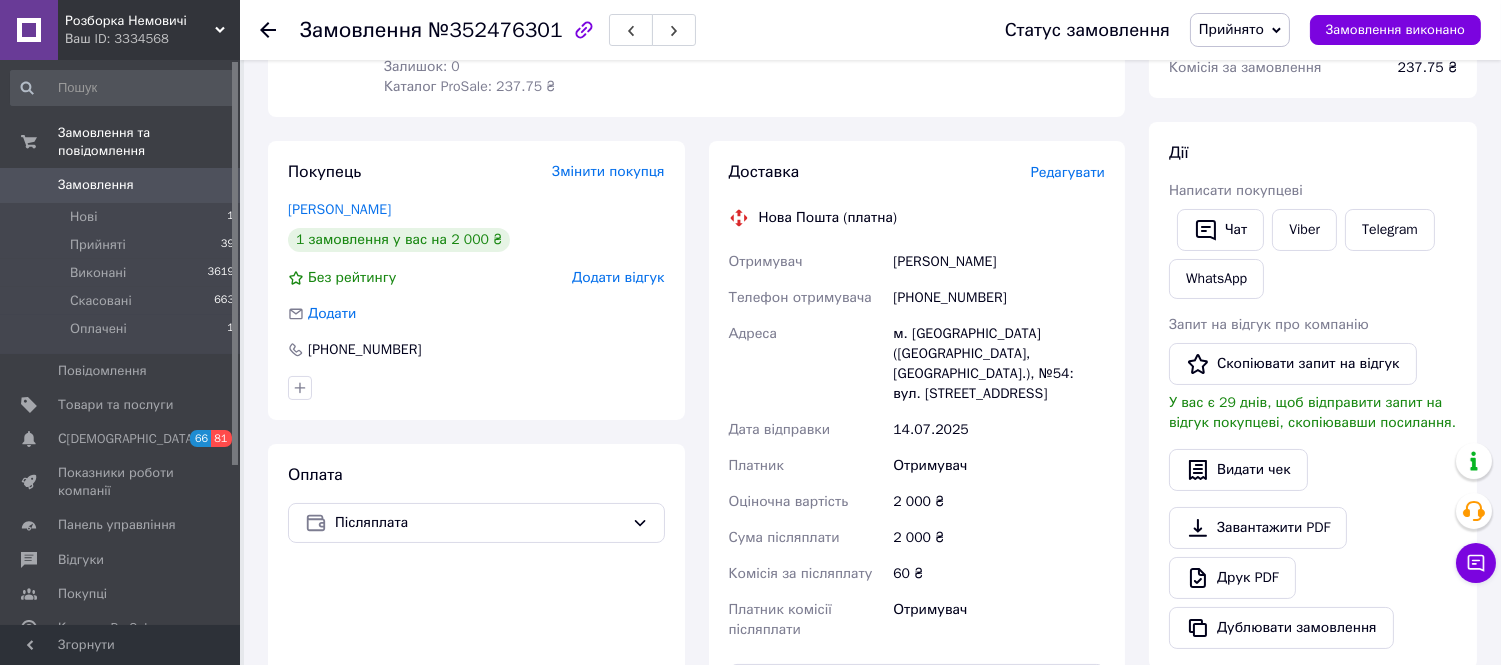 click on "Редагувати" at bounding box center (1068, 172) 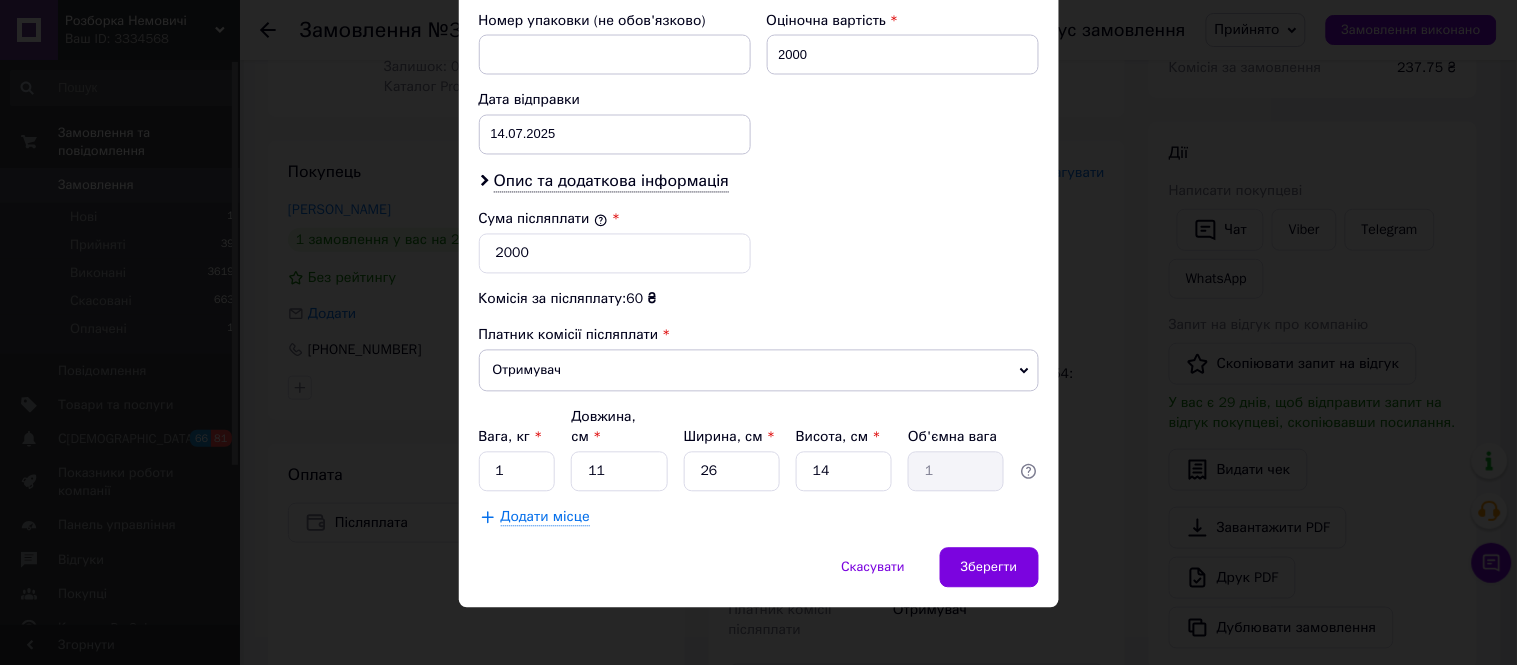 scroll, scrollTop: 1000, scrollLeft: 0, axis: vertical 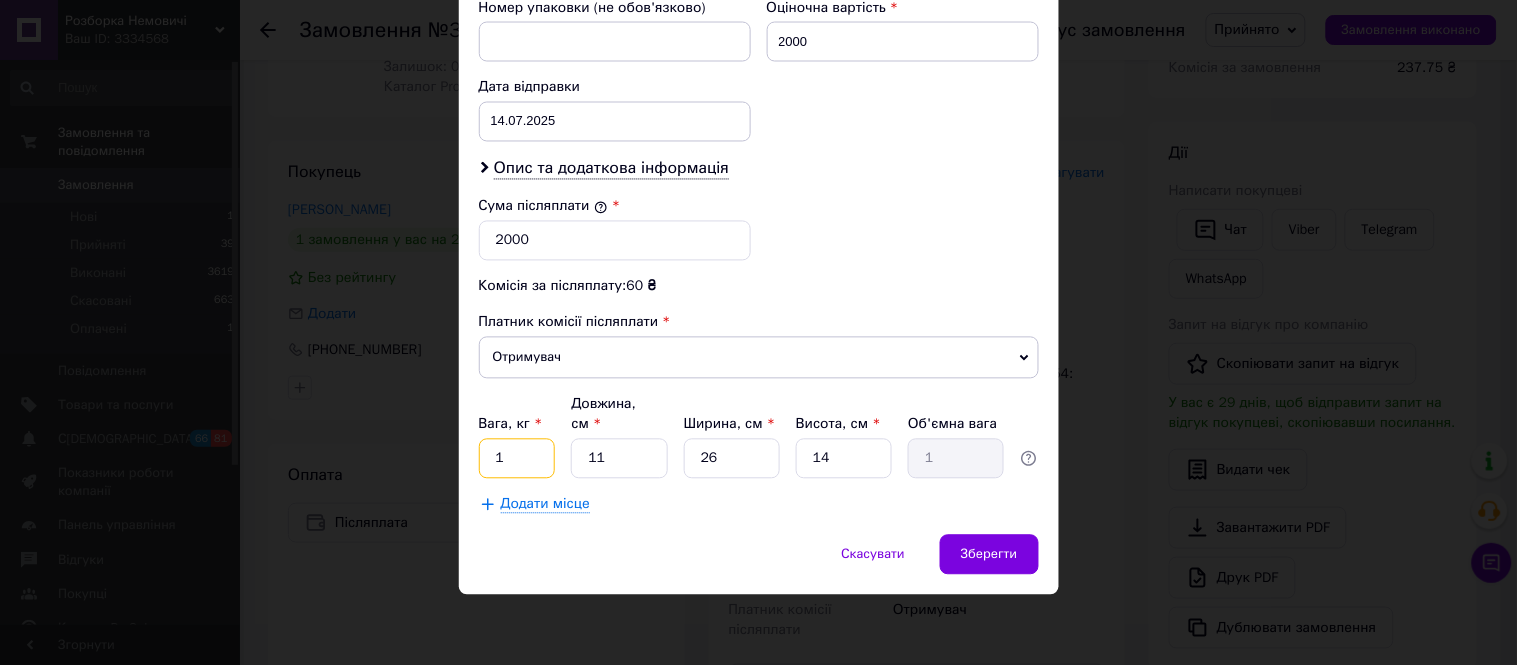 click on "1" at bounding box center [517, 459] 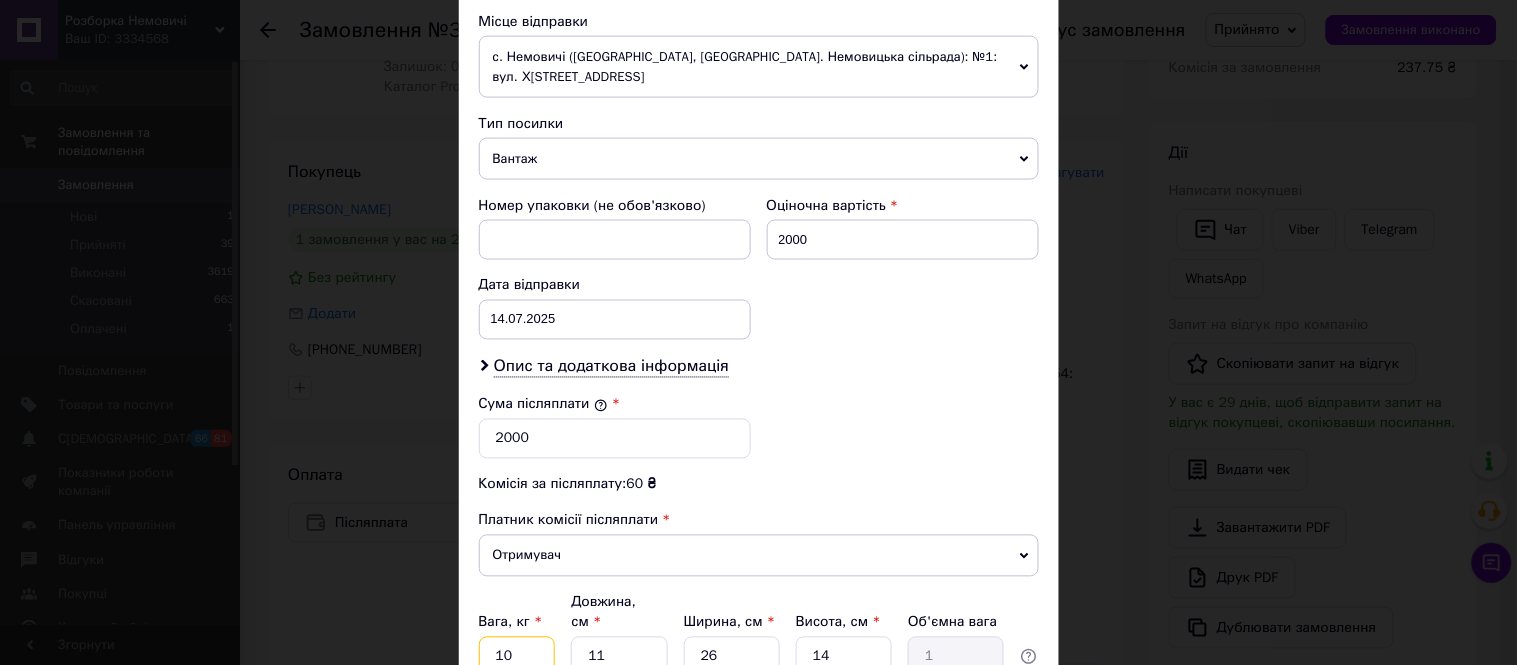 scroll, scrollTop: 666, scrollLeft: 0, axis: vertical 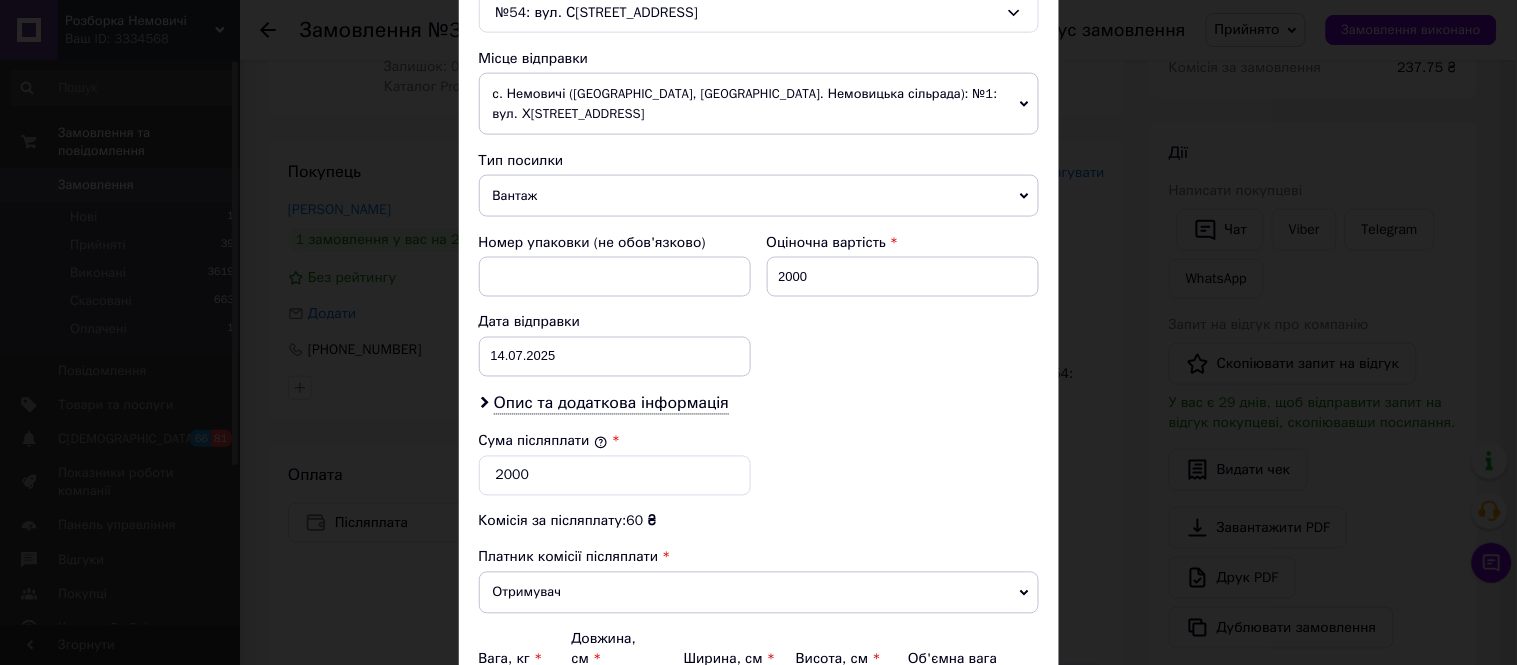 type on "10" 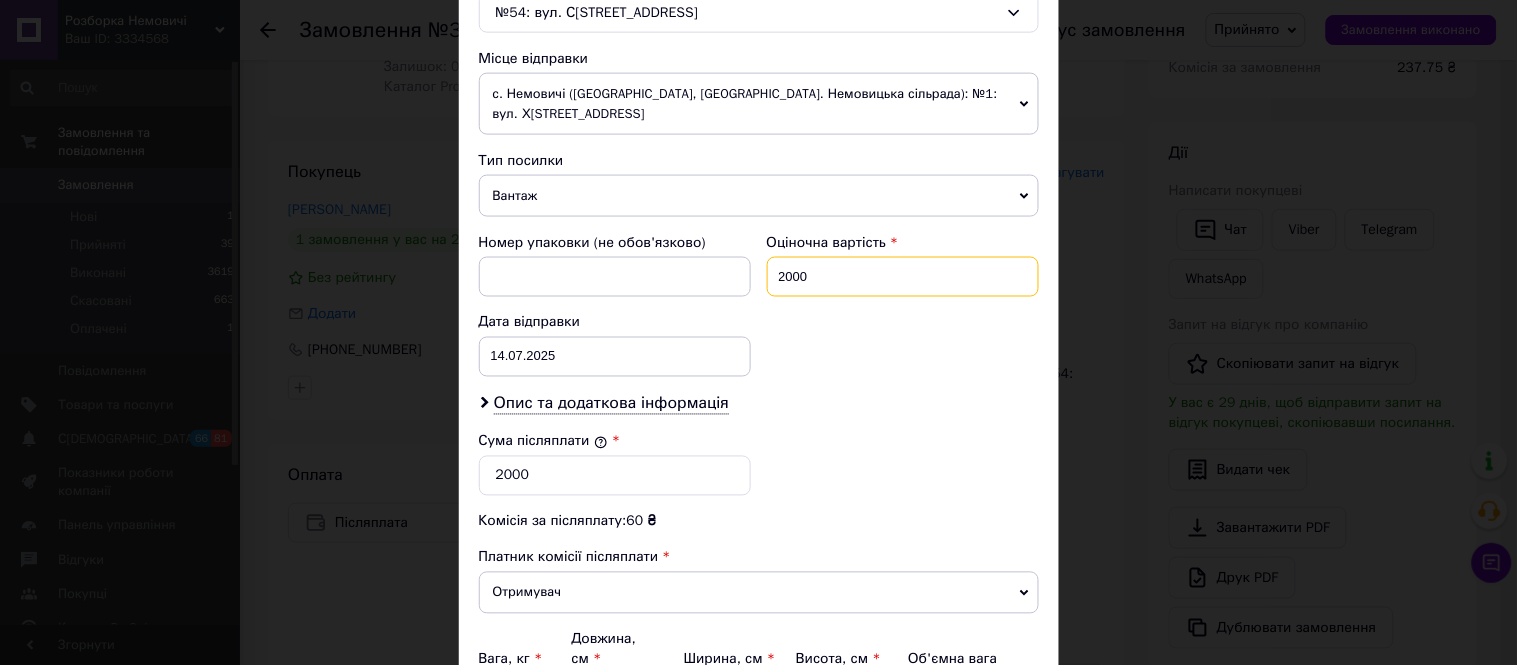 click on "2000" at bounding box center [903, 277] 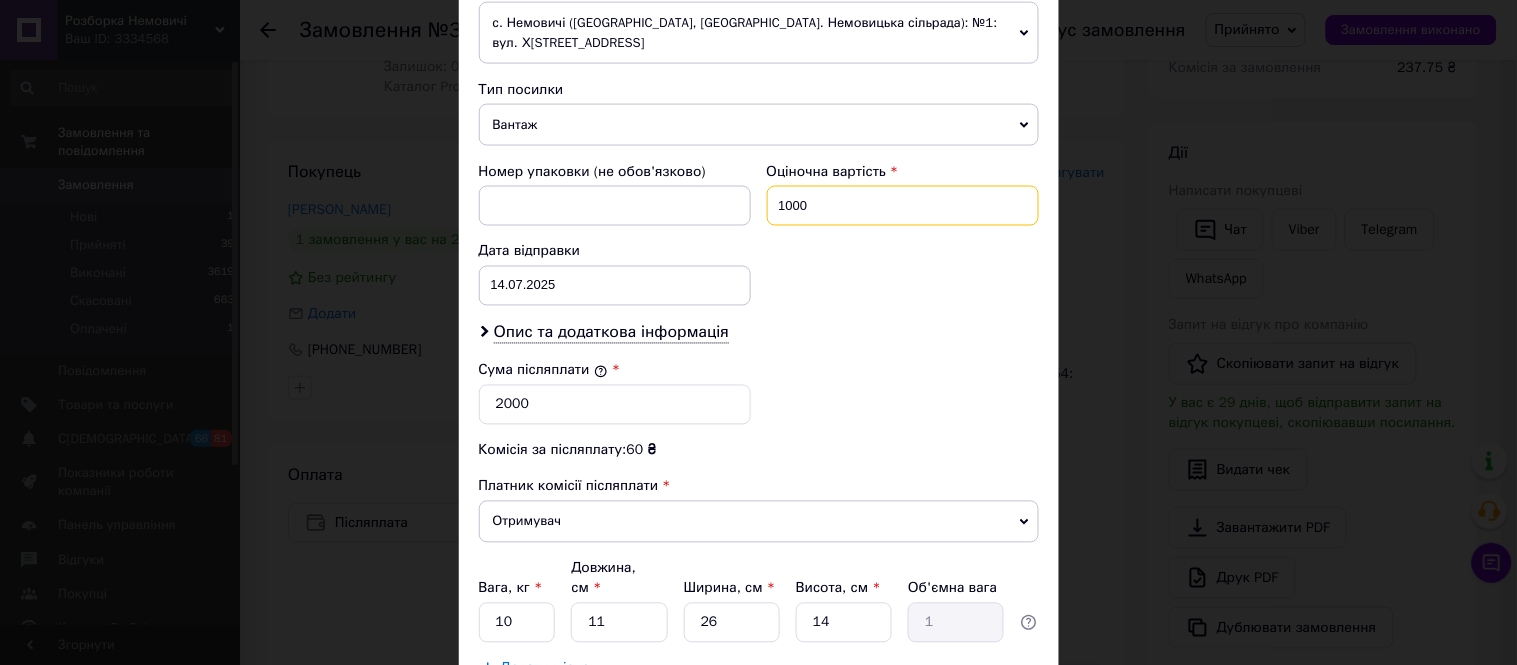 scroll, scrollTop: 777, scrollLeft: 0, axis: vertical 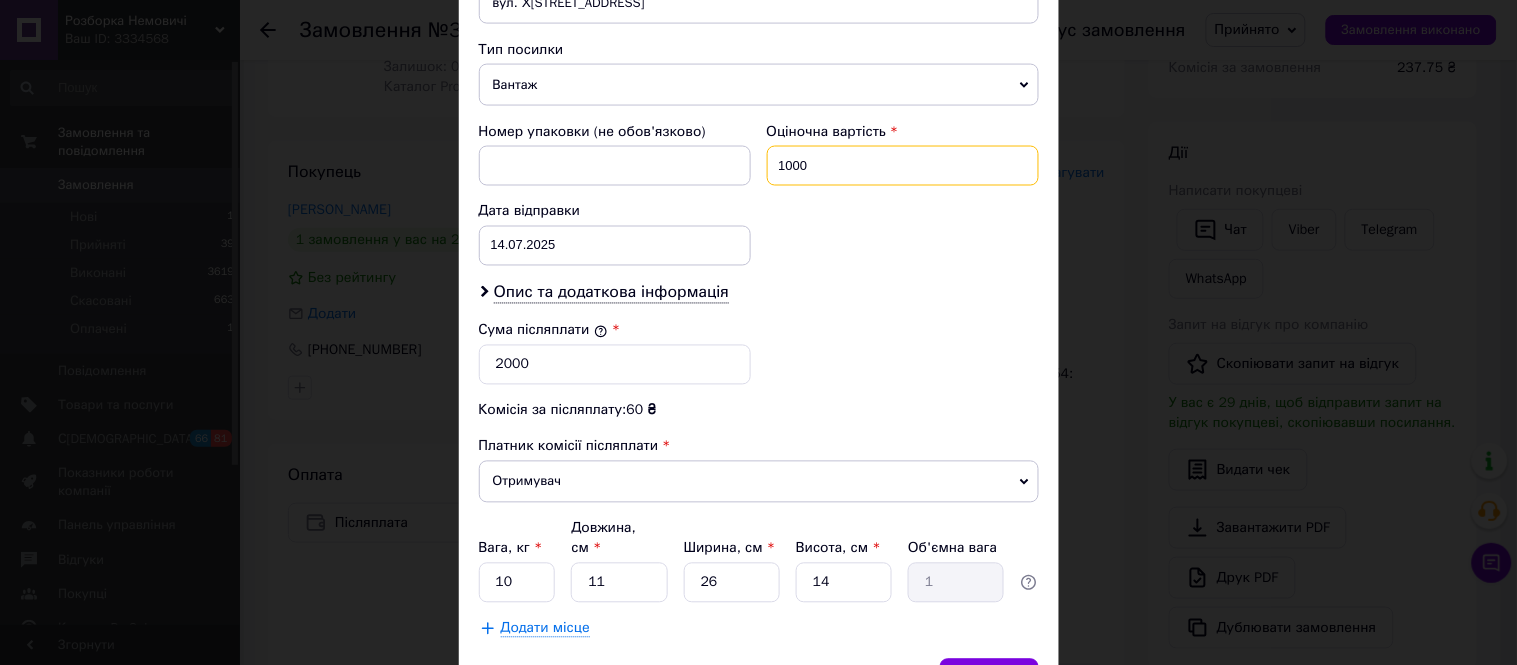 type on "1000" 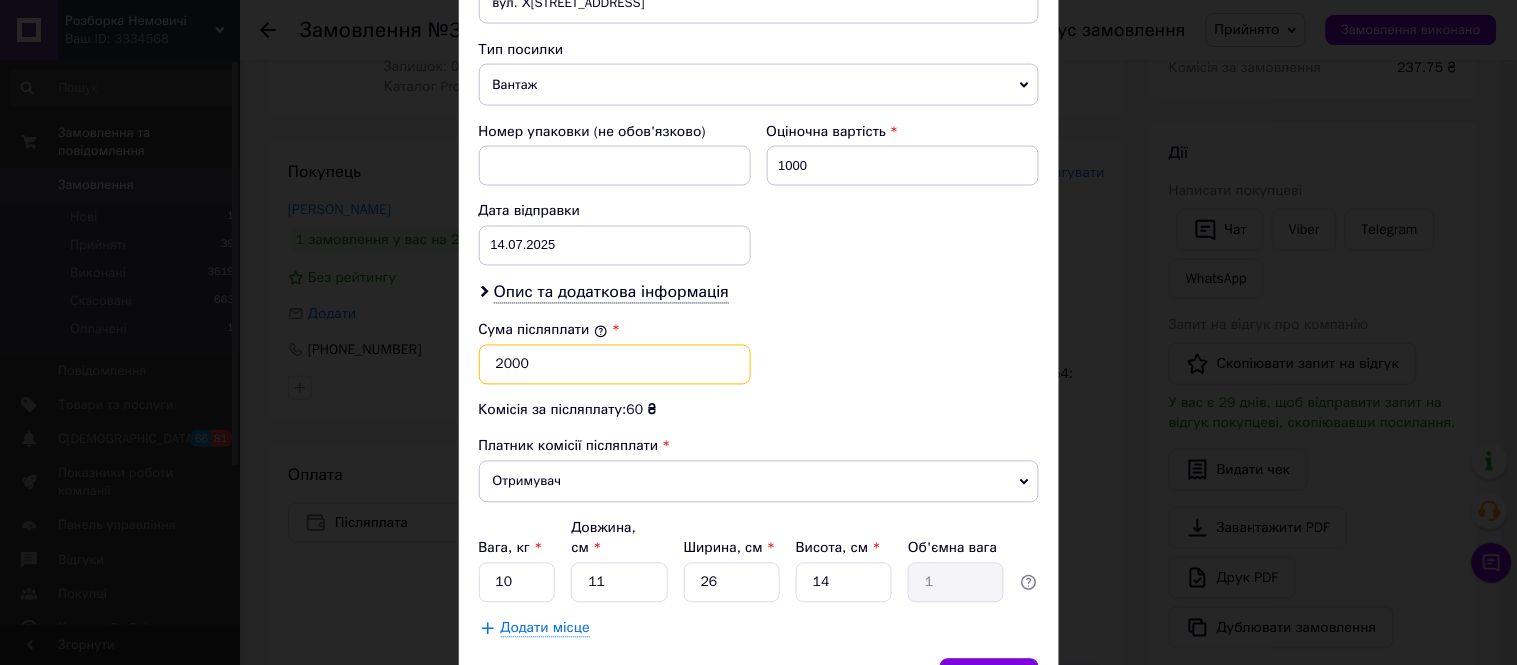 click on "2000" at bounding box center (615, 365) 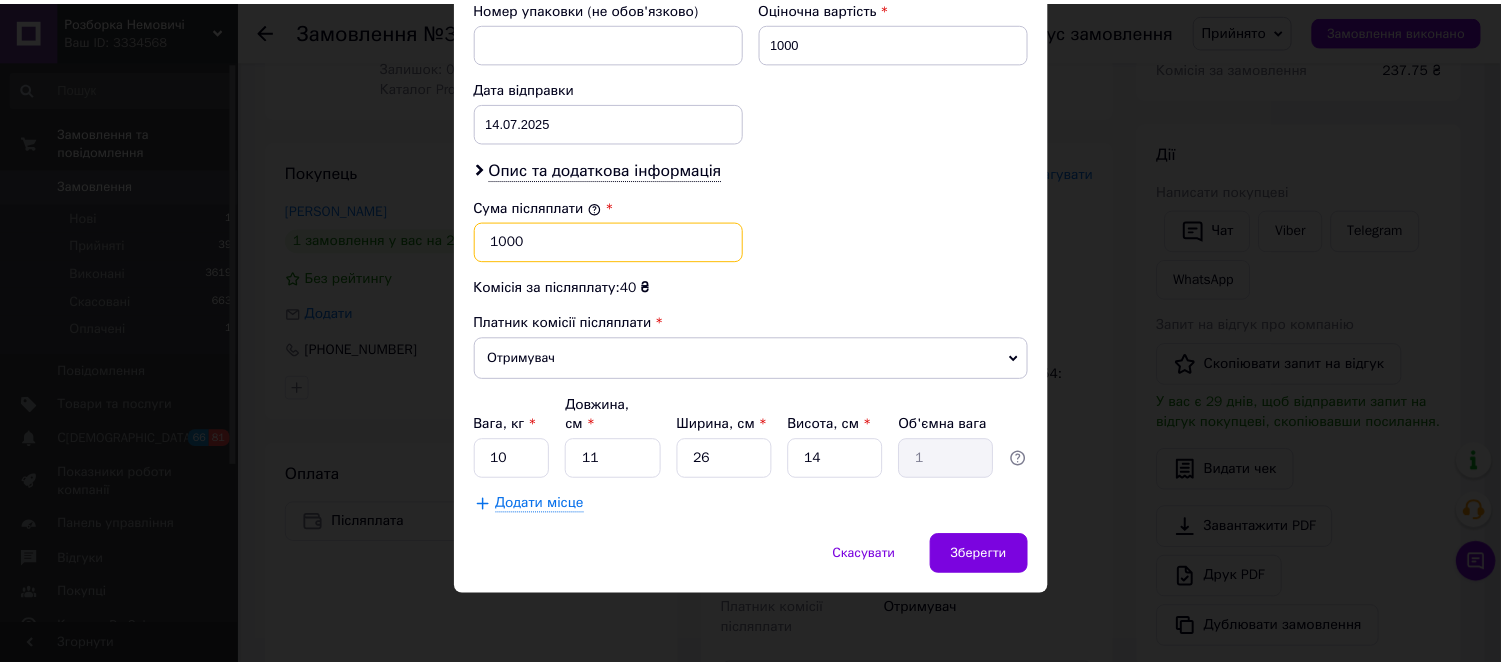 scroll, scrollTop: 1078, scrollLeft: 0, axis: vertical 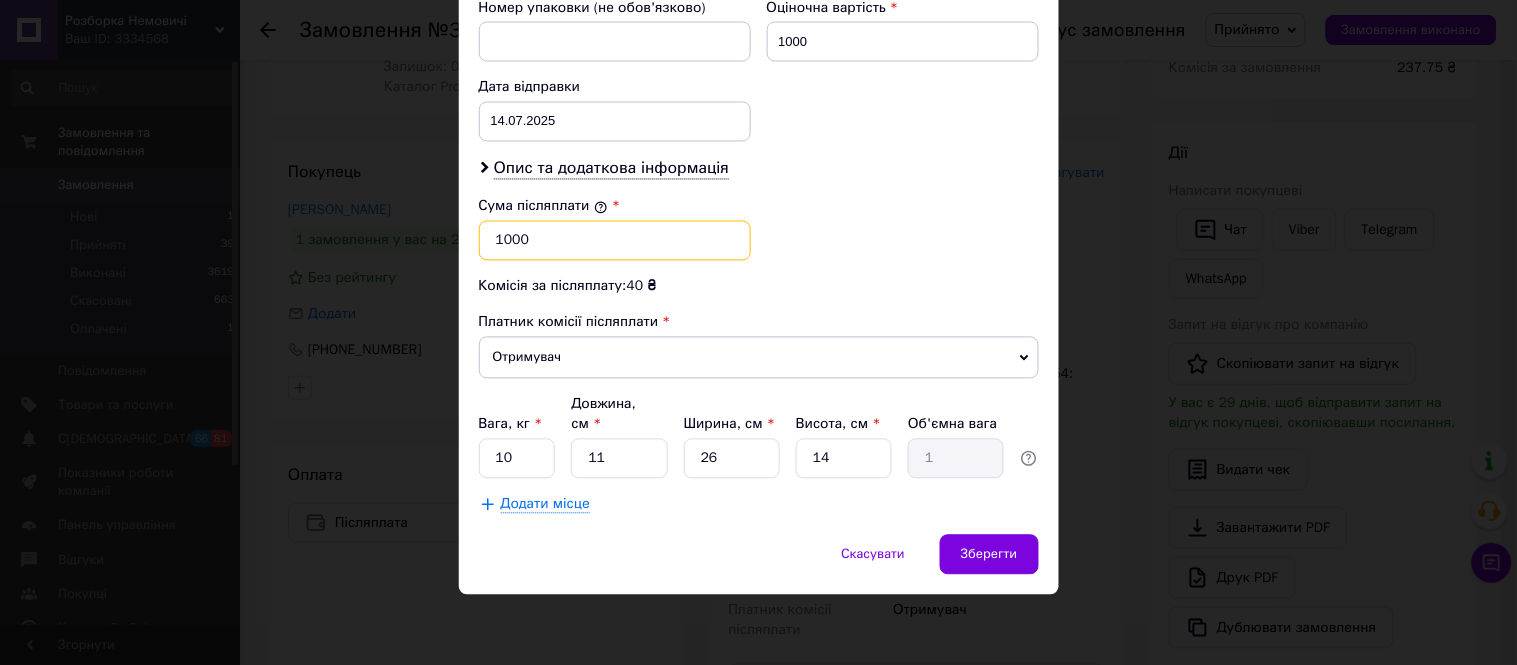 type on "1000" 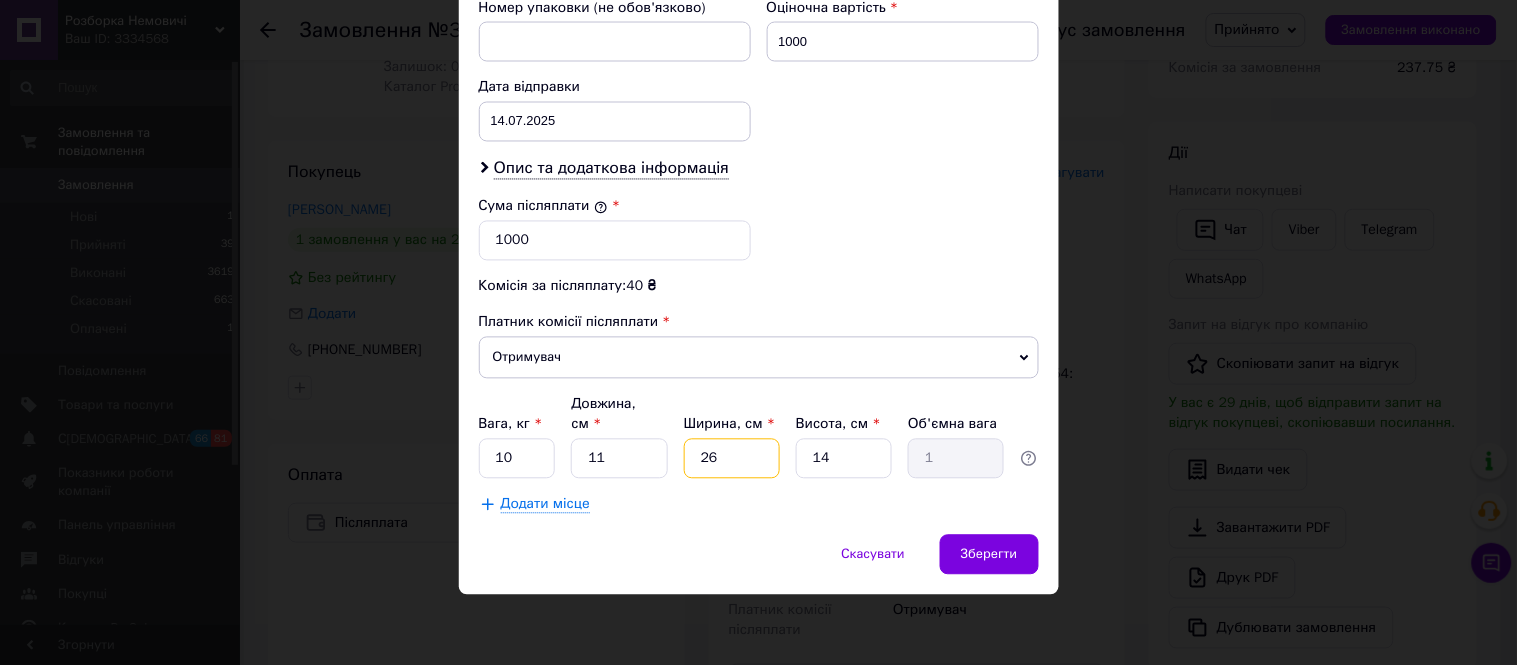 click on "26" at bounding box center (732, 459) 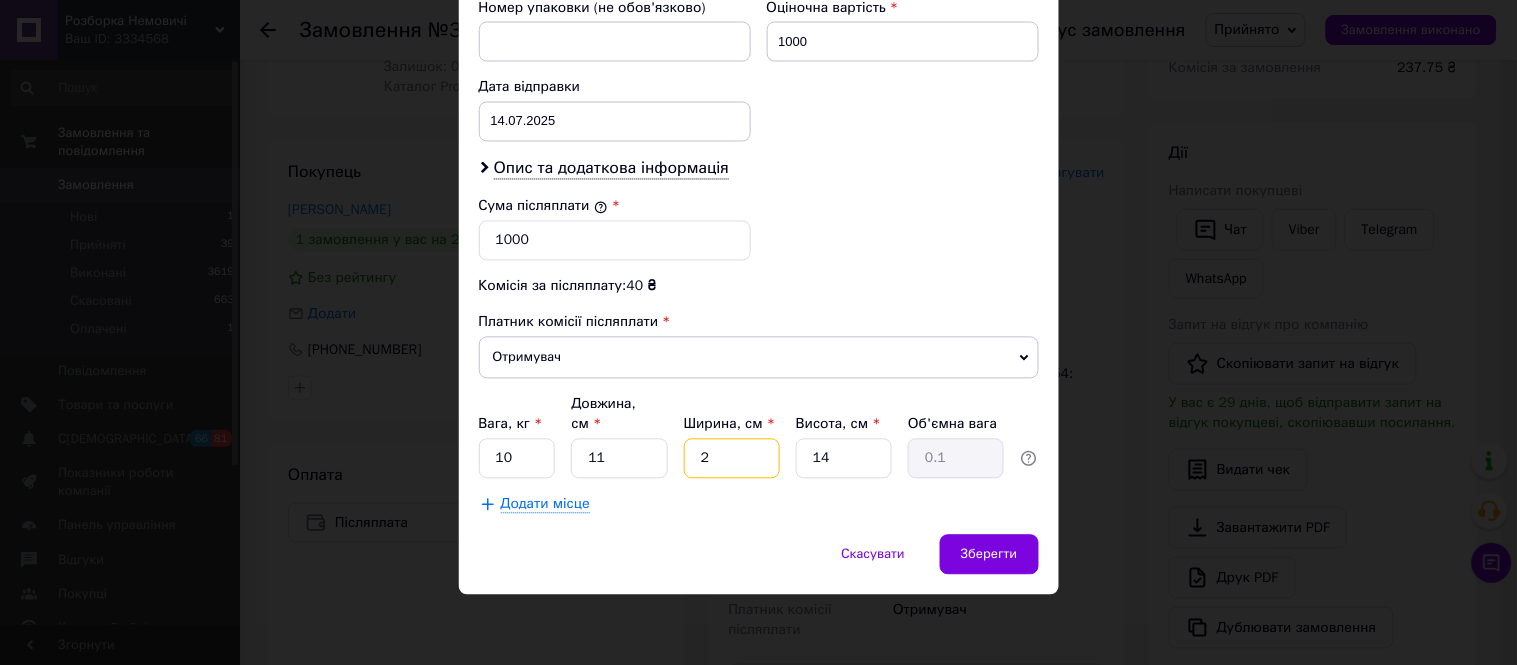 type 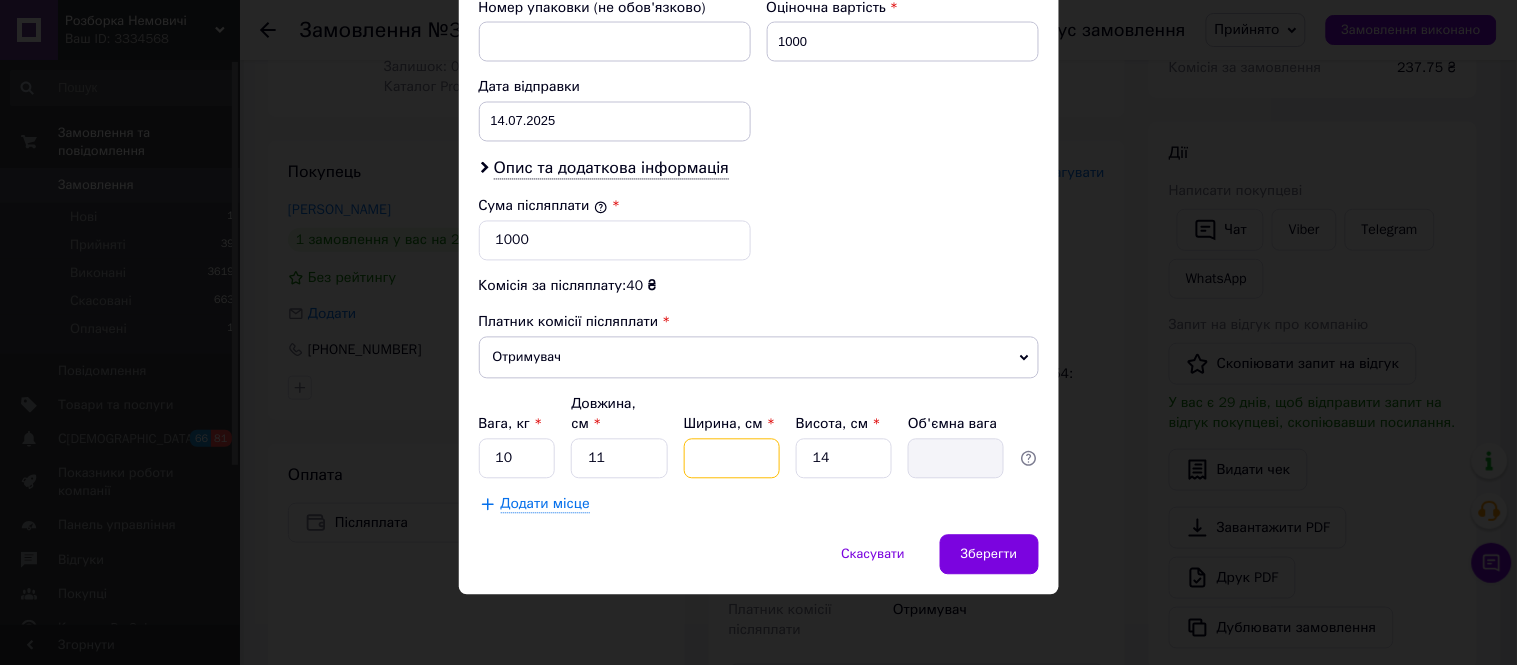 type on "3" 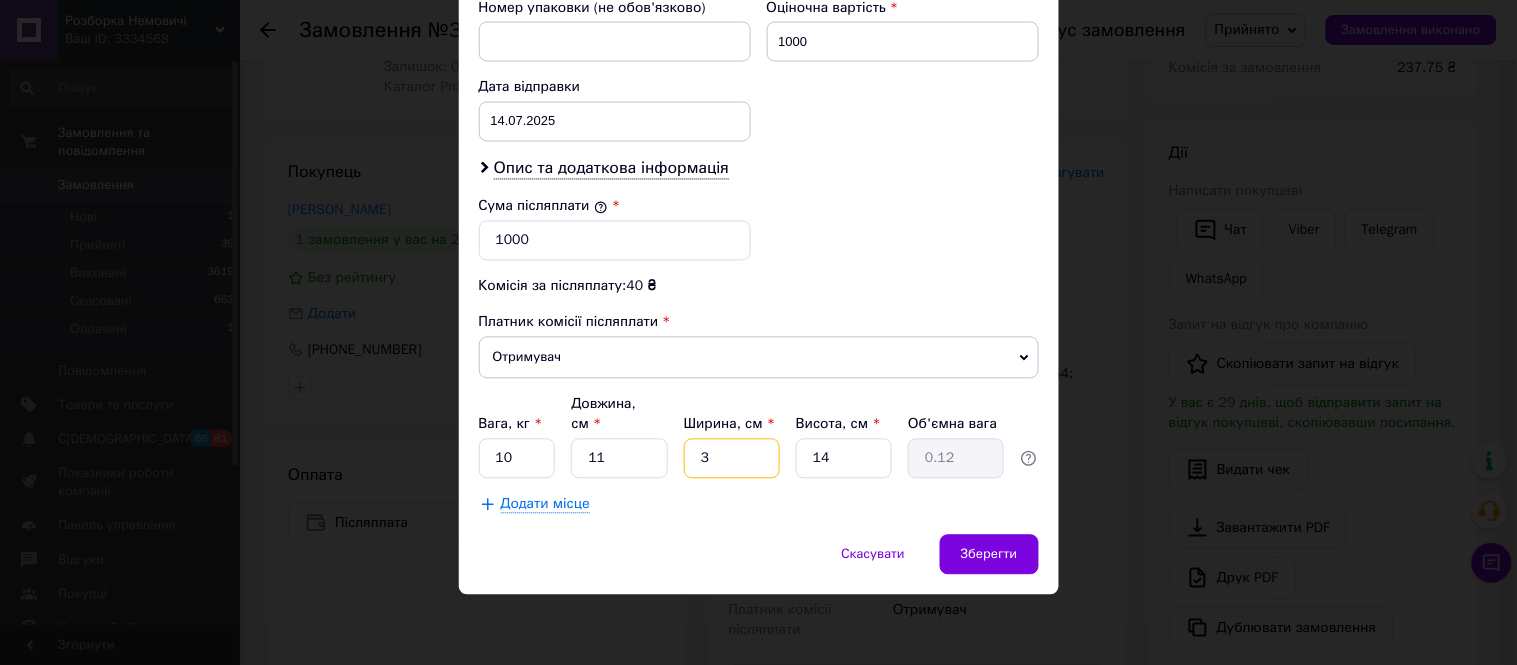 type on "35" 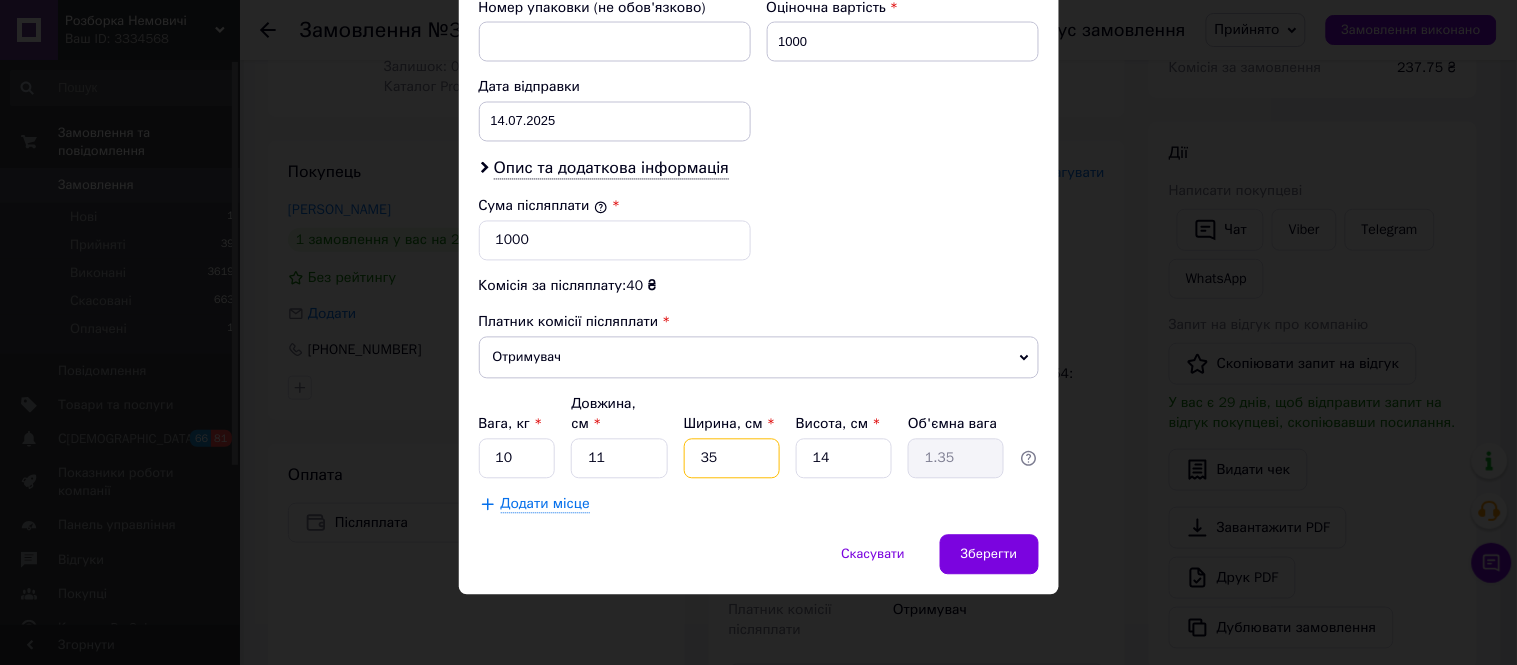 type on "35" 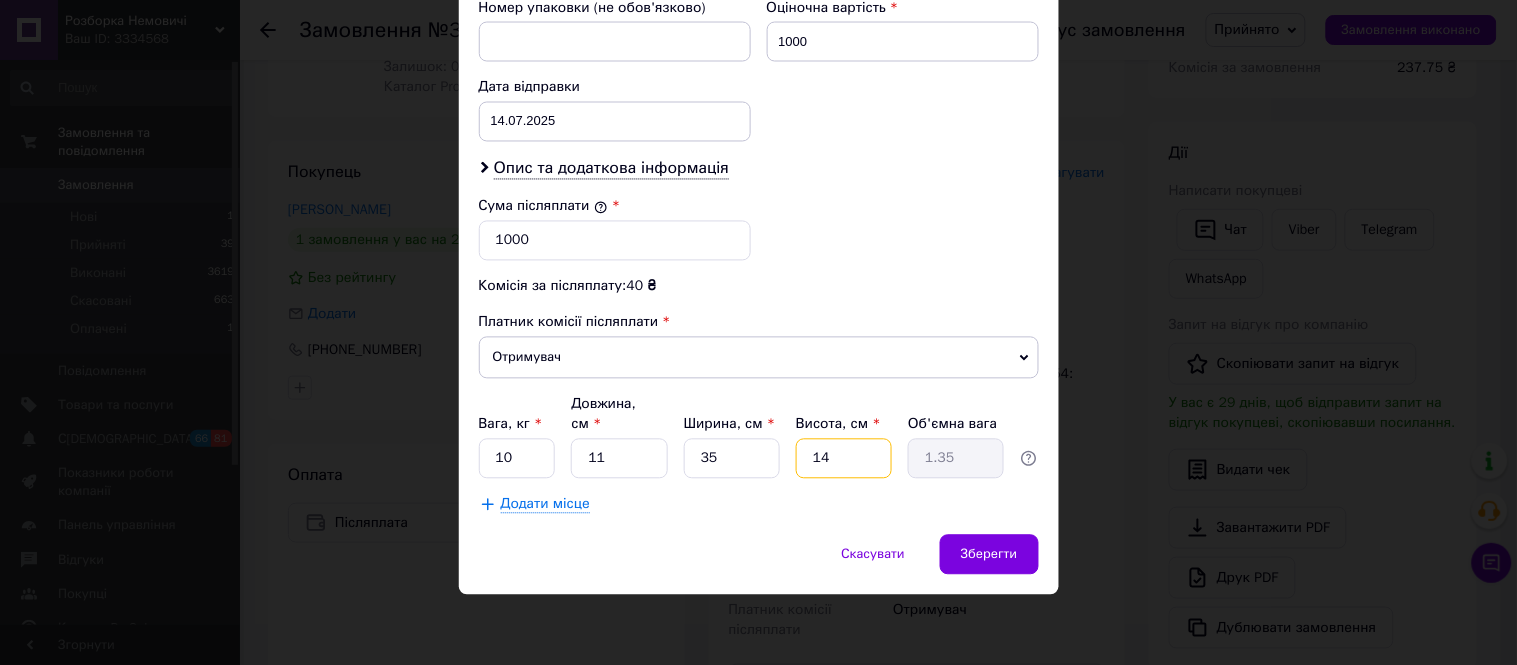 click on "14" at bounding box center (844, 459) 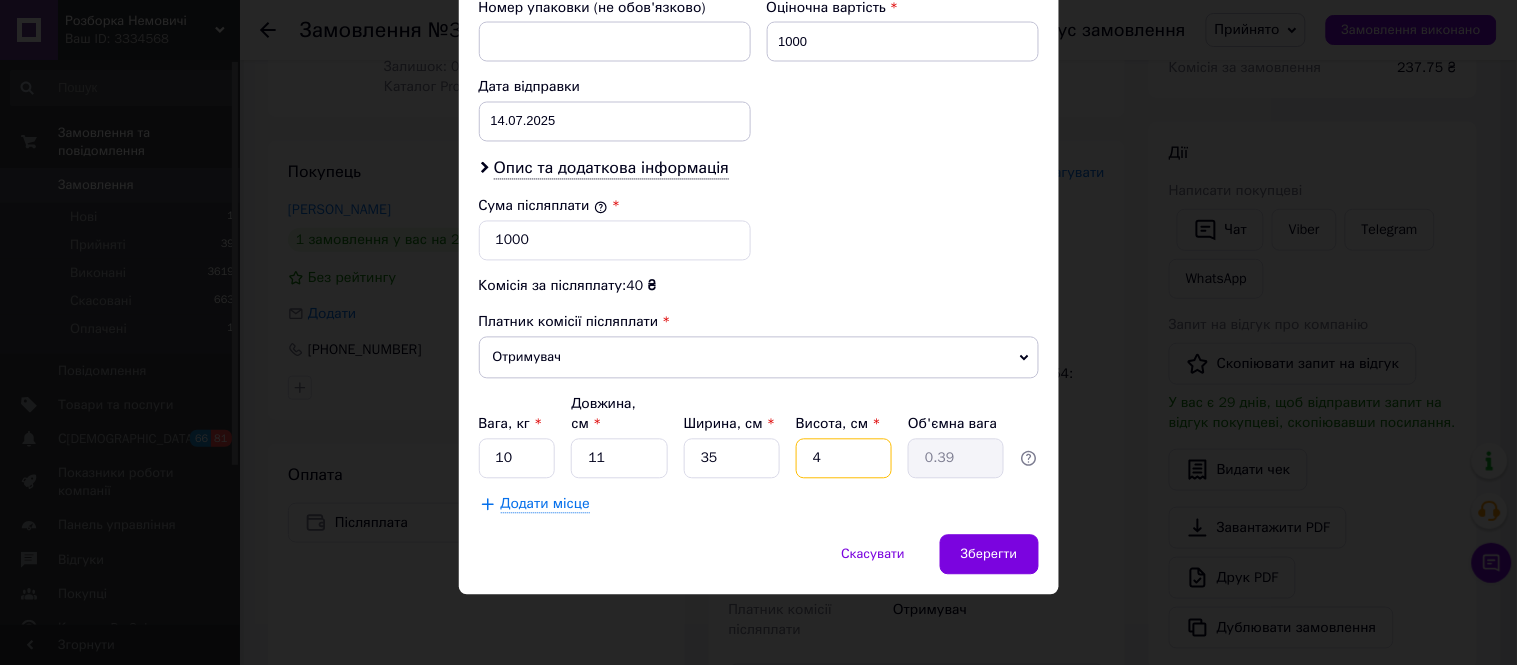 type on "34" 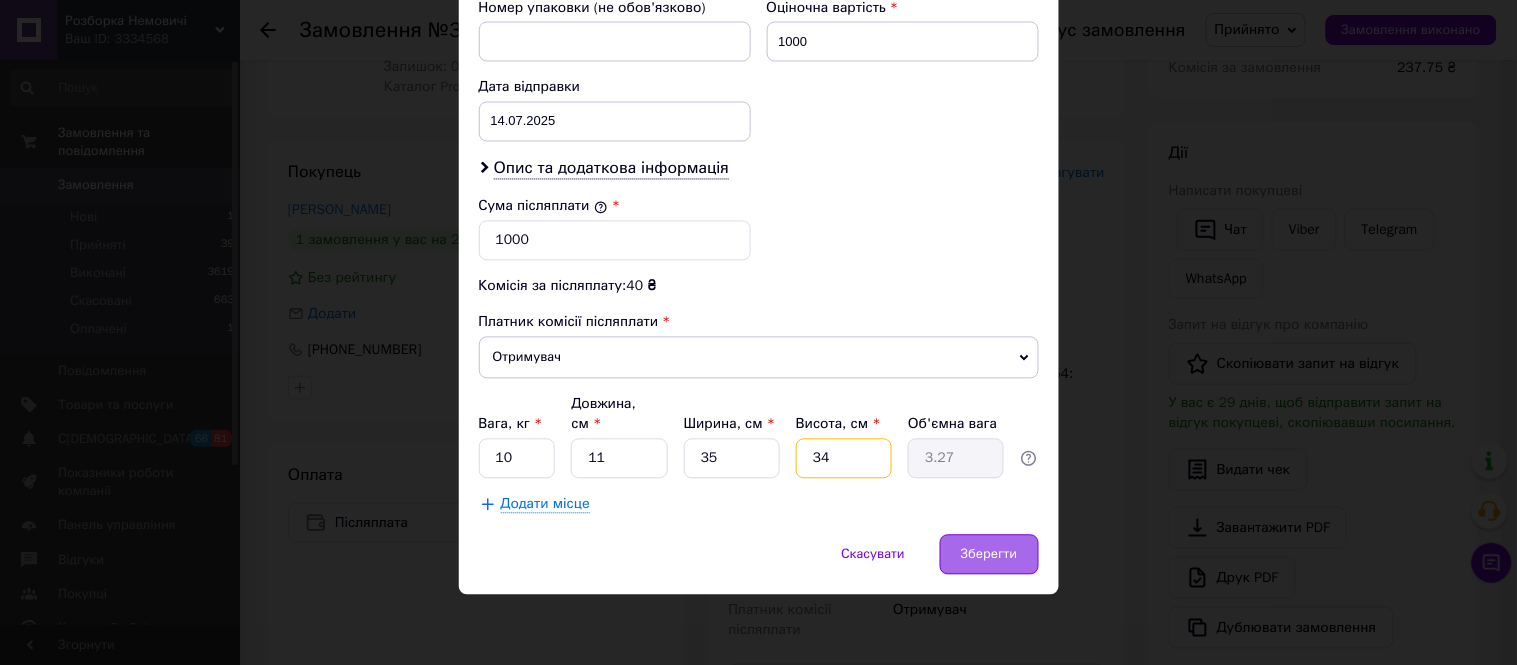 type on "34" 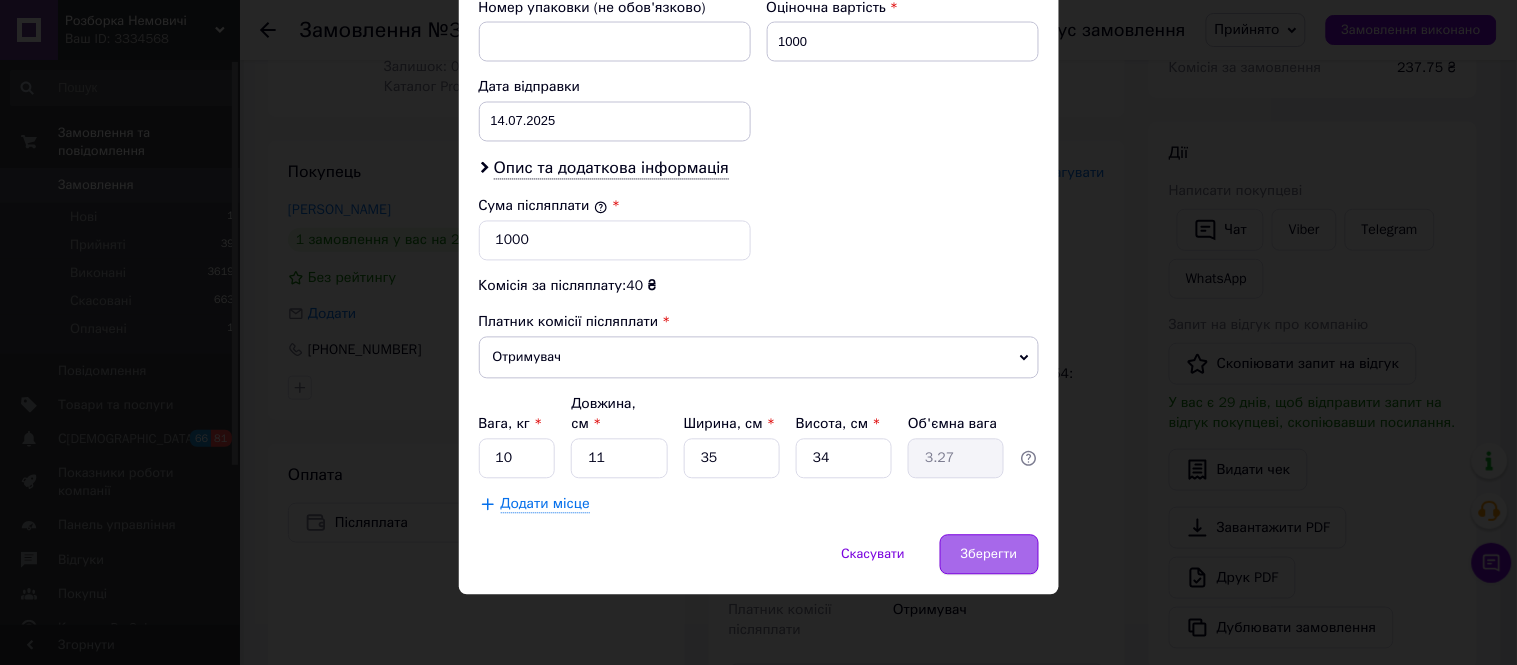click on "Зберегти" at bounding box center (989, 555) 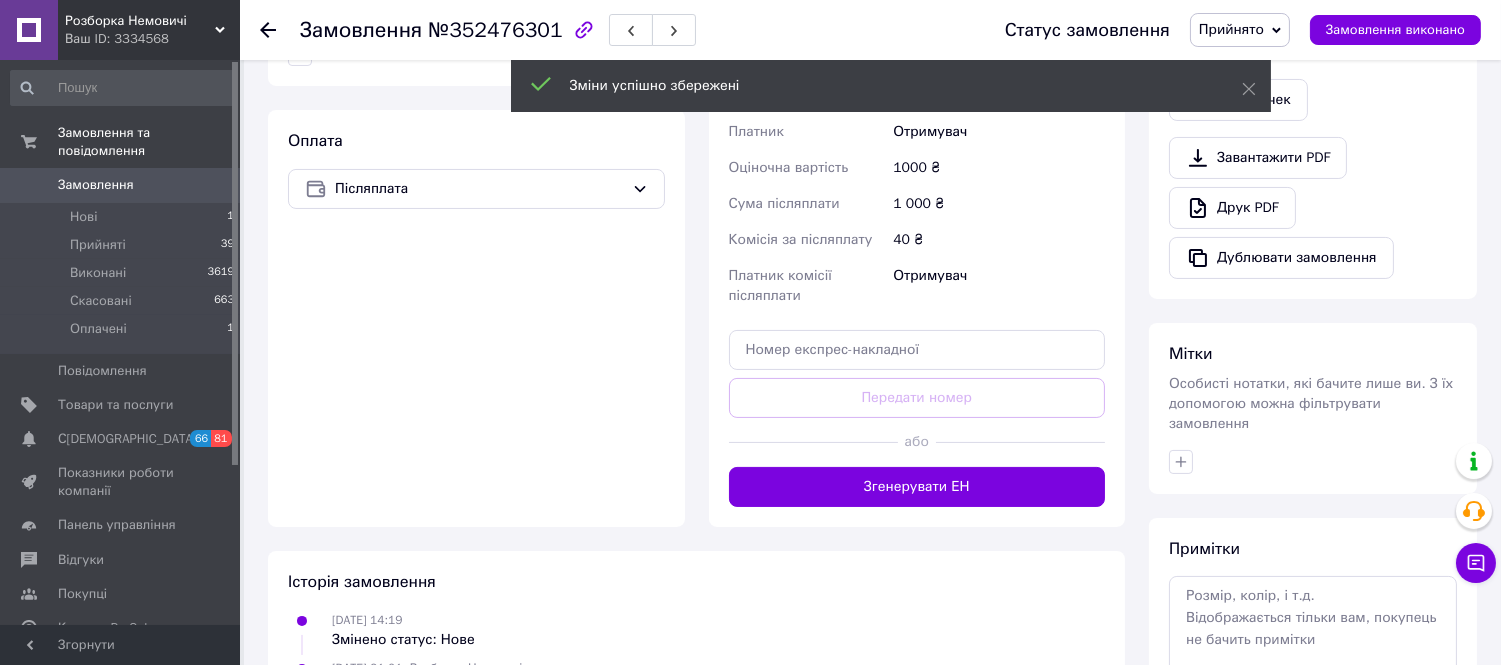 scroll, scrollTop: 834, scrollLeft: 0, axis: vertical 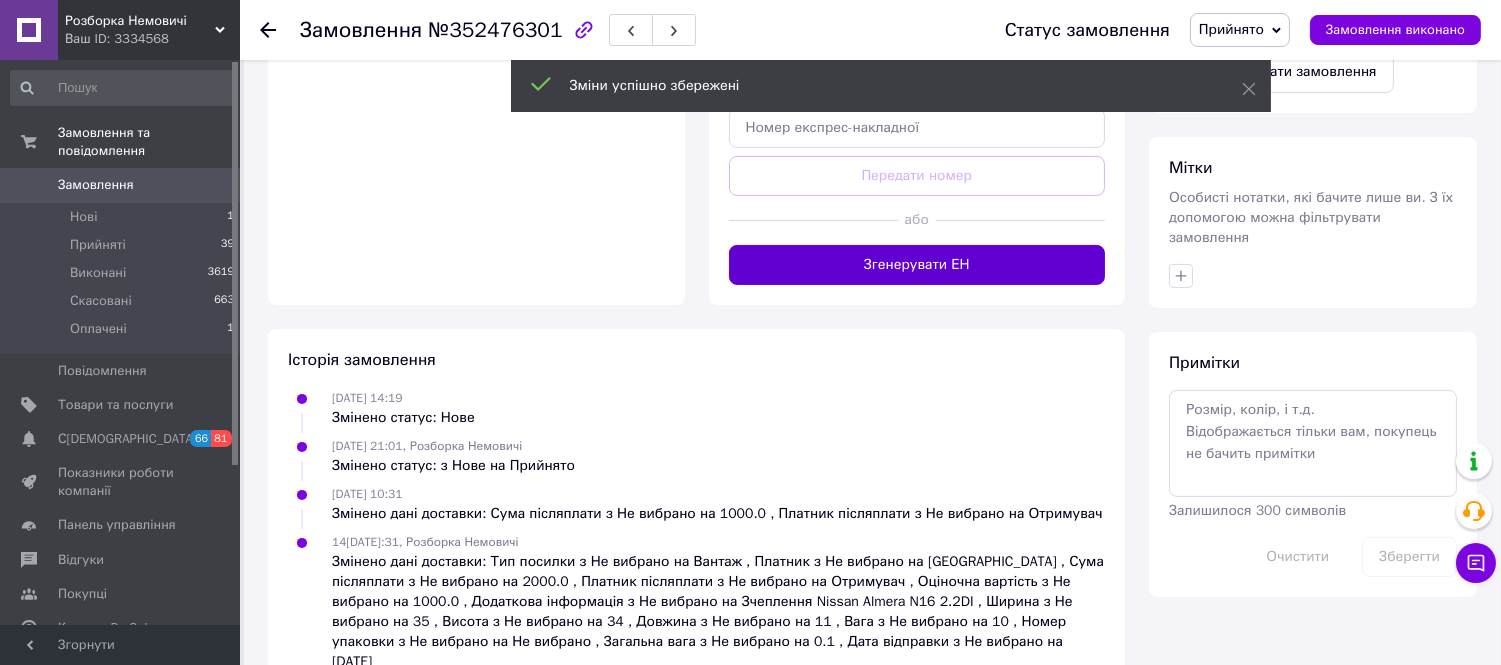 click on "Згенерувати ЕН" at bounding box center (917, 265) 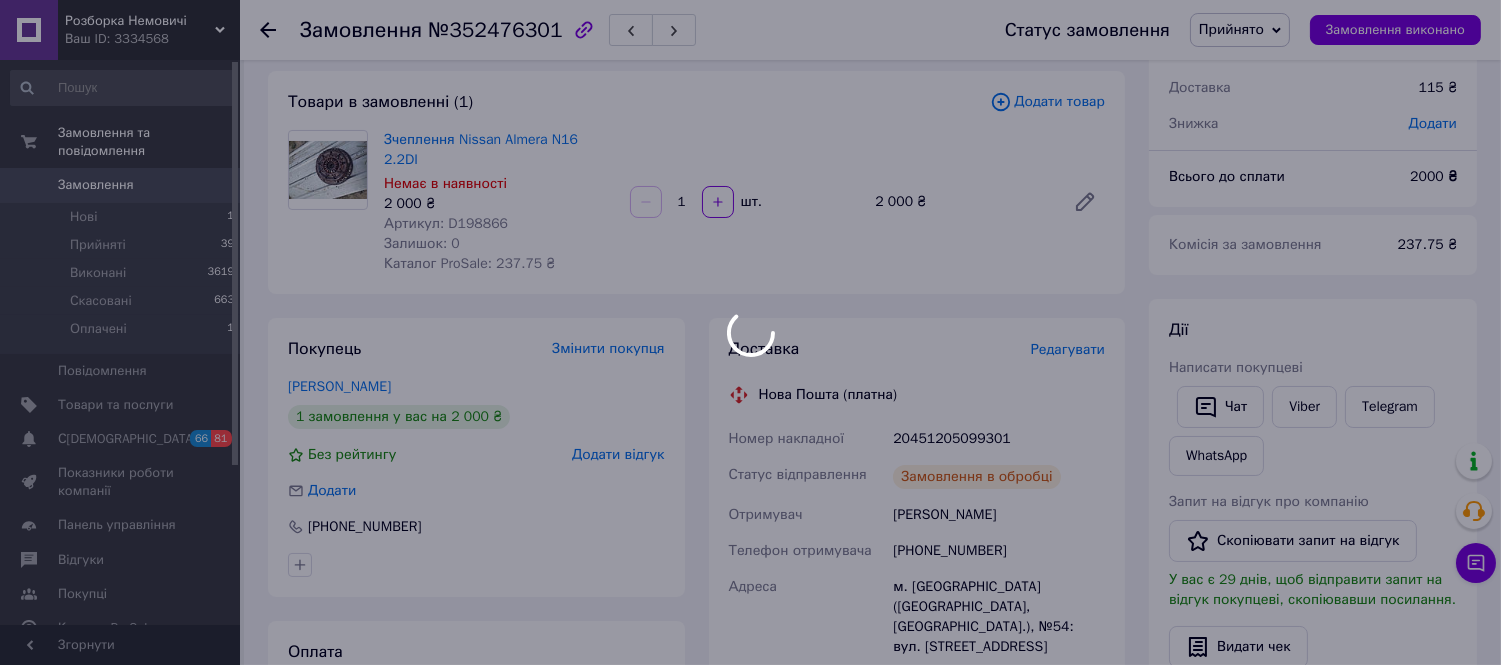 scroll, scrollTop: 56, scrollLeft: 0, axis: vertical 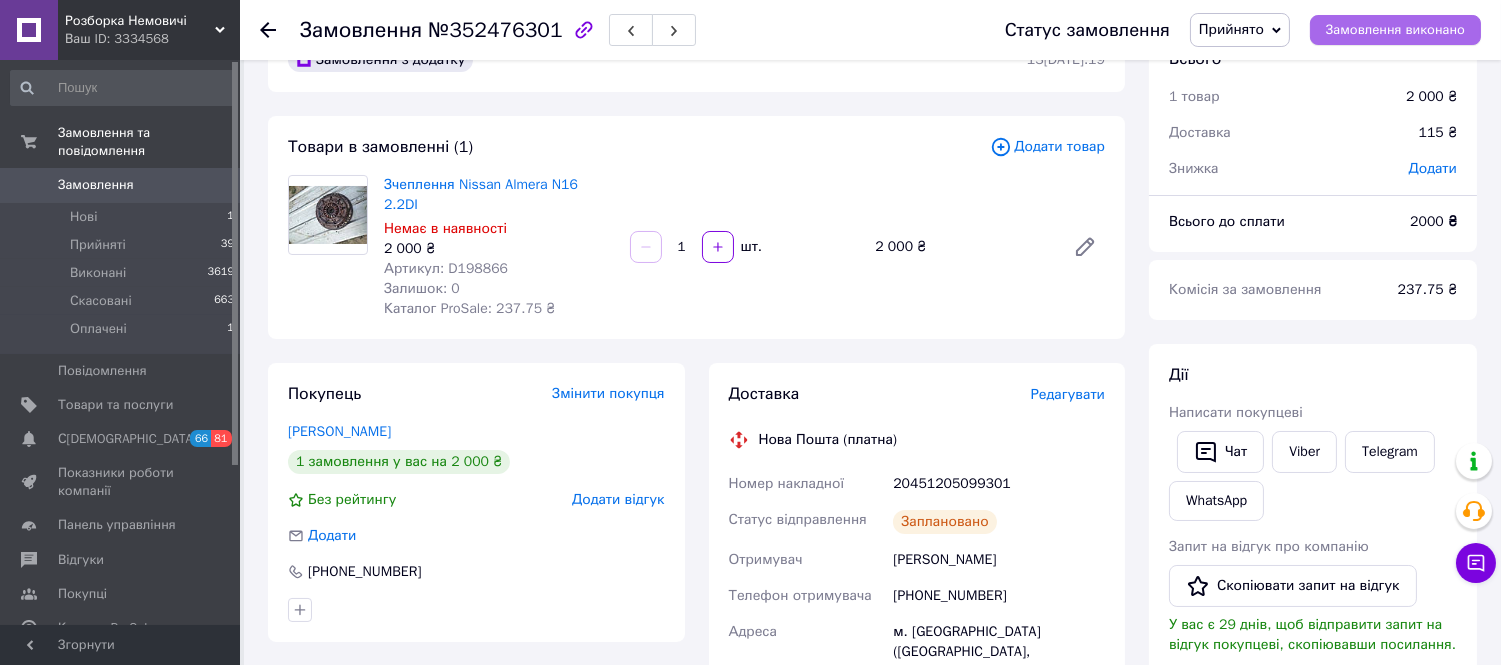 click on "Замовлення виконано" at bounding box center [1395, 30] 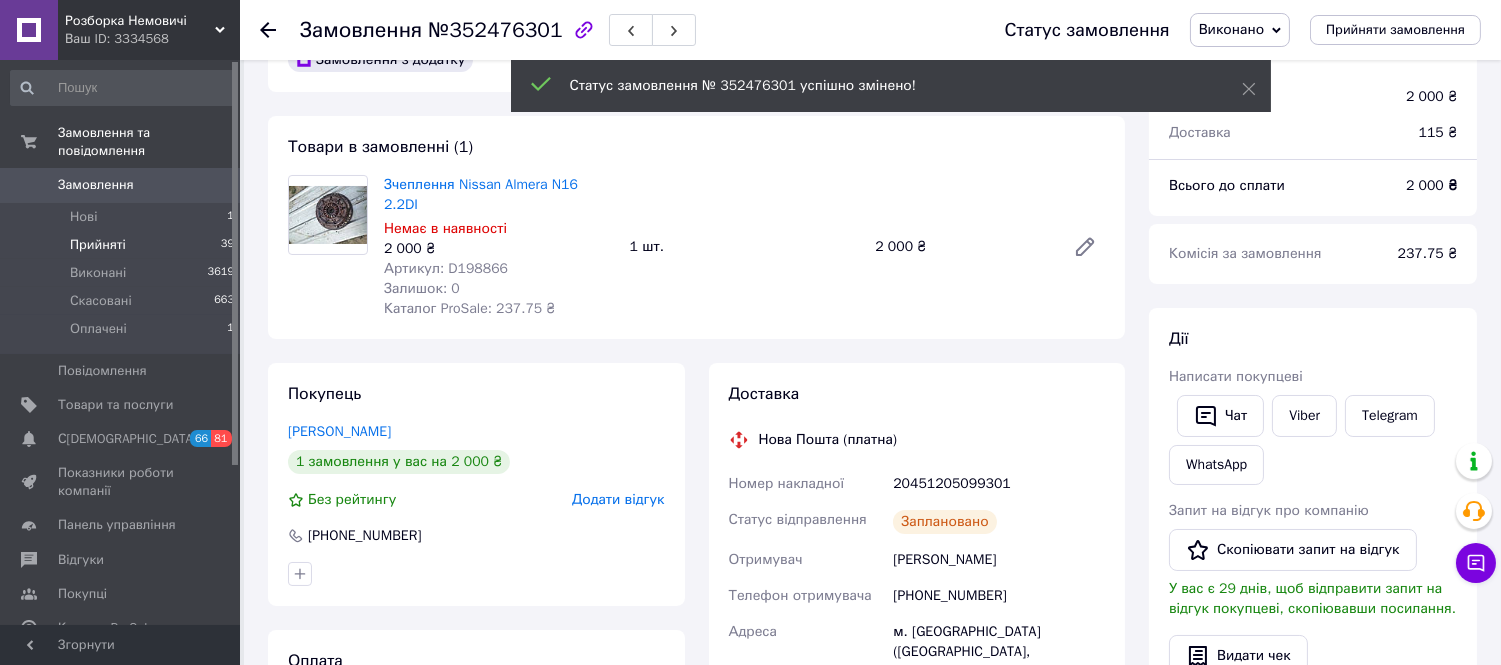 click on "Прийняті" at bounding box center (98, 245) 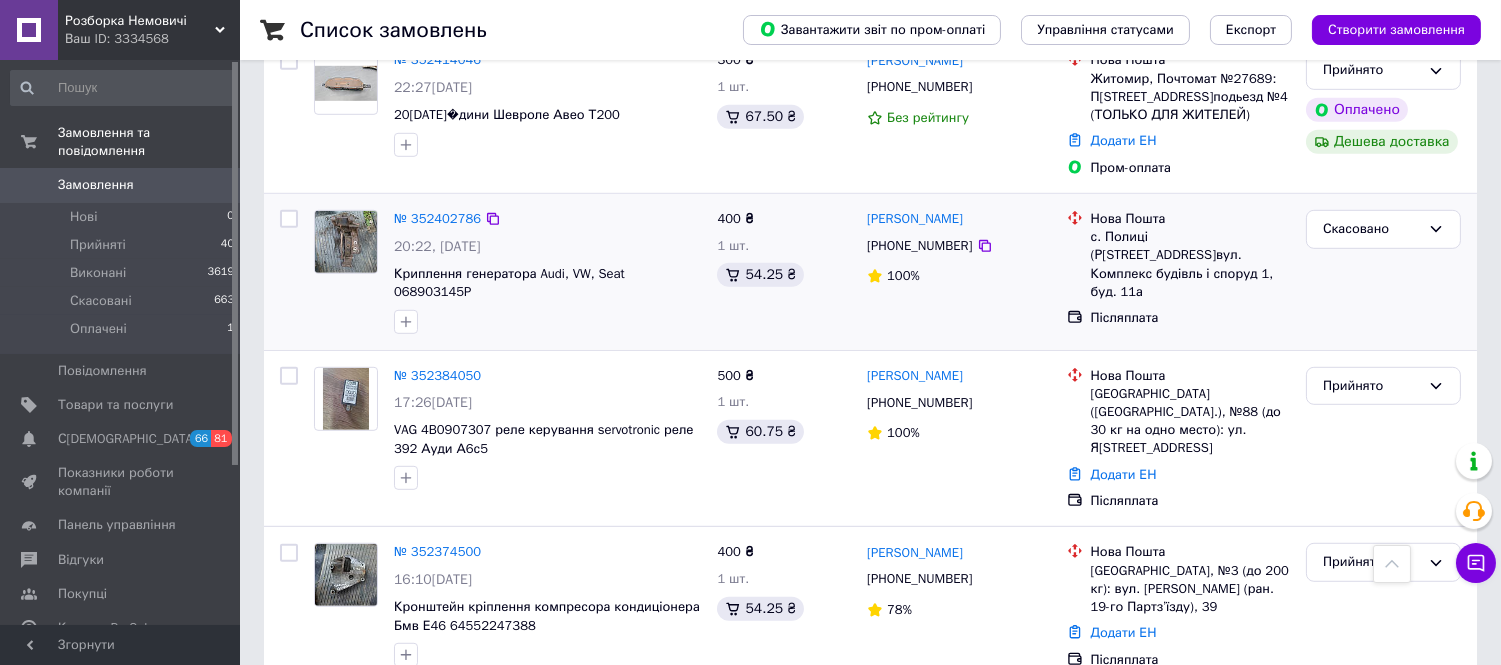 scroll, scrollTop: 2222, scrollLeft: 0, axis: vertical 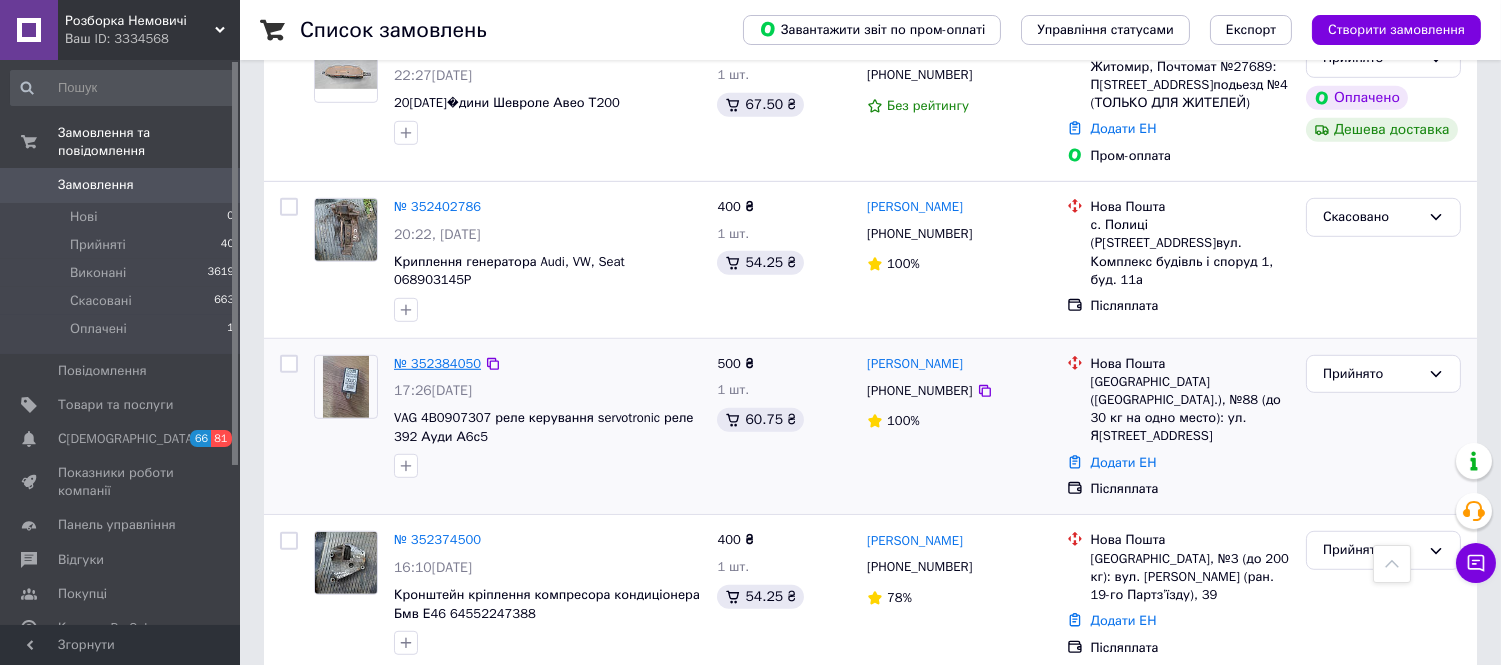 click on "№ 352384050" at bounding box center [437, 363] 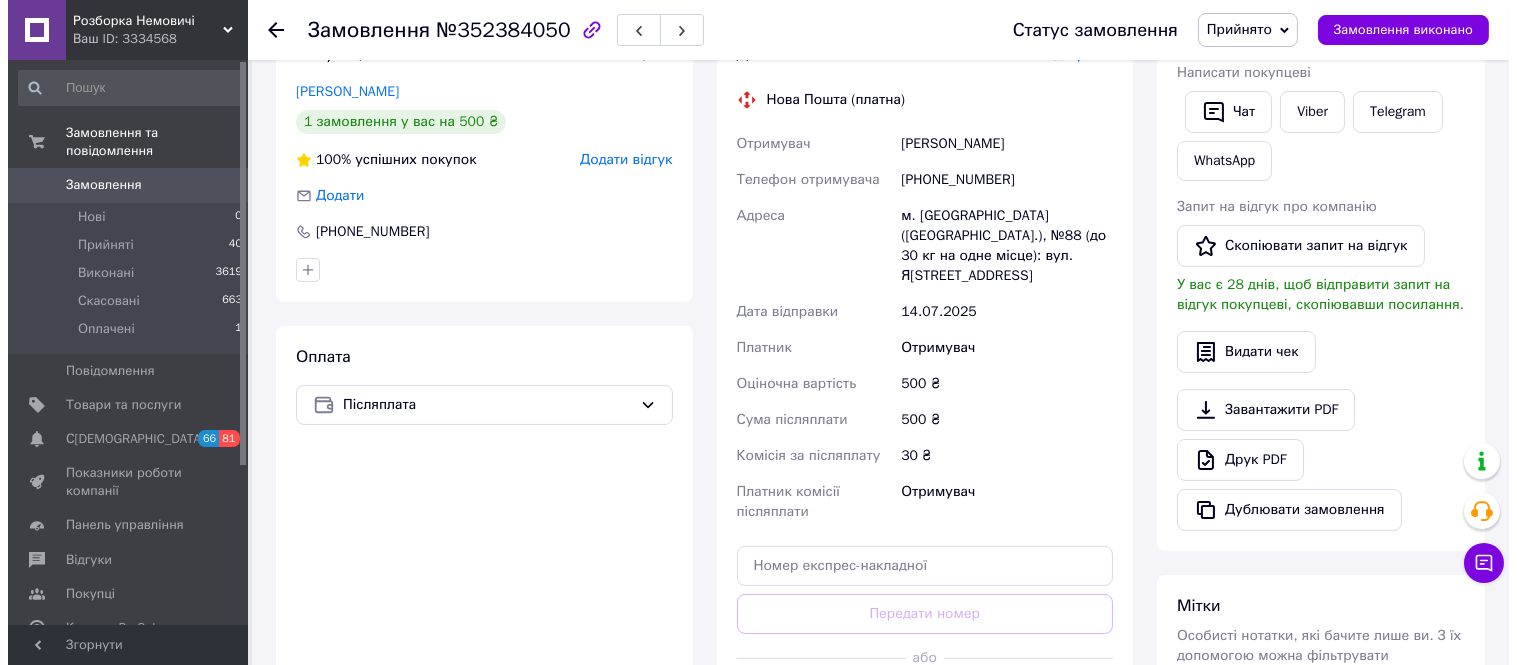 scroll, scrollTop: 390, scrollLeft: 0, axis: vertical 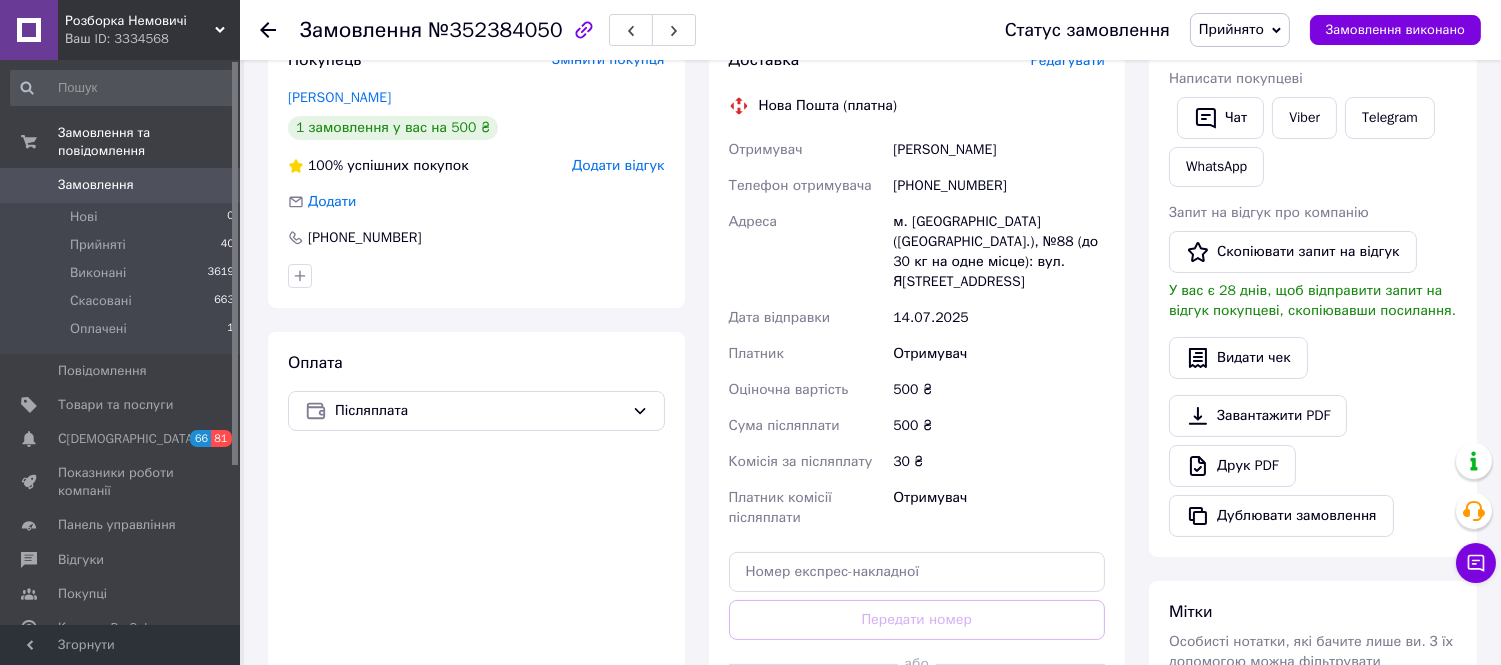 click on "Редагувати" at bounding box center [1068, 60] 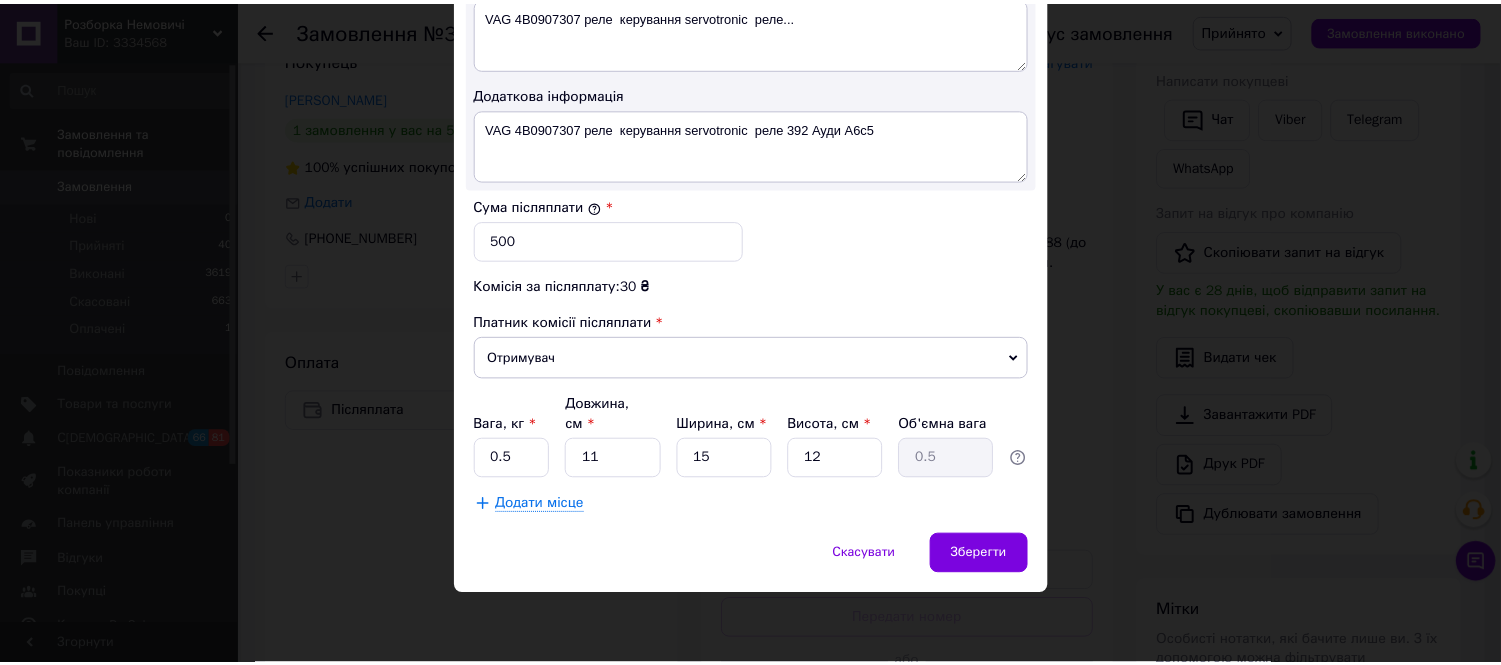 scroll, scrollTop: 1313, scrollLeft: 0, axis: vertical 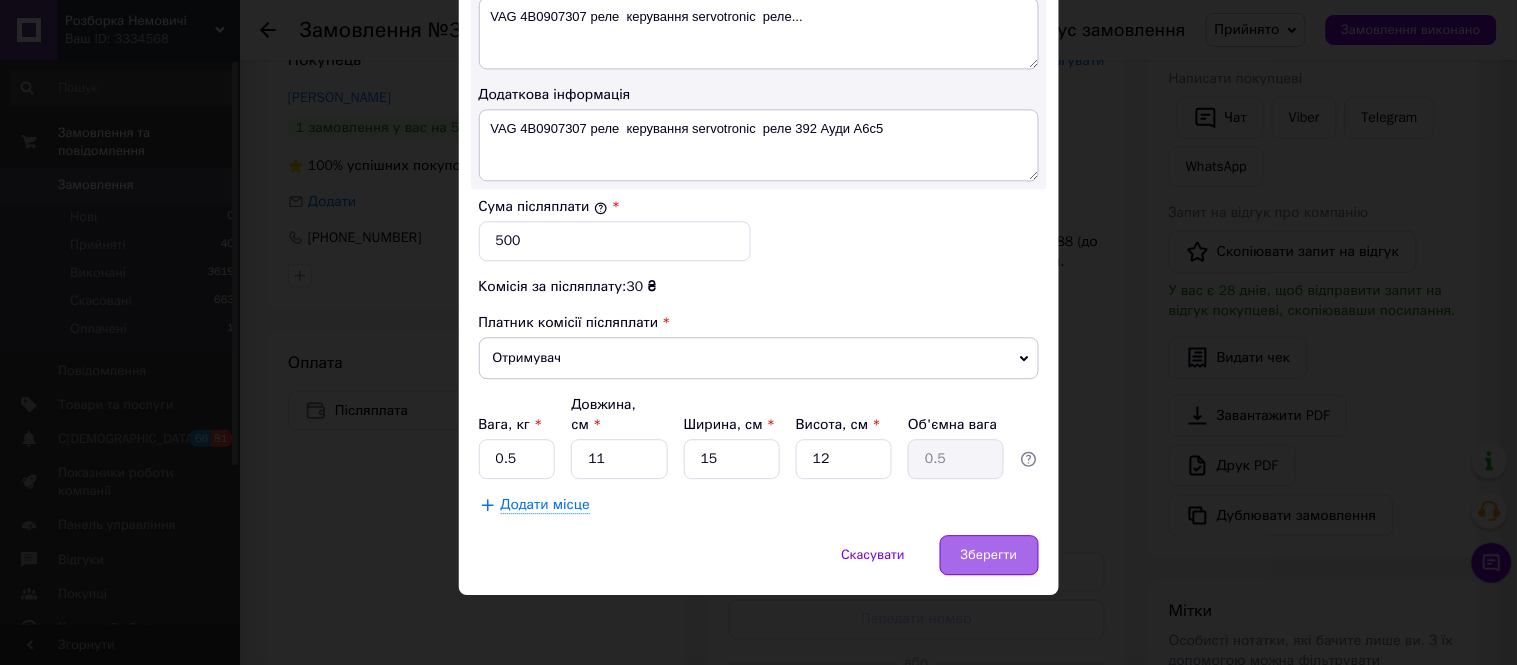click on "Зберегти" at bounding box center [989, 555] 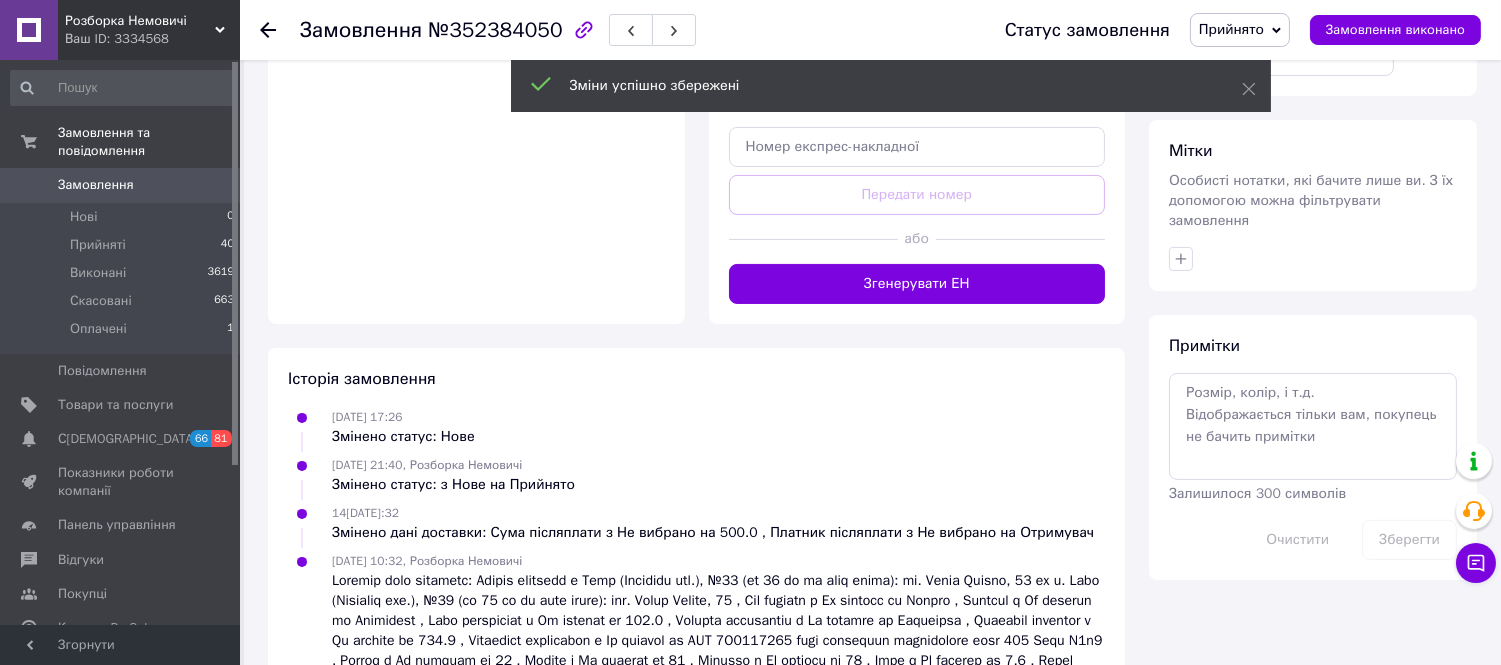 scroll, scrollTop: 945, scrollLeft: 0, axis: vertical 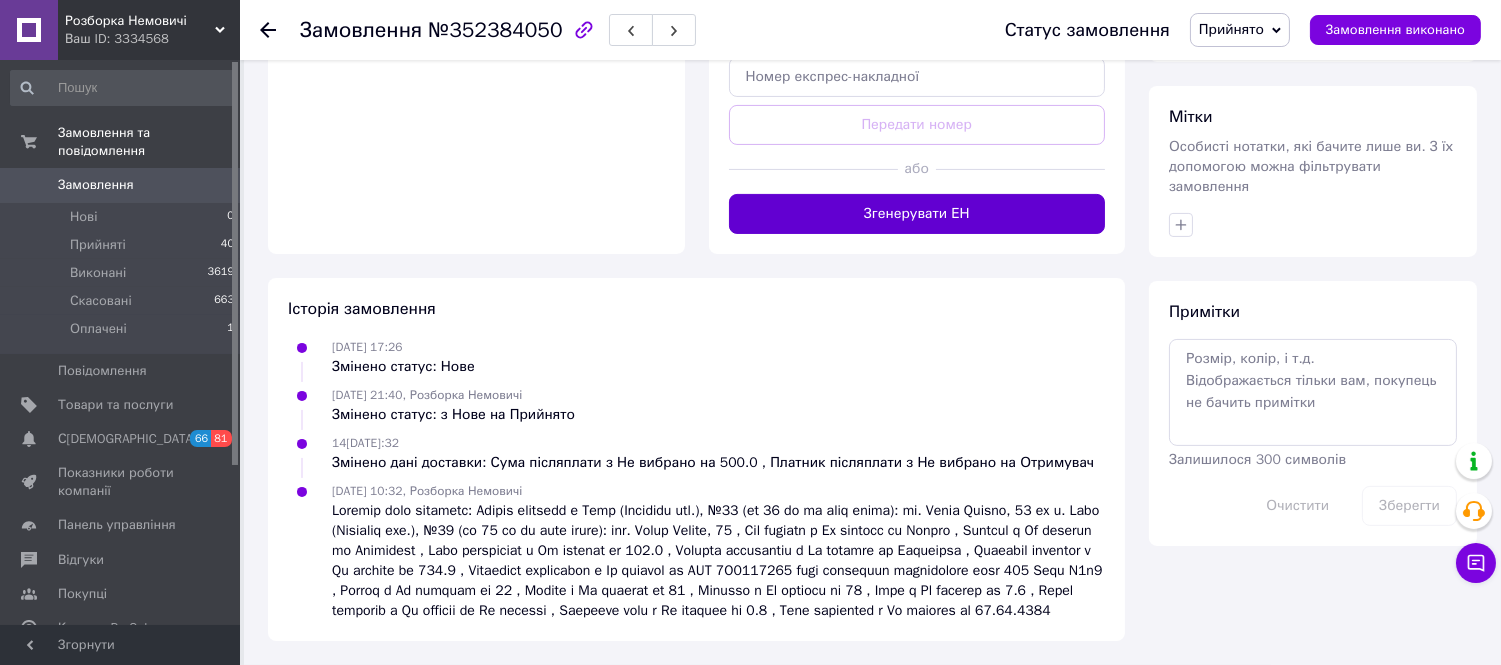 click on "Згенерувати ЕН" at bounding box center (917, 214) 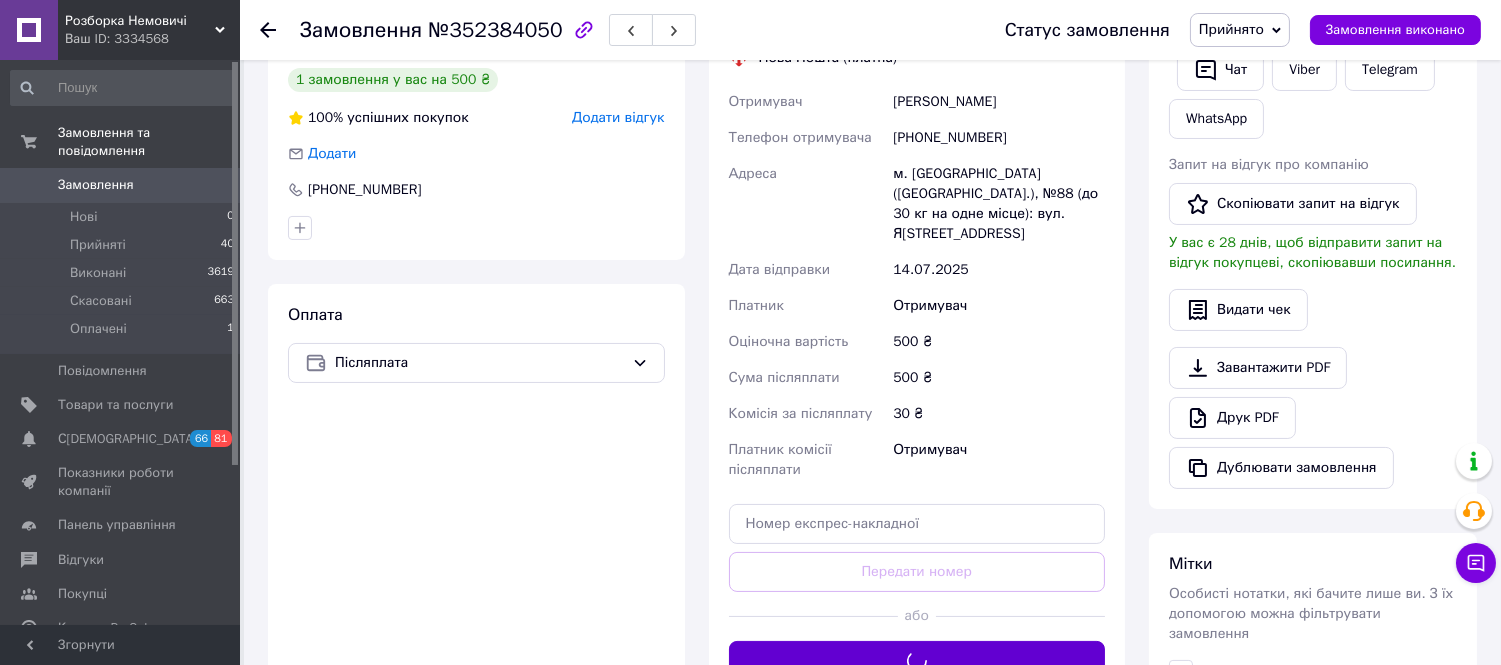 scroll, scrollTop: 390, scrollLeft: 0, axis: vertical 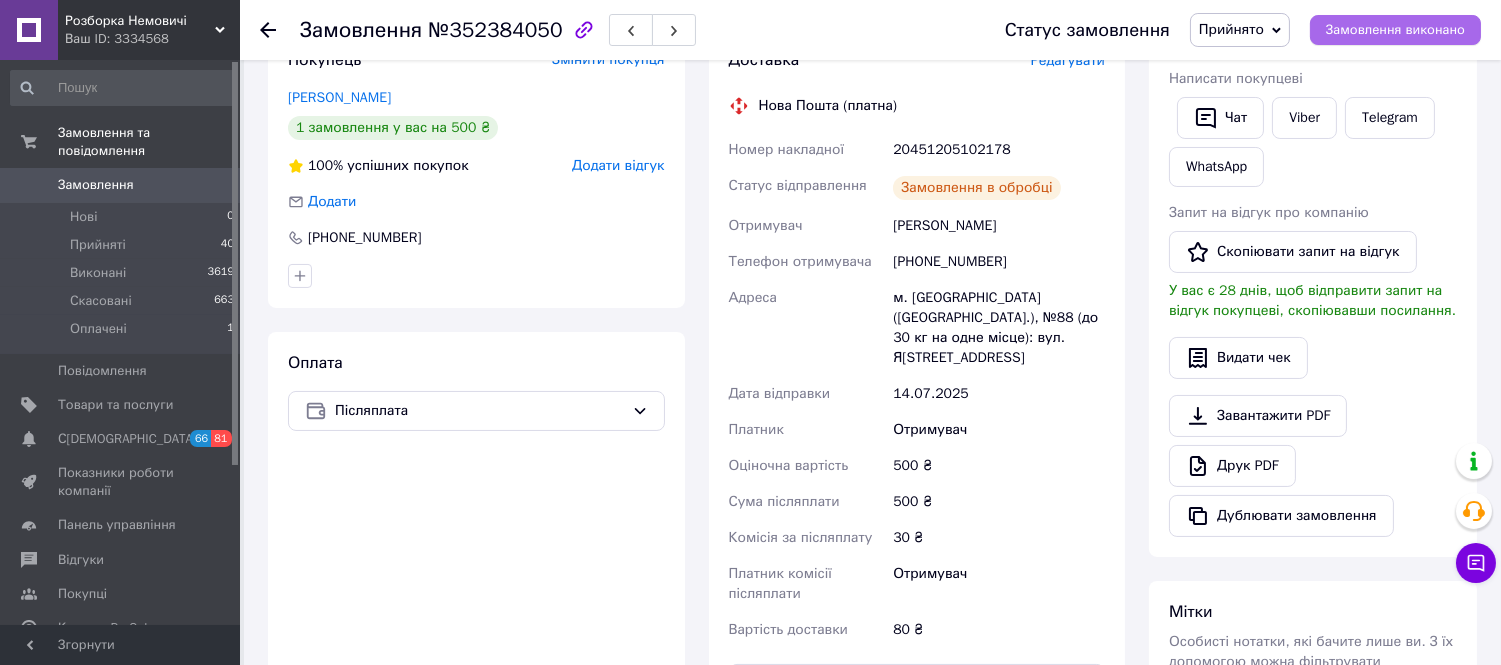 click on "Замовлення виконано" at bounding box center [1395, 30] 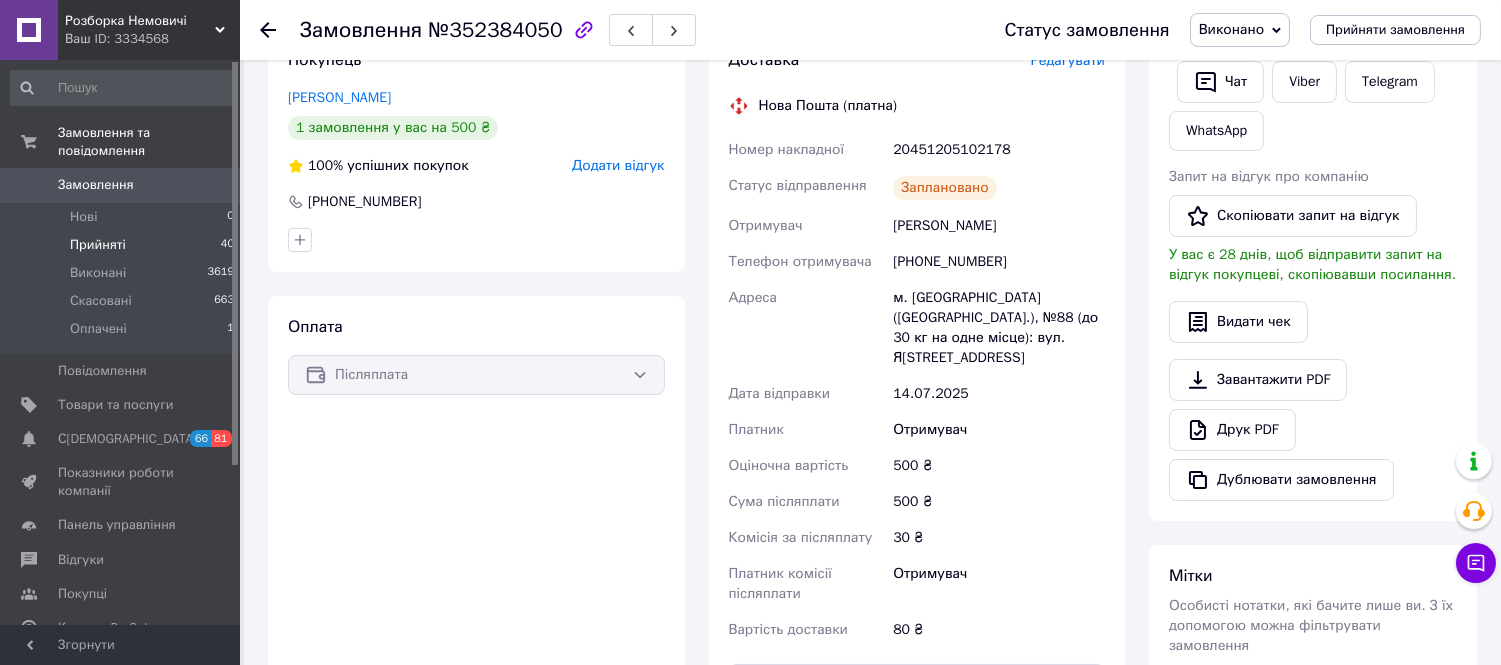 click on "Прийняті" at bounding box center (98, 245) 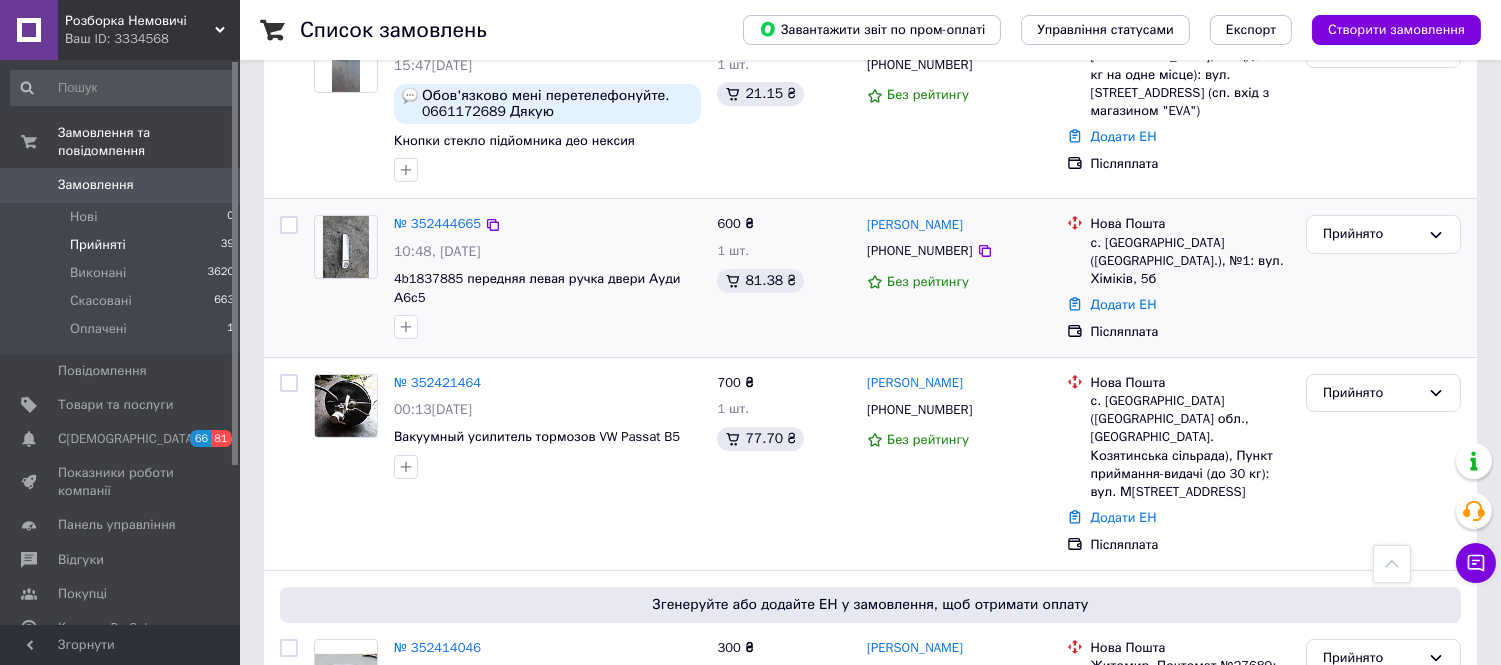 scroll, scrollTop: 888, scrollLeft: 0, axis: vertical 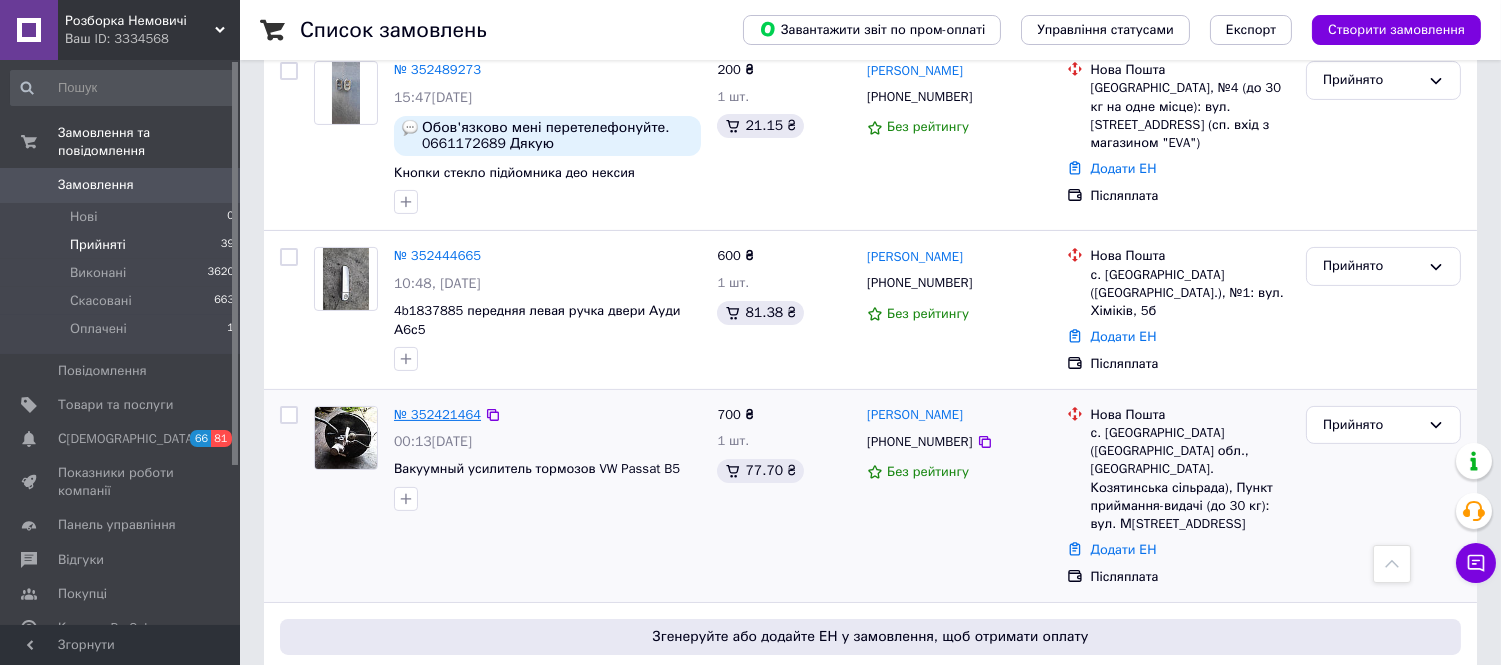 click on "№ 352421464" at bounding box center (437, 414) 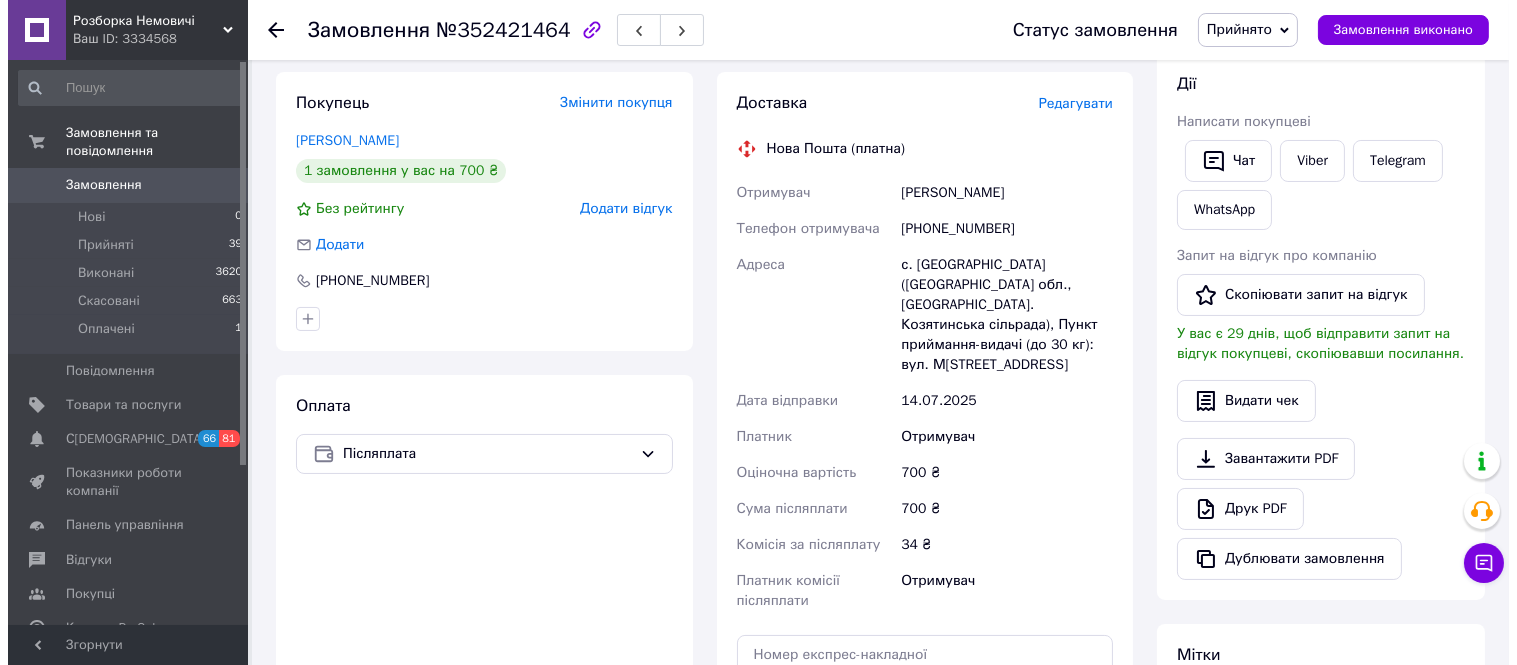 scroll, scrollTop: 222, scrollLeft: 0, axis: vertical 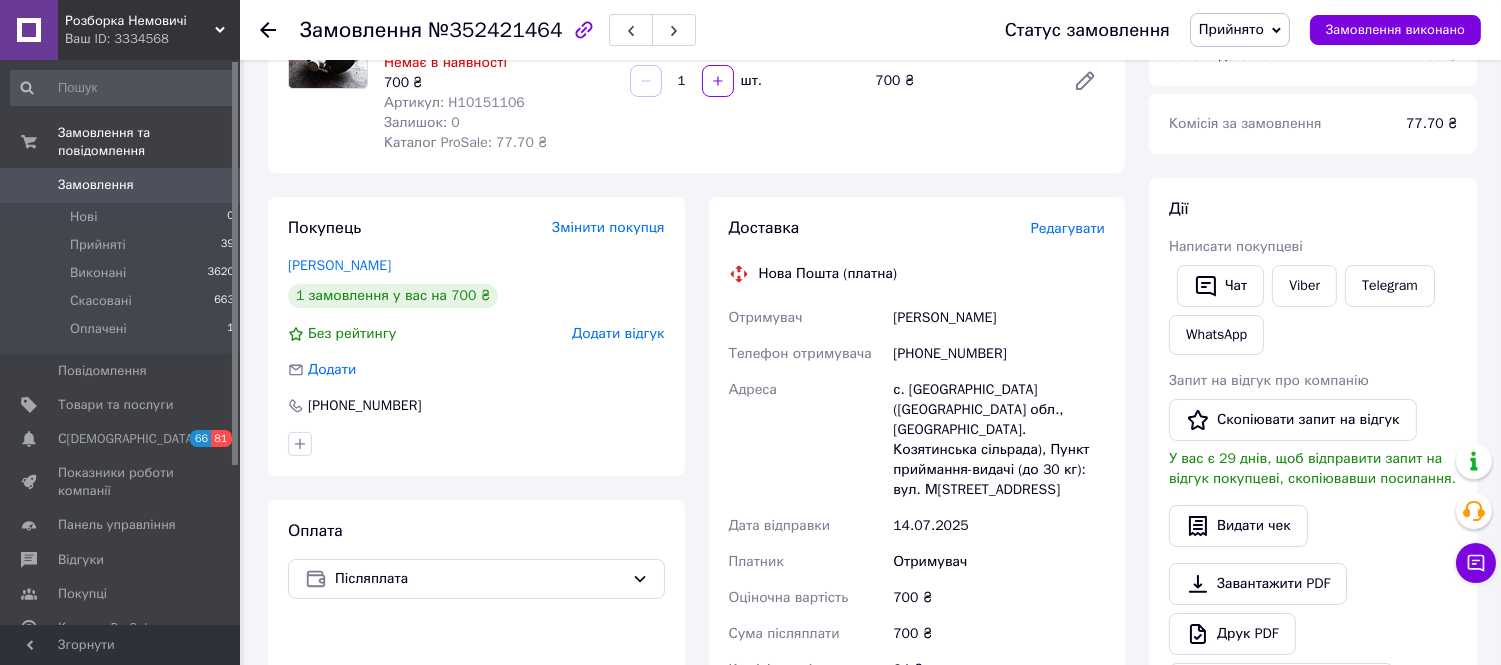 click on "Редагувати" at bounding box center [1068, 228] 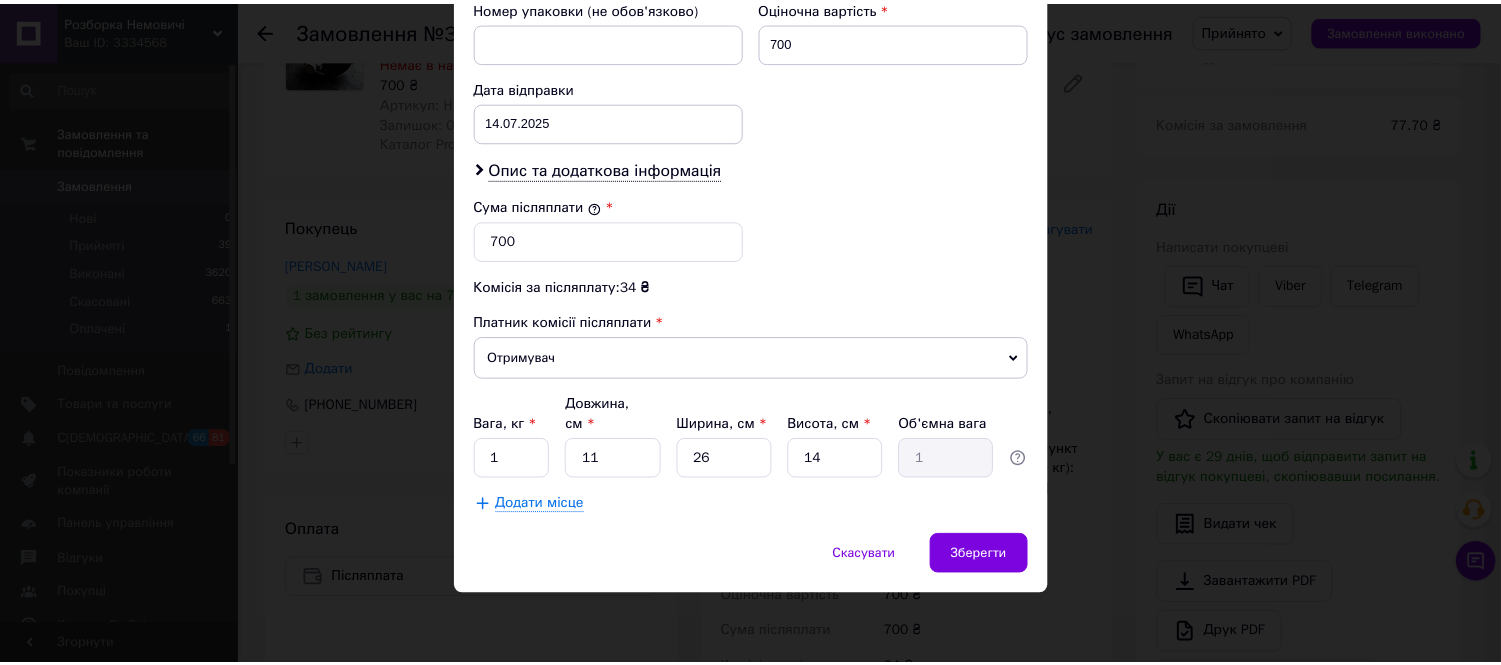 scroll, scrollTop: 1105, scrollLeft: 0, axis: vertical 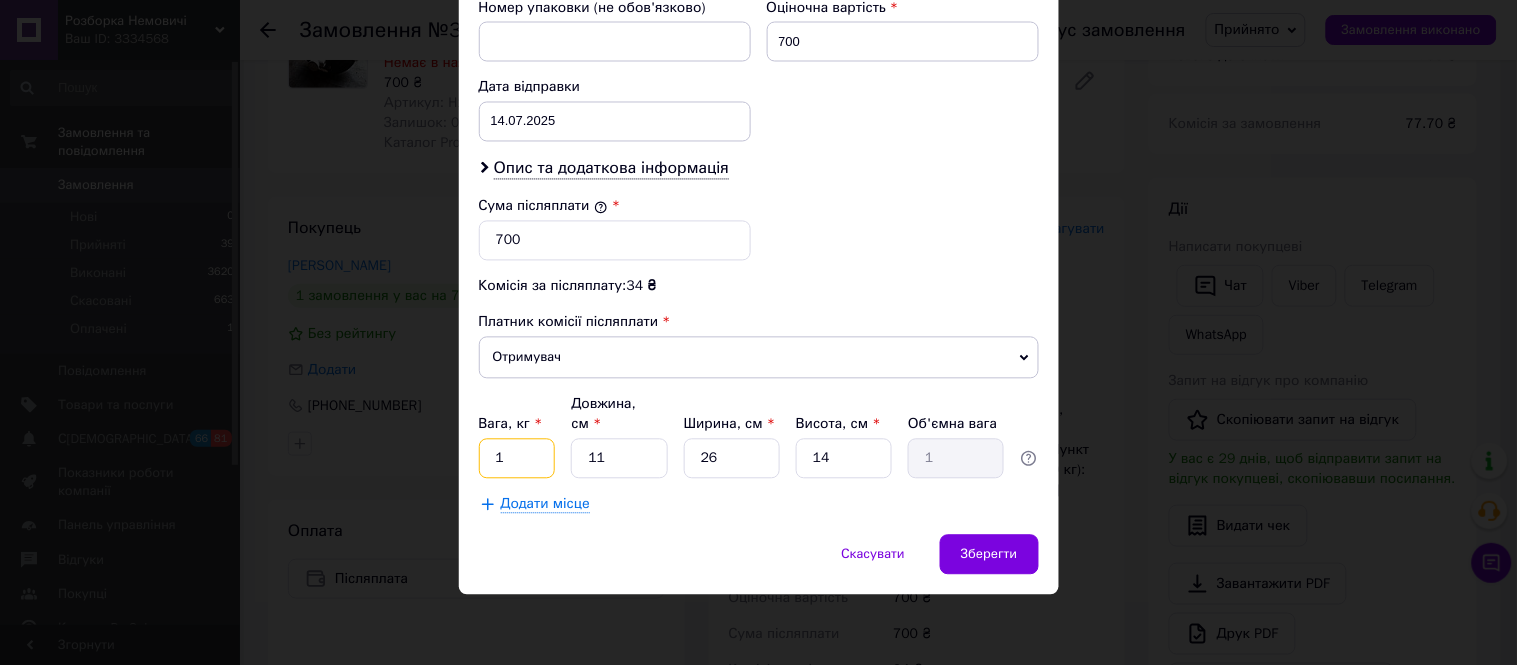 click on "1" at bounding box center (517, 459) 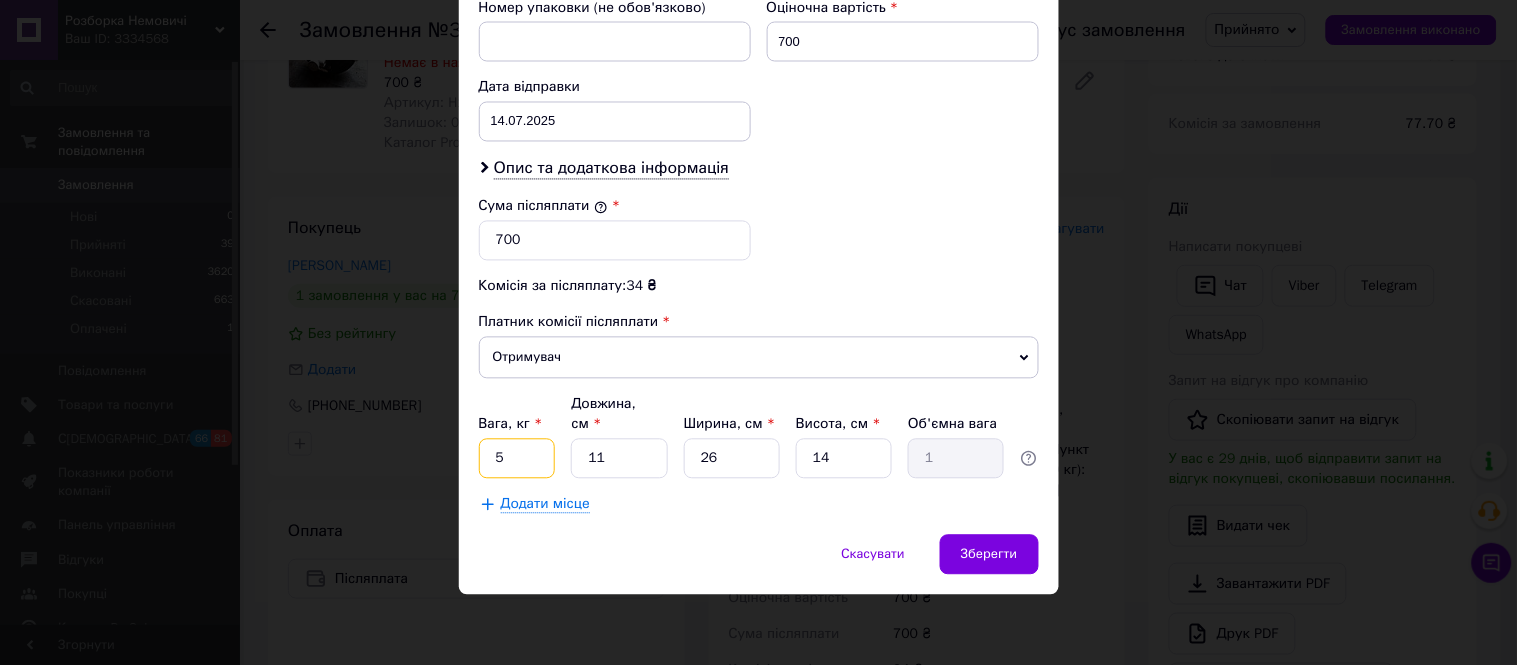 type on "5" 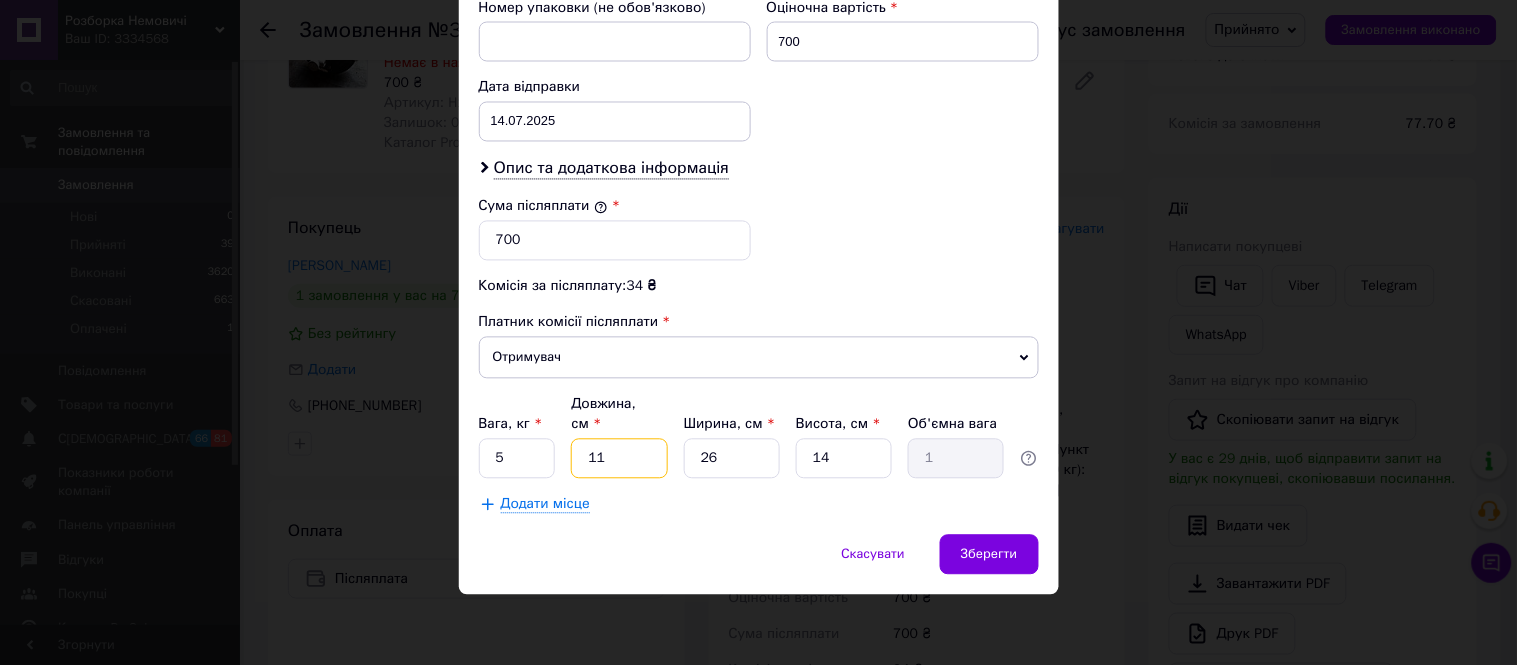 click on "11" at bounding box center [619, 459] 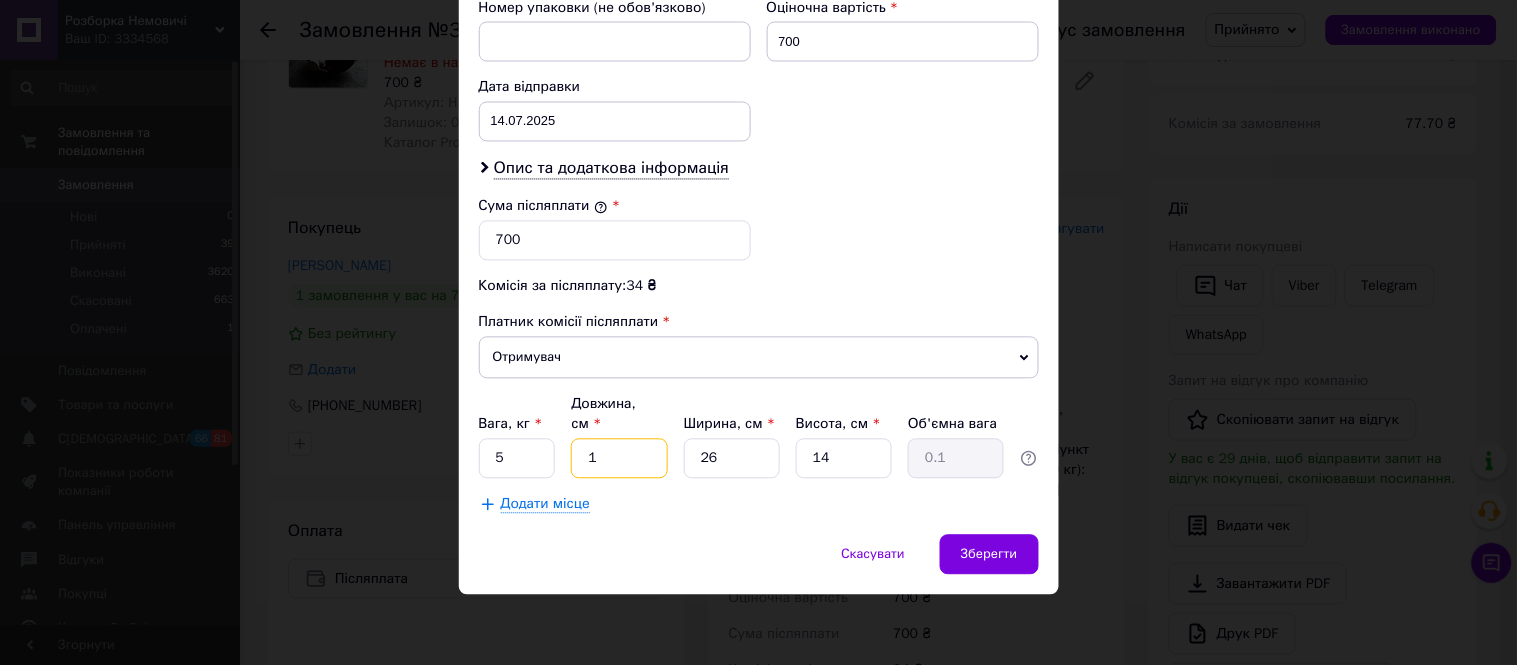 type on "31" 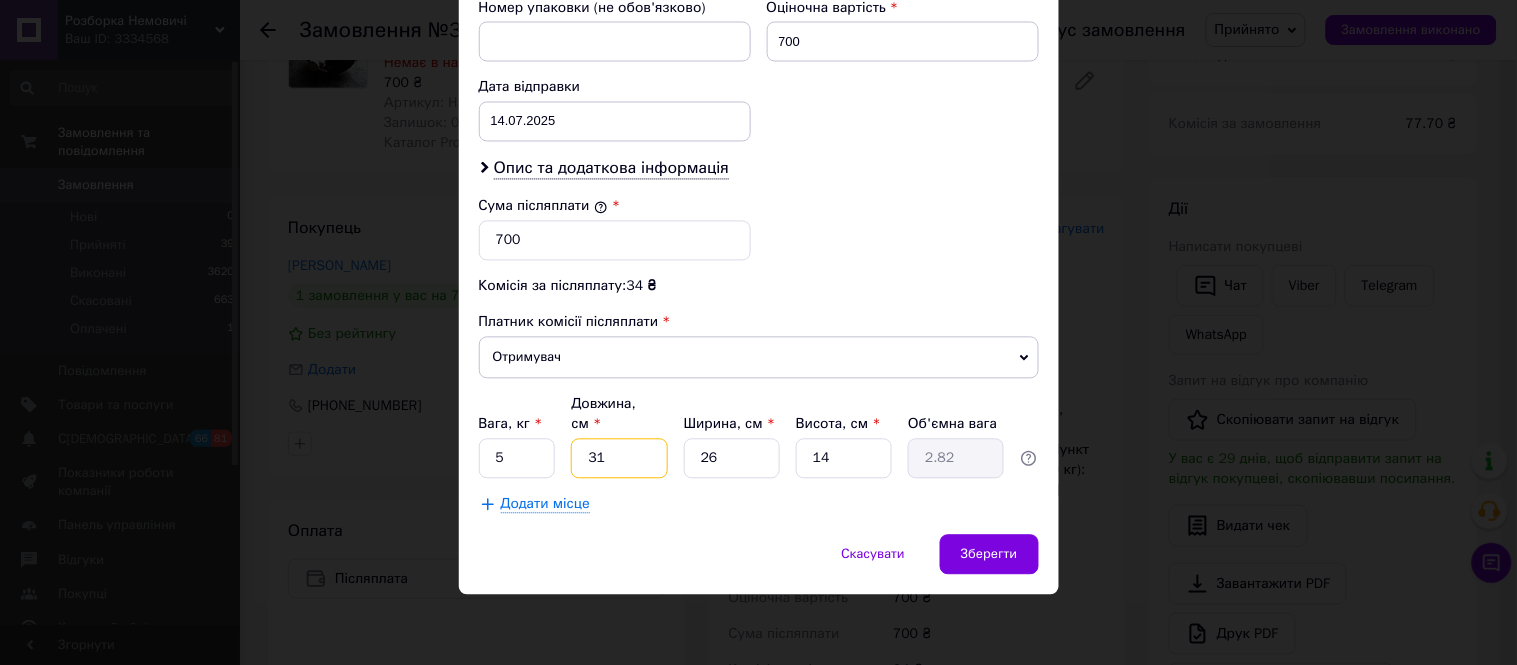 type on "31" 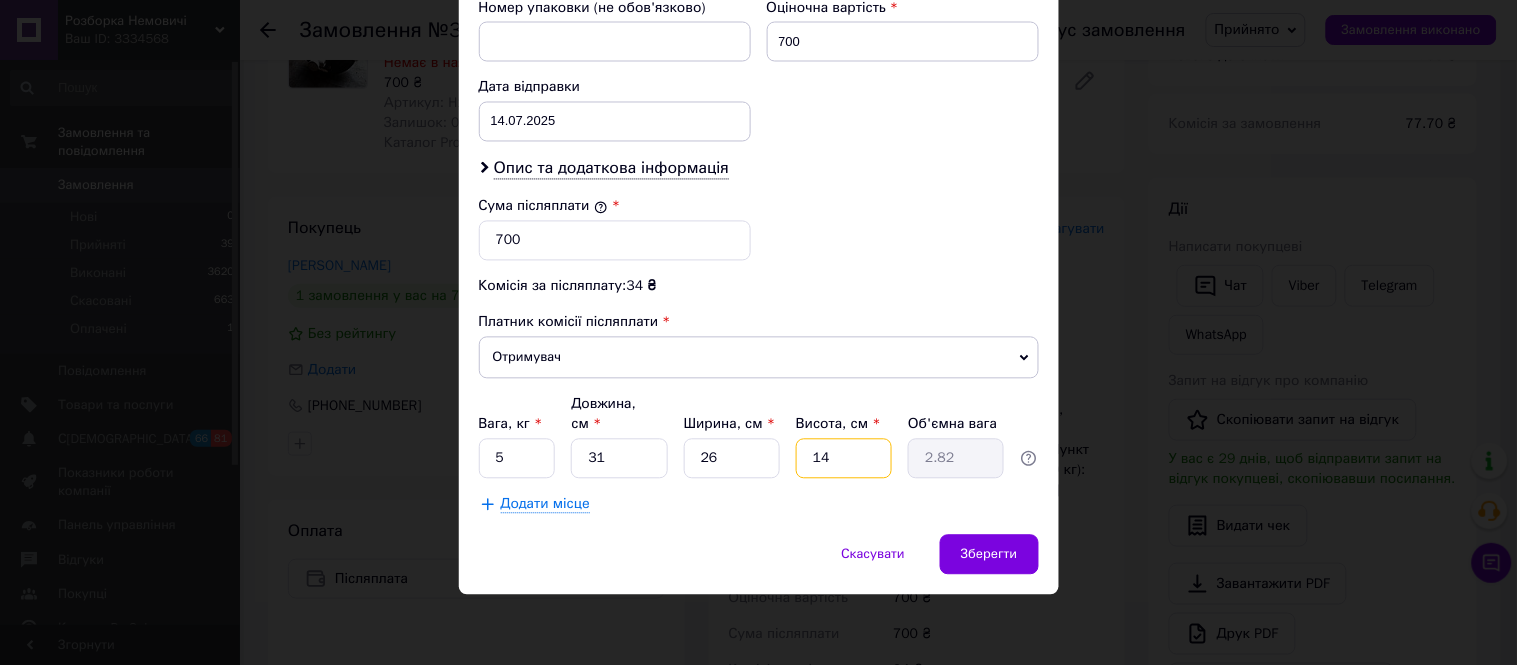 click on "14" at bounding box center [844, 459] 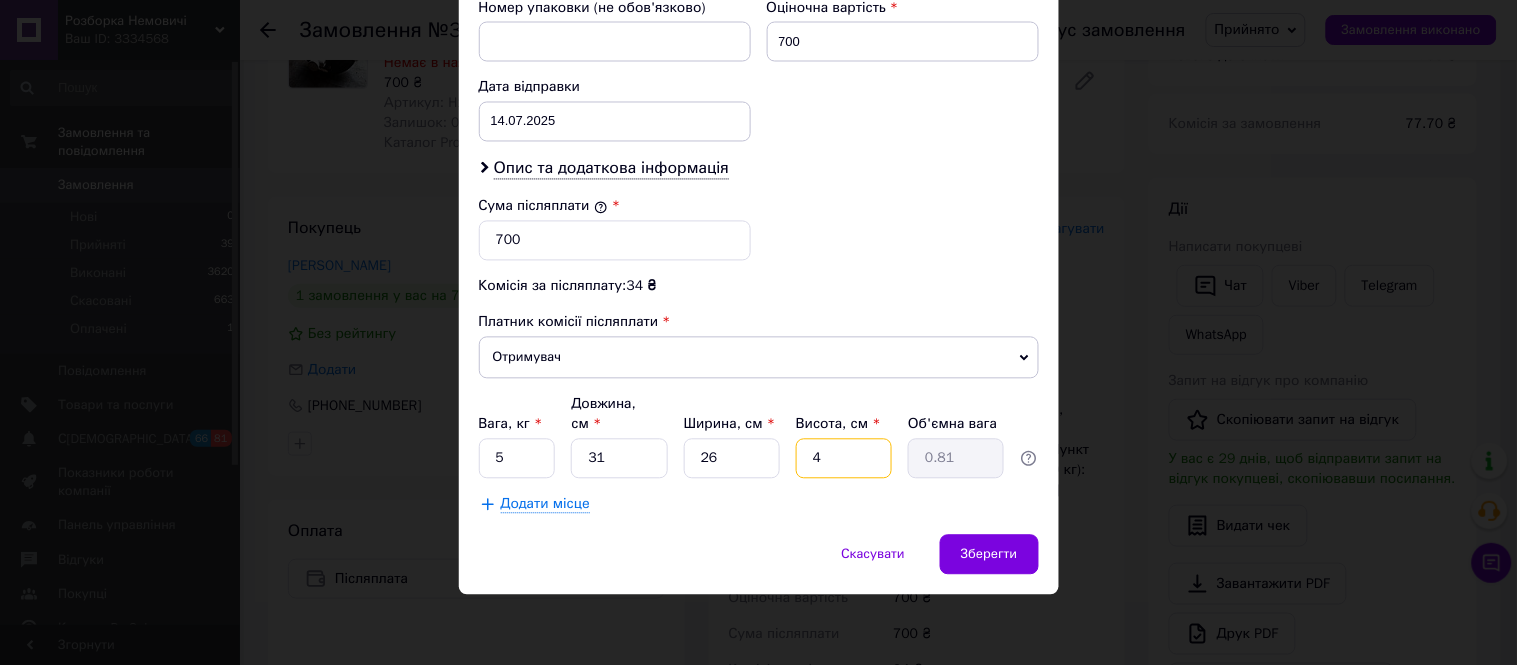 type on "24" 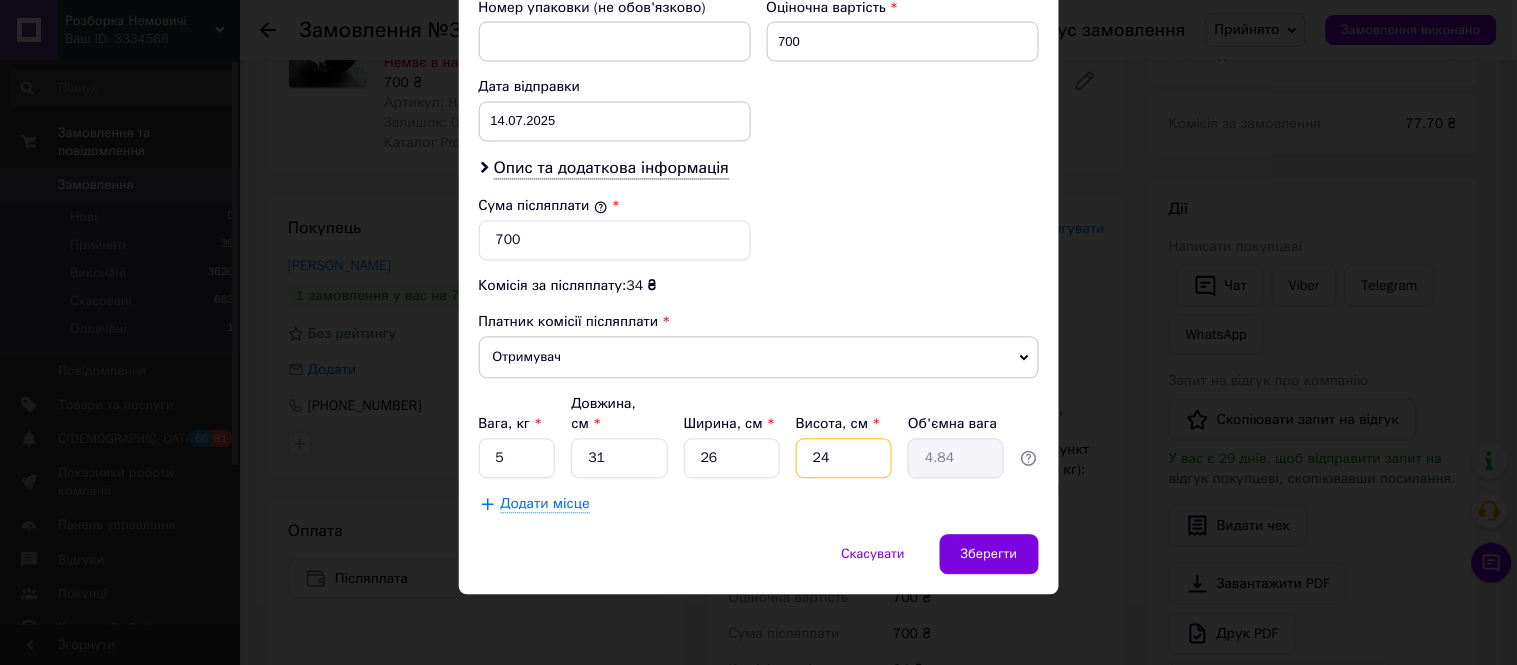 click on "24" at bounding box center (844, 459) 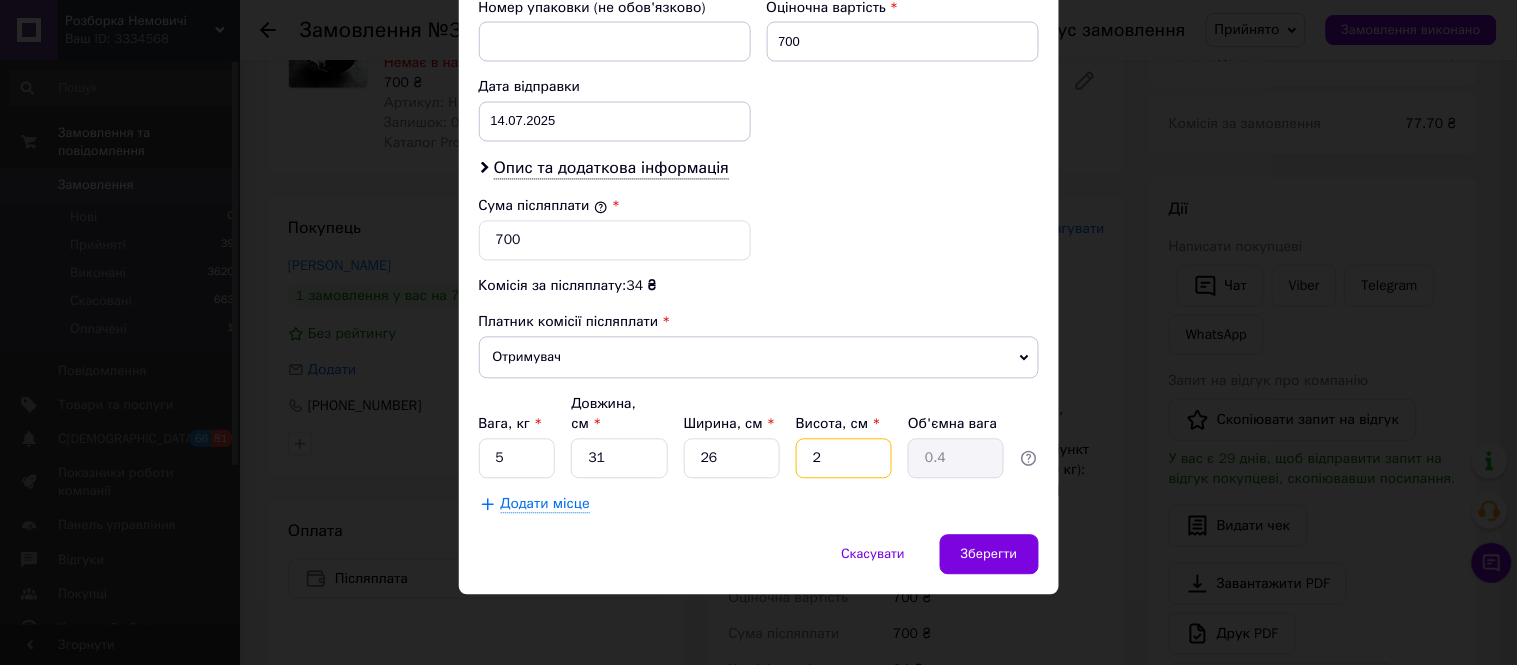 type on "25" 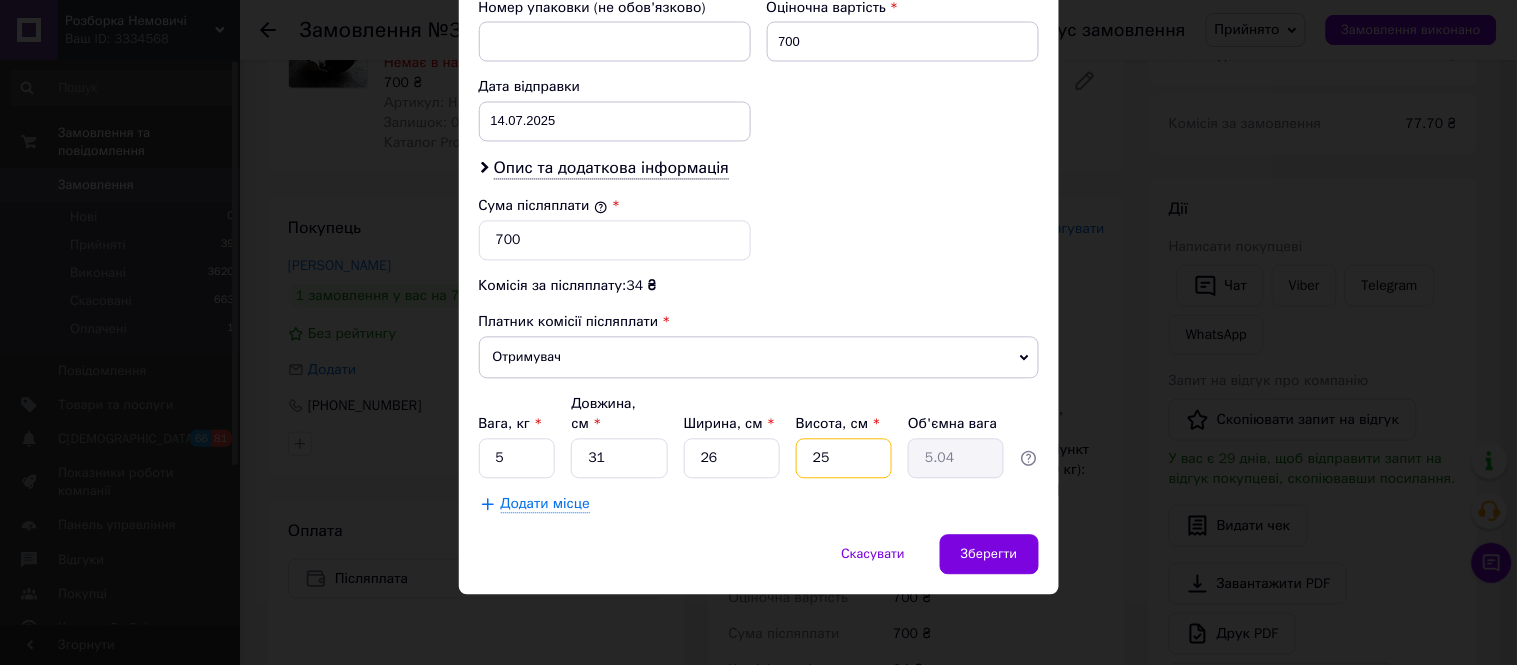 type on "2" 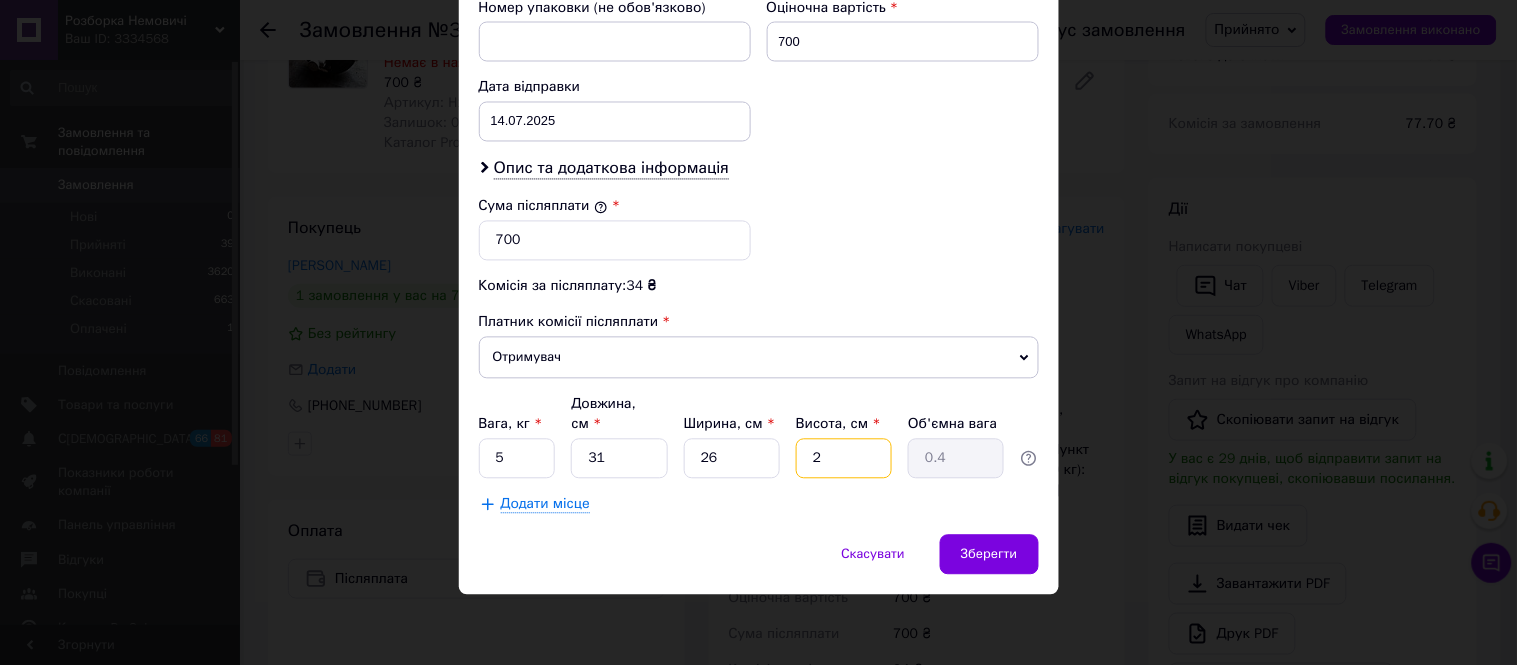 type on "25" 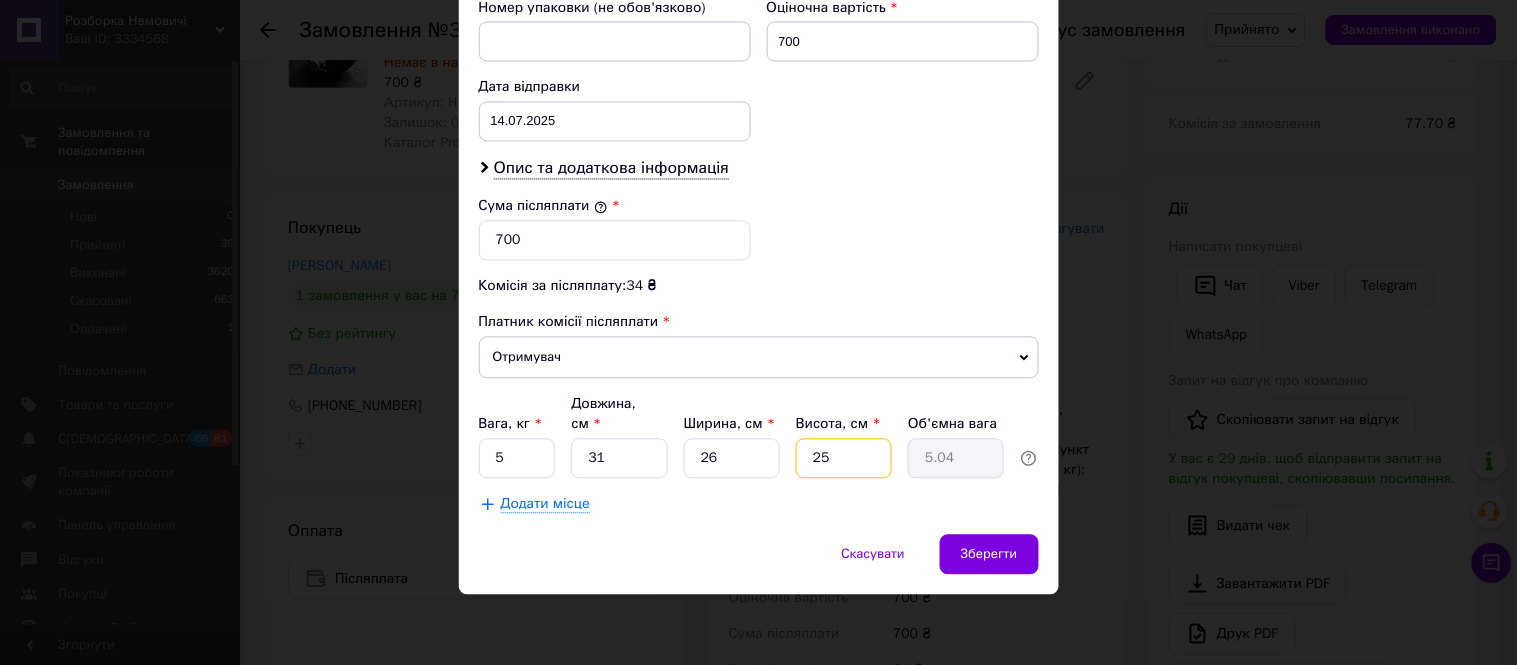 type on "25" 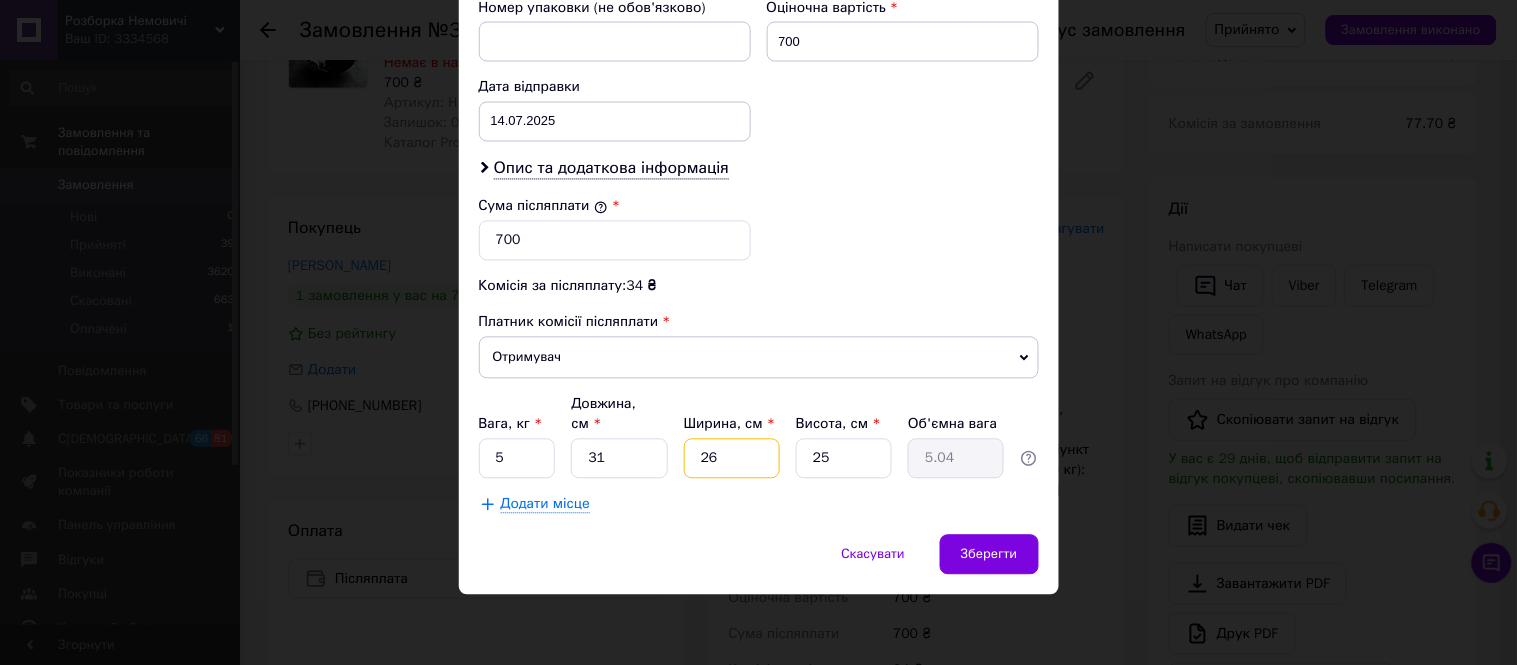 click on "26" at bounding box center [732, 459] 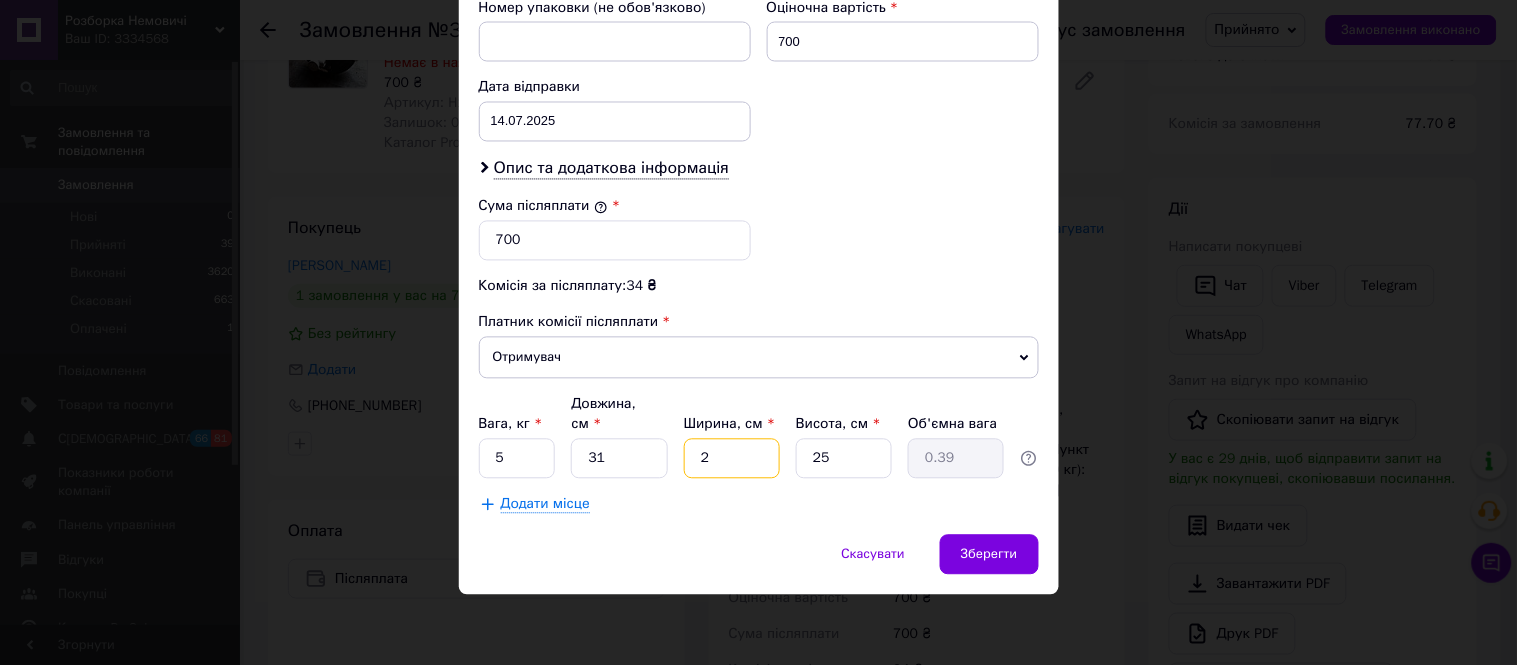 type on "25" 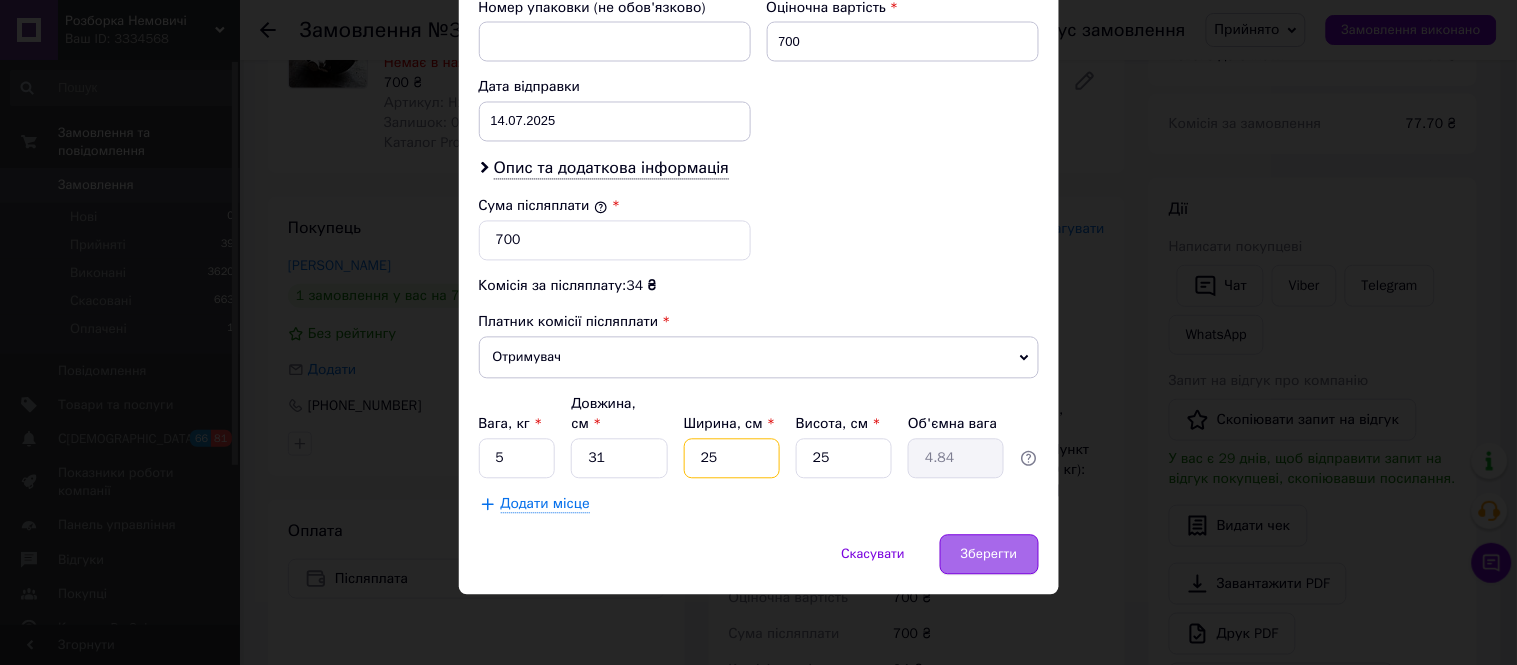 type on "25" 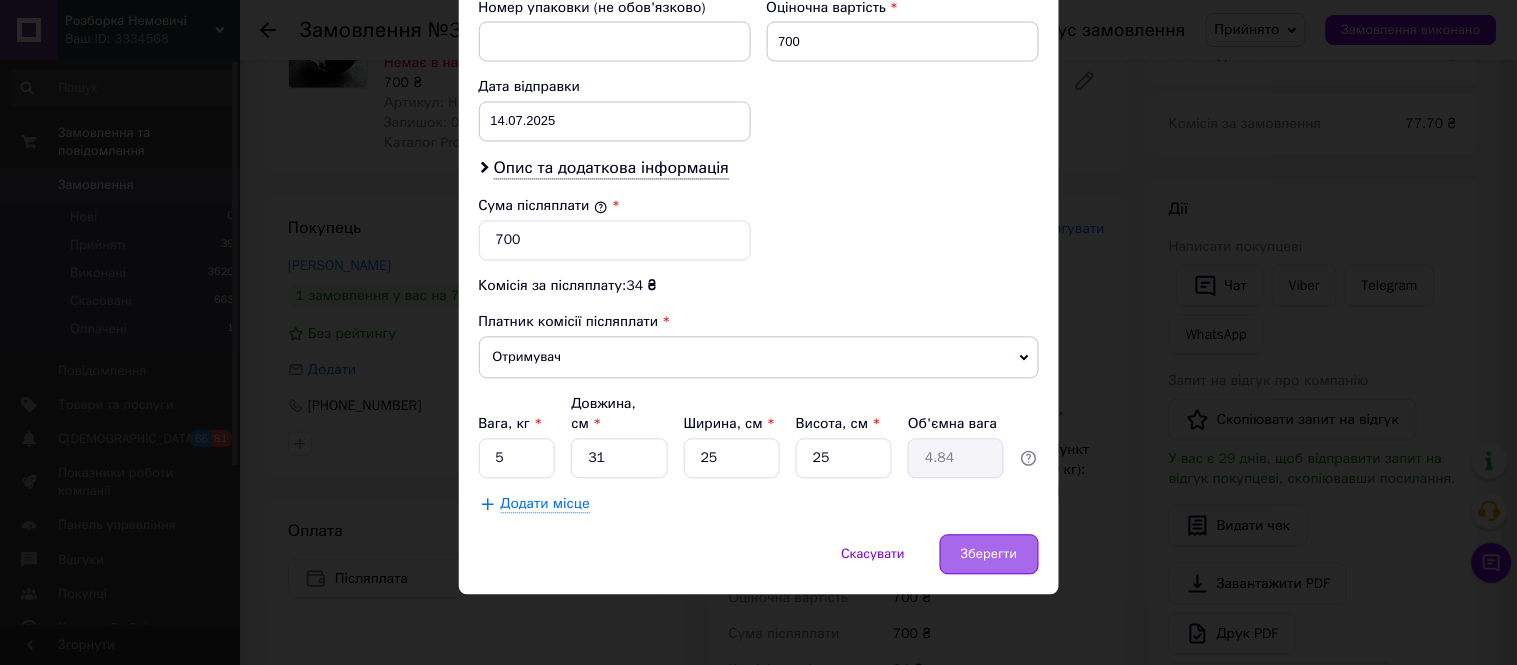 click on "Зберегти" at bounding box center [989, 555] 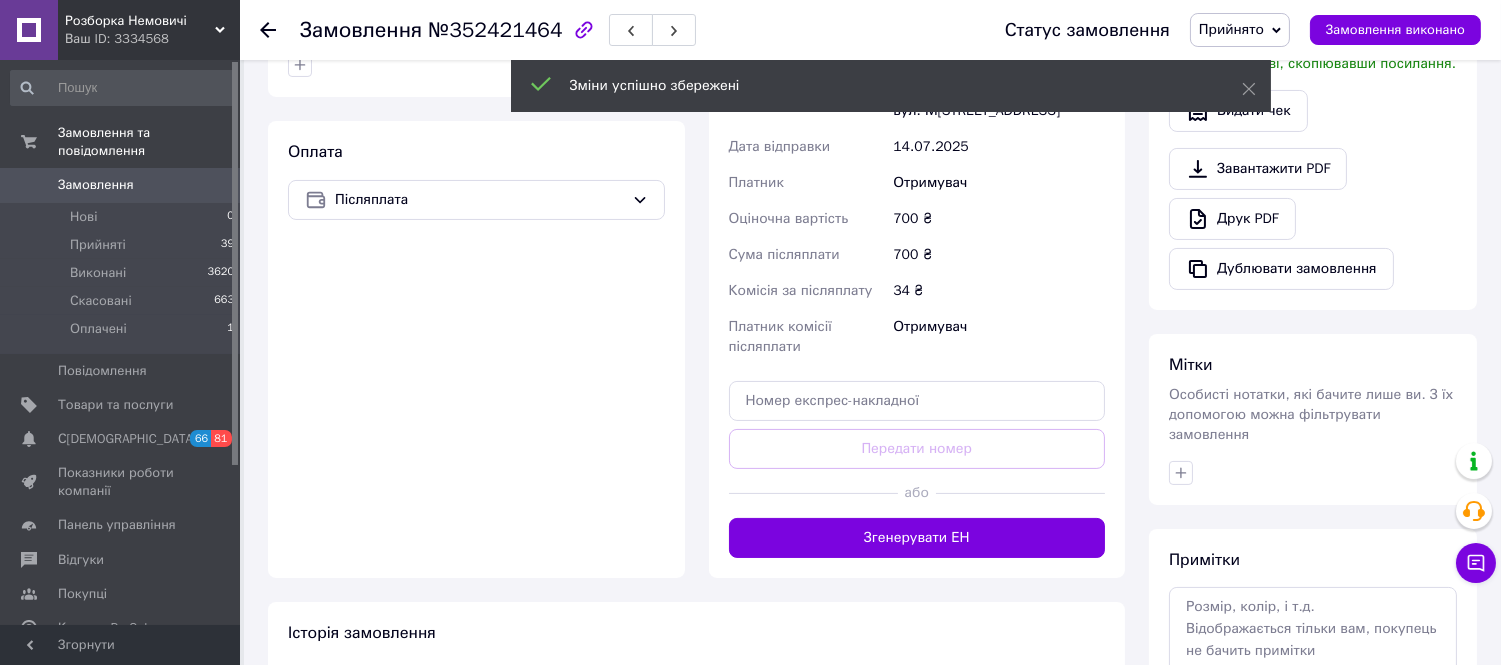 scroll, scrollTop: 666, scrollLeft: 0, axis: vertical 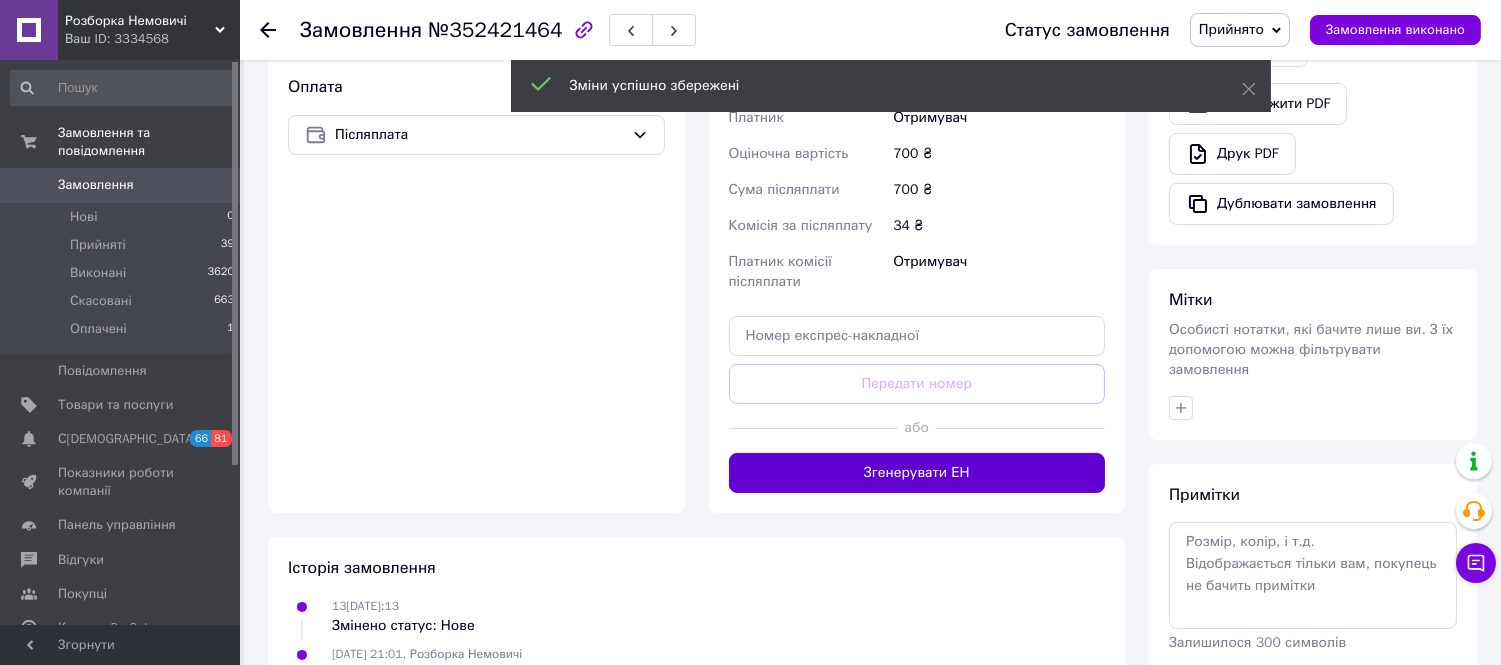 click on "Згенерувати ЕН" at bounding box center (917, 473) 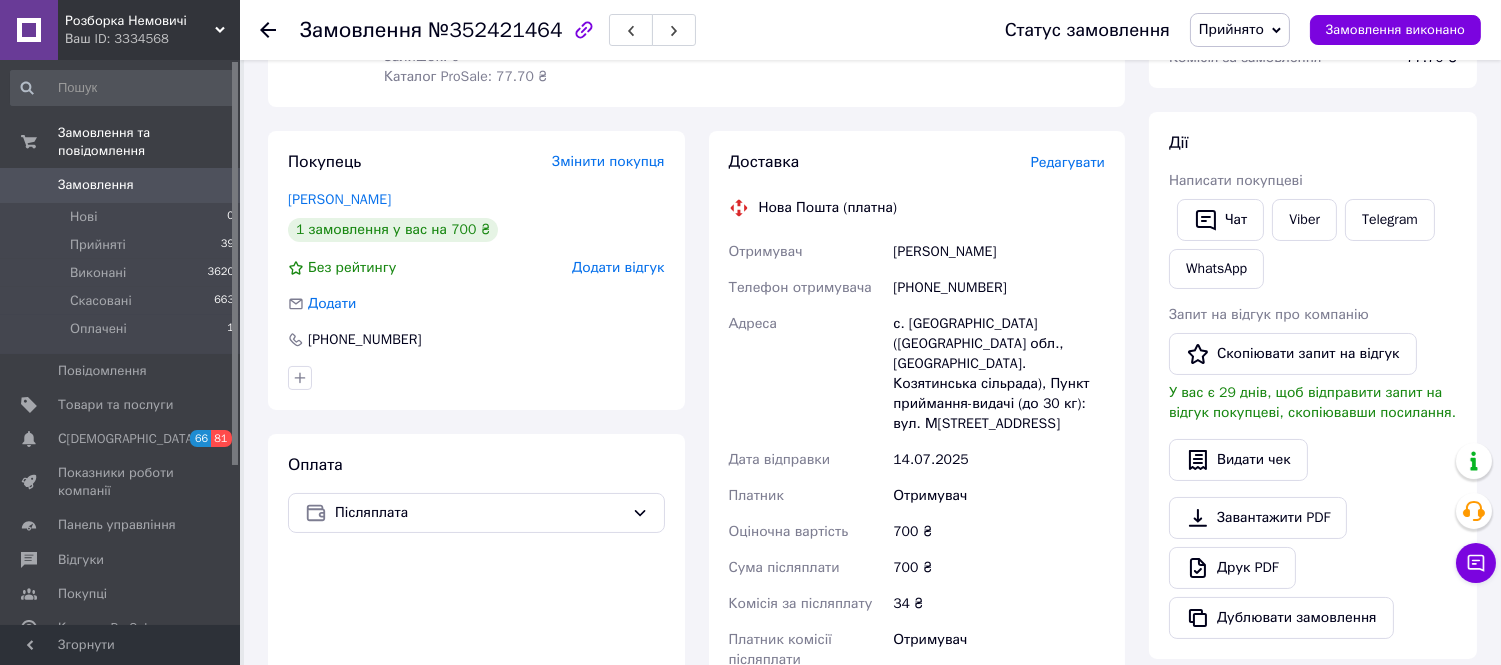 scroll, scrollTop: 222, scrollLeft: 0, axis: vertical 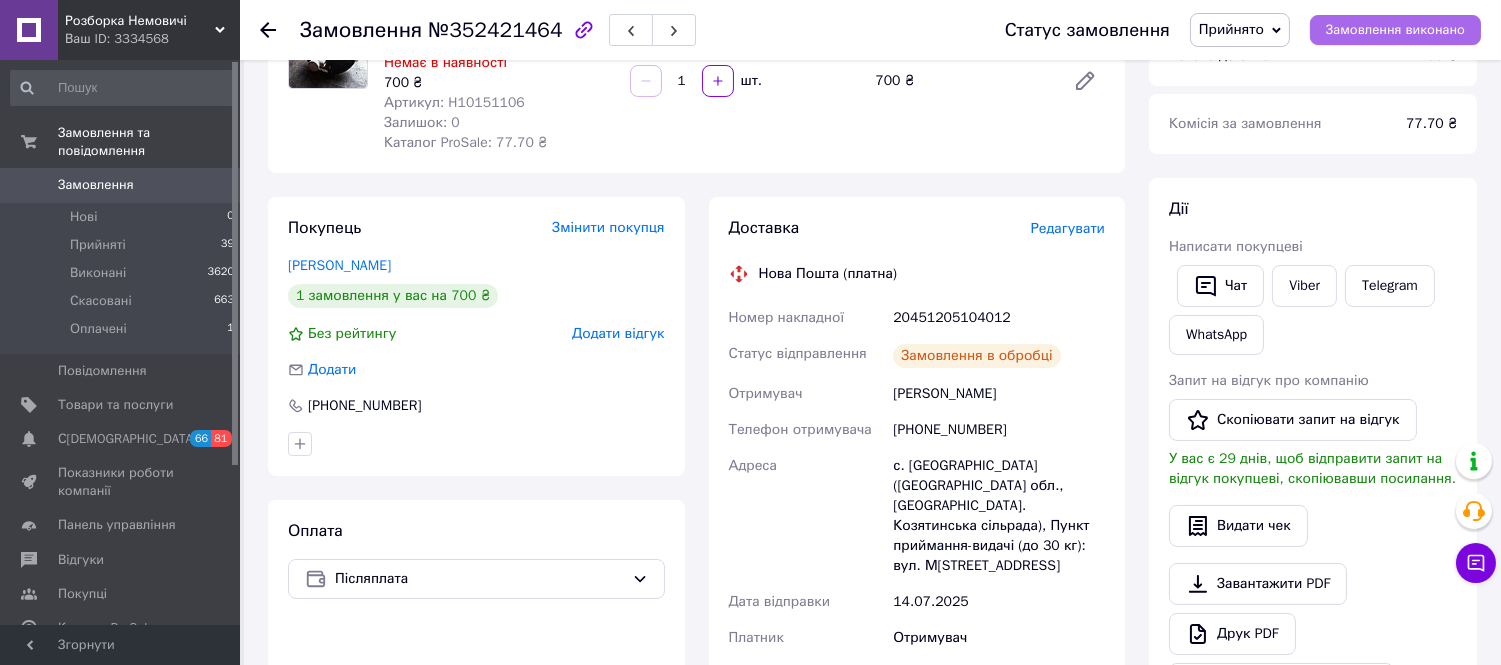 click on "Замовлення виконано" at bounding box center [1395, 30] 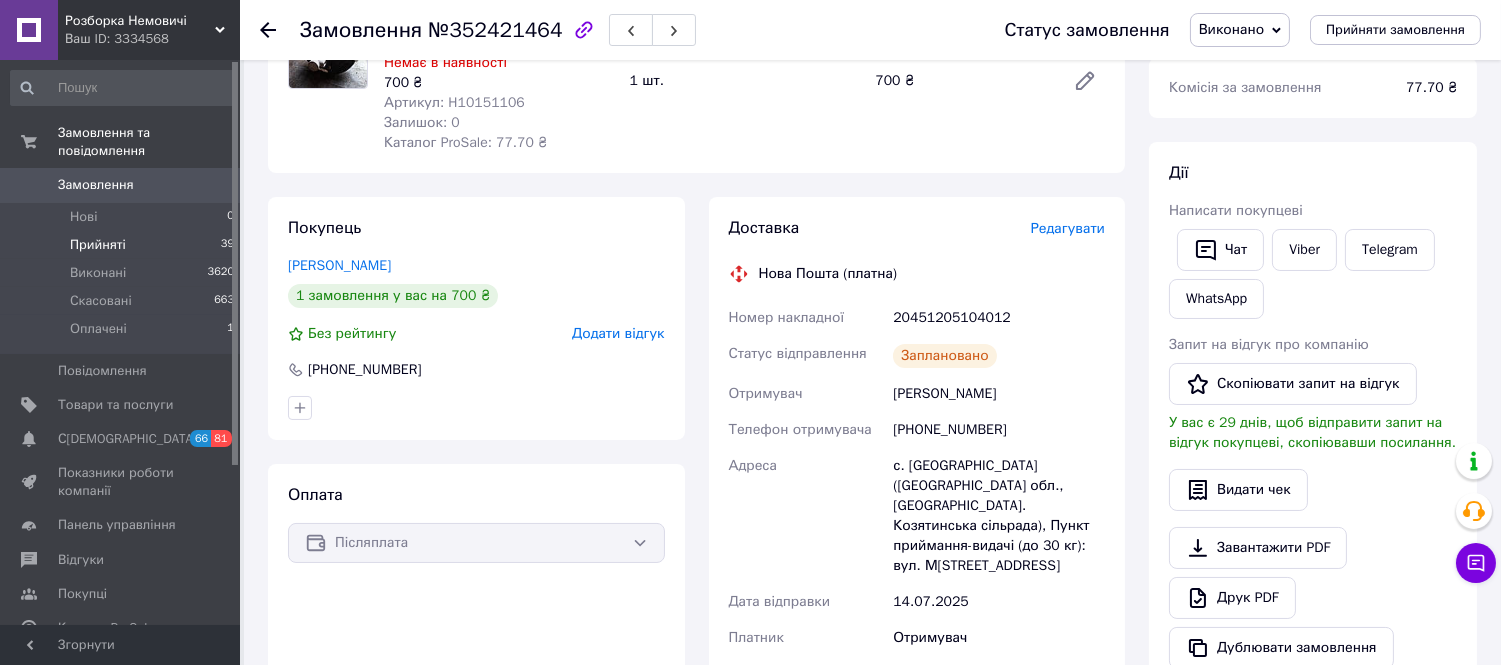 click on "Прийняті 39" at bounding box center [123, 245] 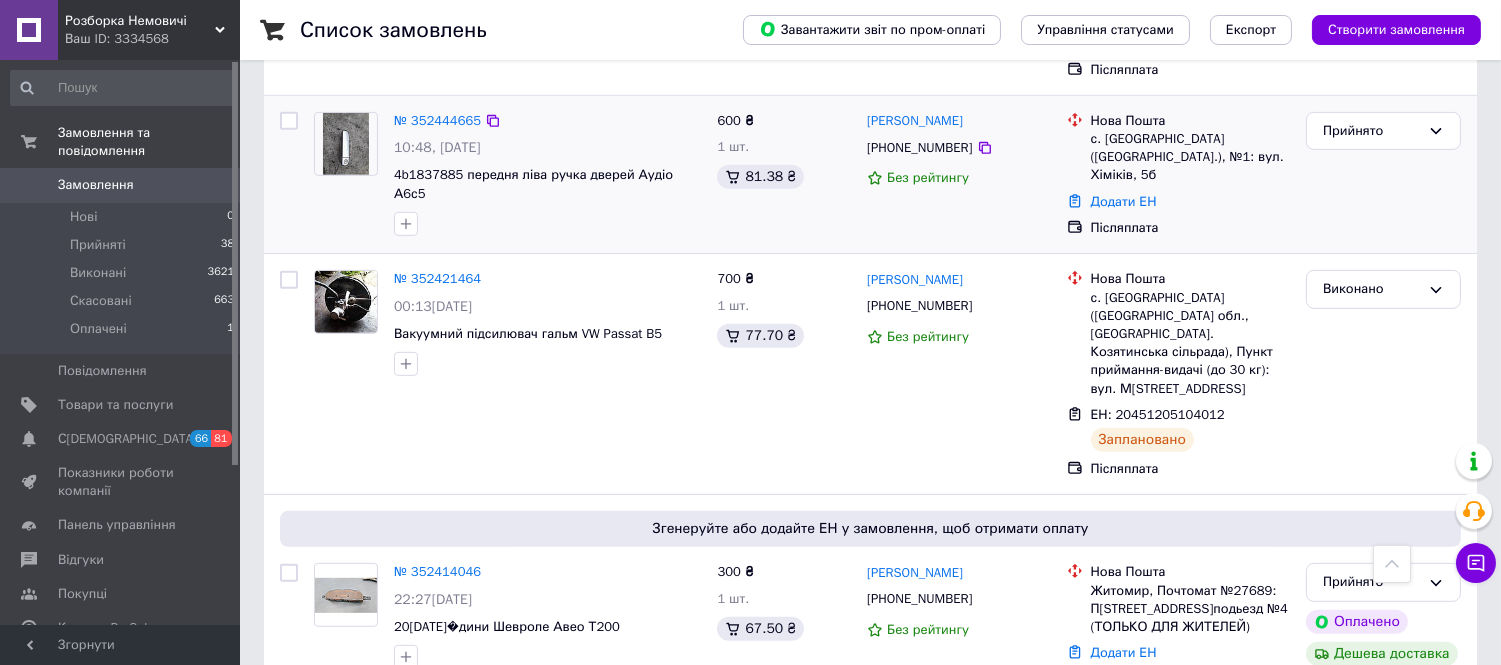 scroll, scrollTop: 1888, scrollLeft: 0, axis: vertical 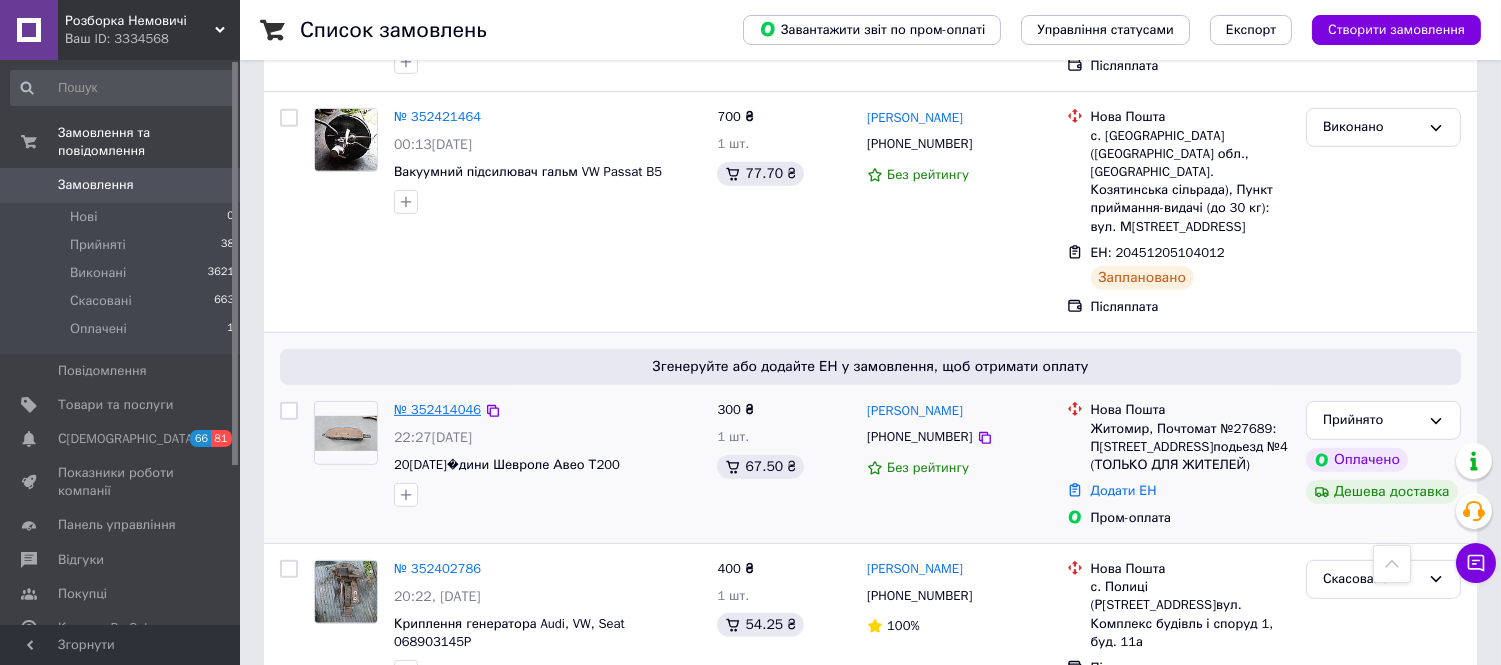 click on "№ 352414046" at bounding box center [437, 409] 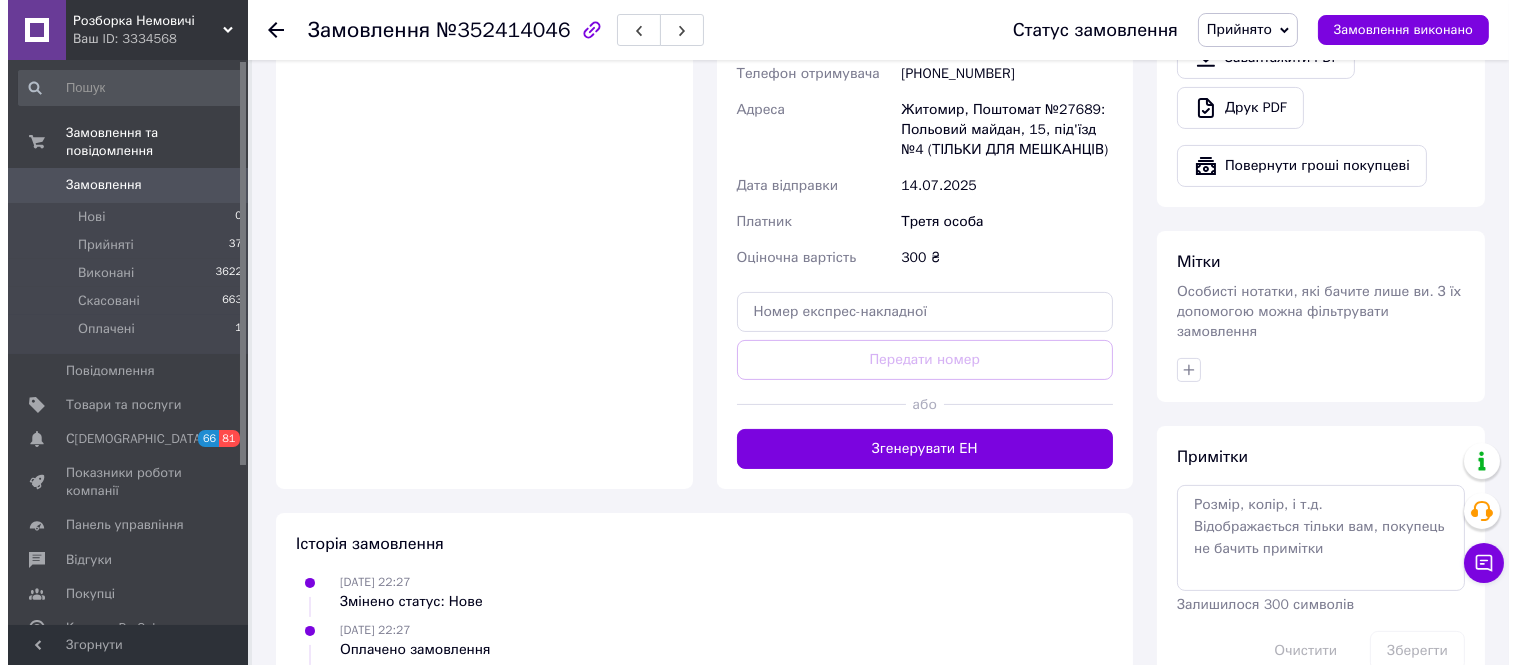 scroll, scrollTop: 491, scrollLeft: 0, axis: vertical 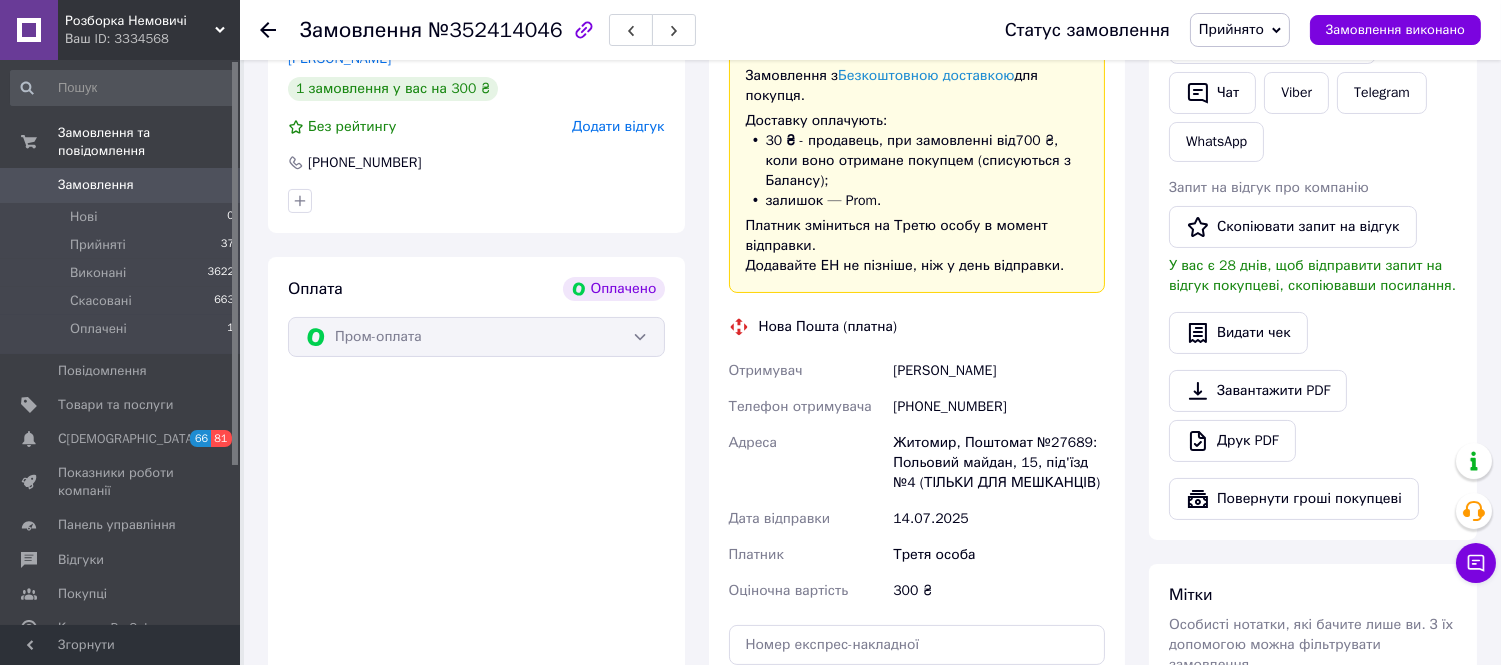 click on "Редагувати" at bounding box center (1068, 21) 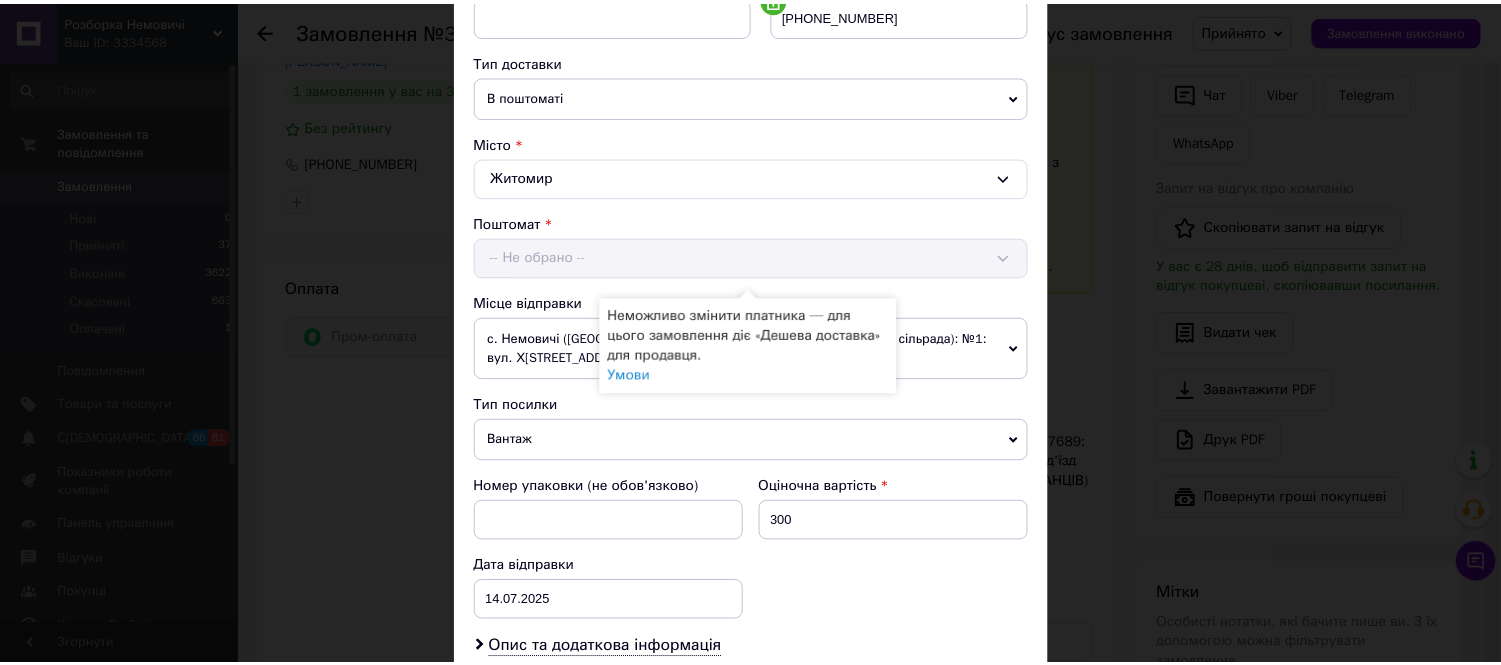 scroll, scrollTop: 882, scrollLeft: 0, axis: vertical 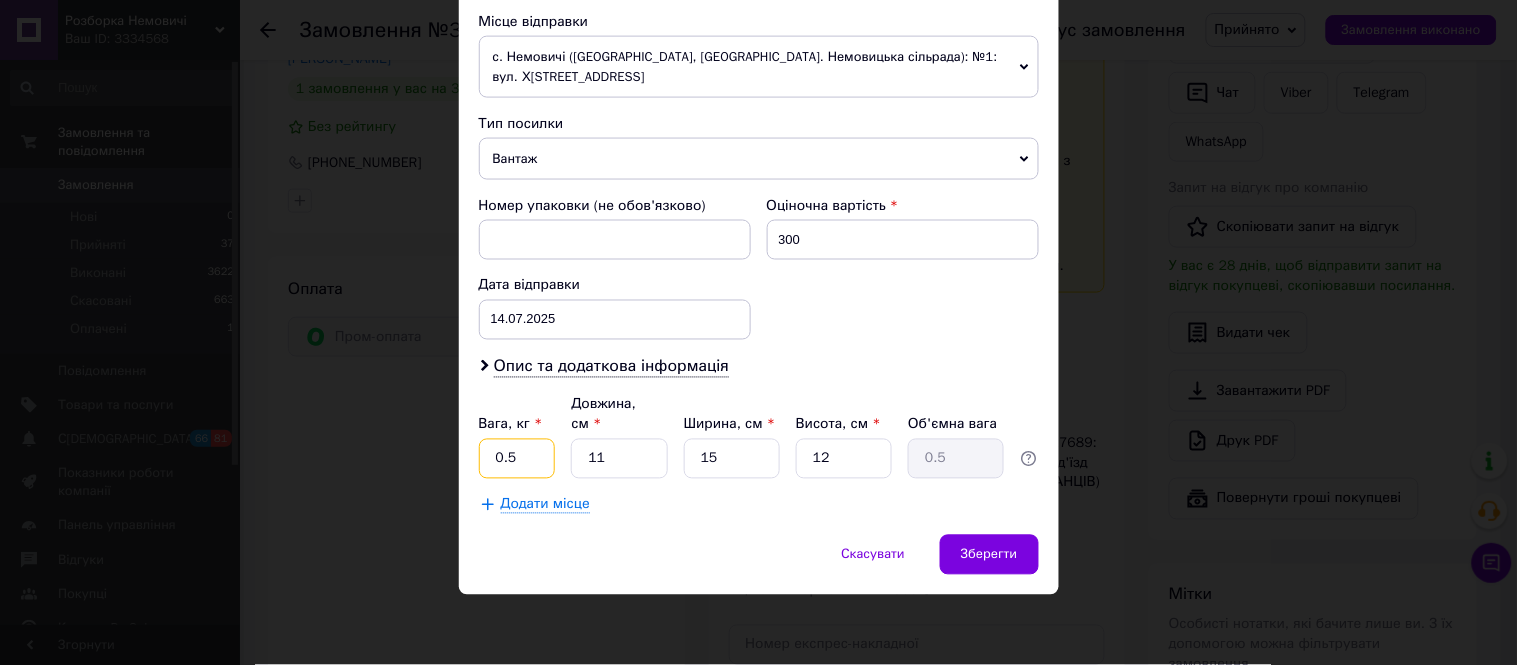 click on "0.5" at bounding box center (517, 459) 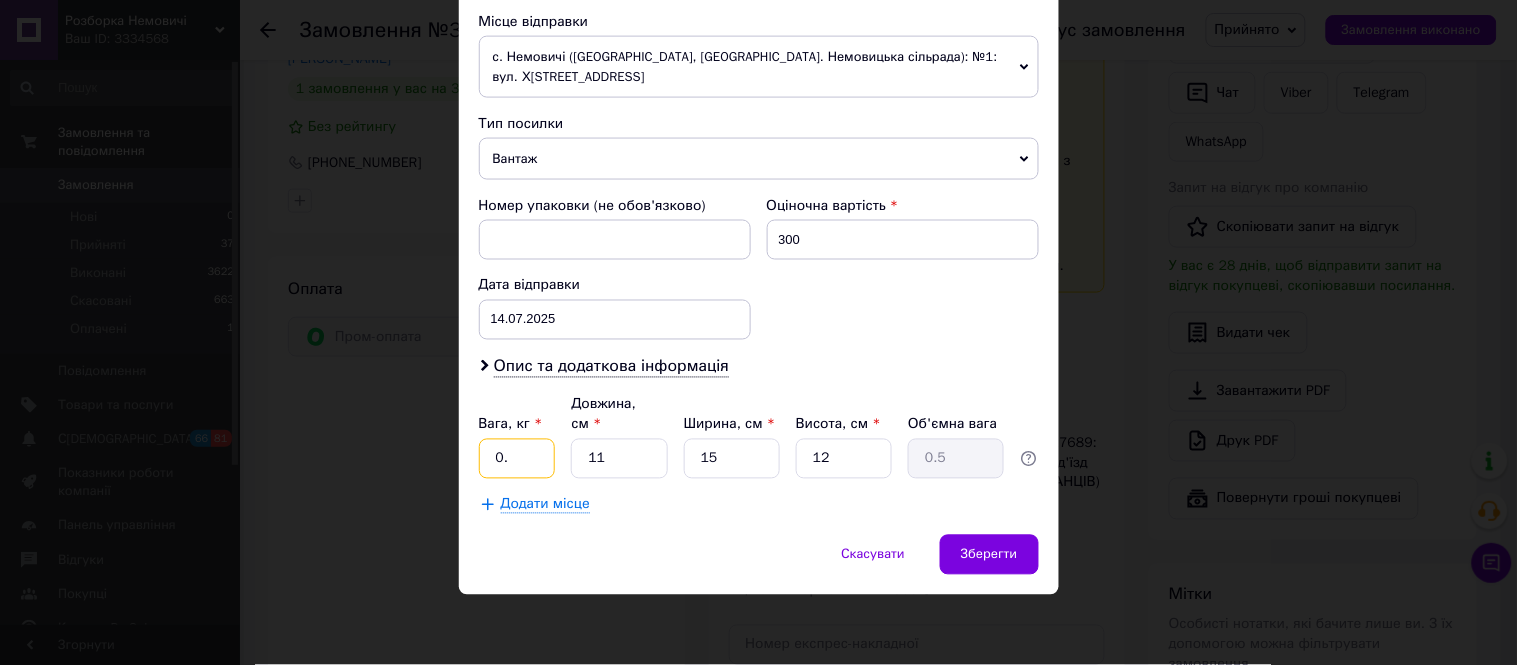 type on "0" 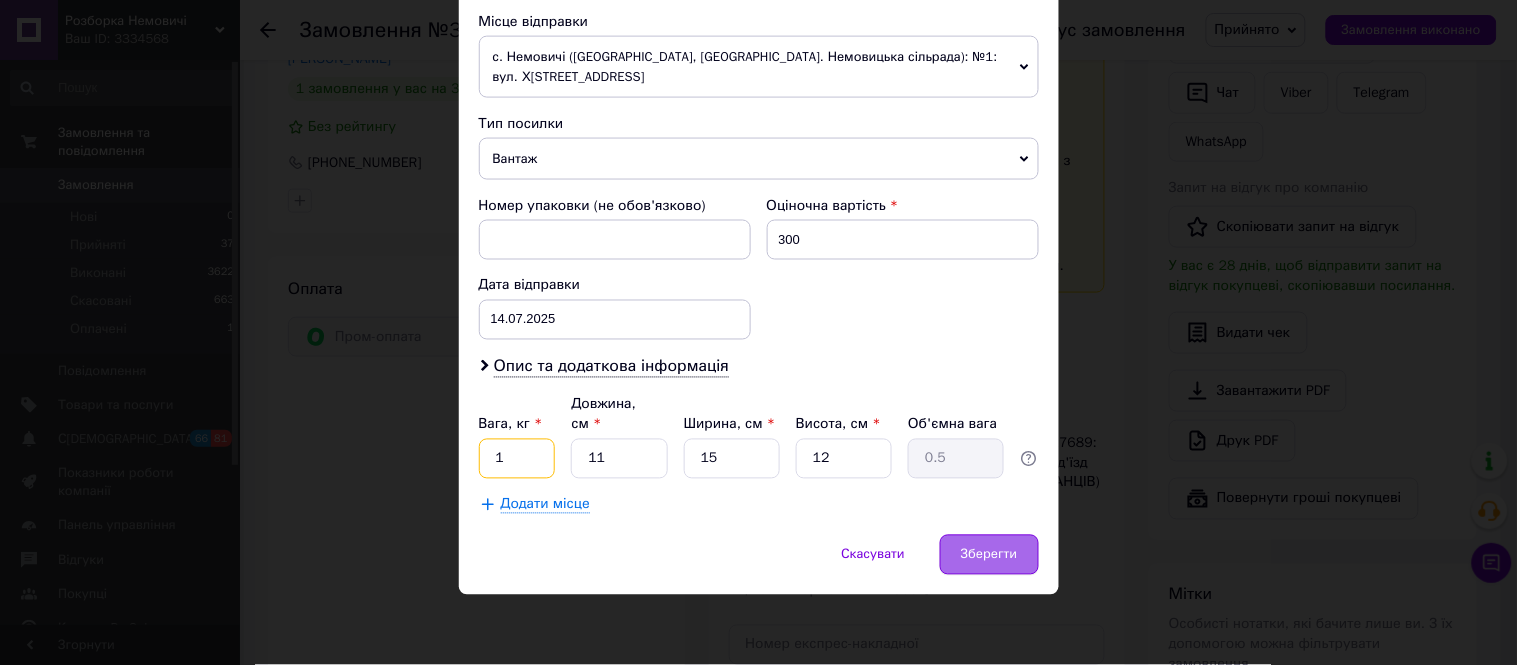 type on "1" 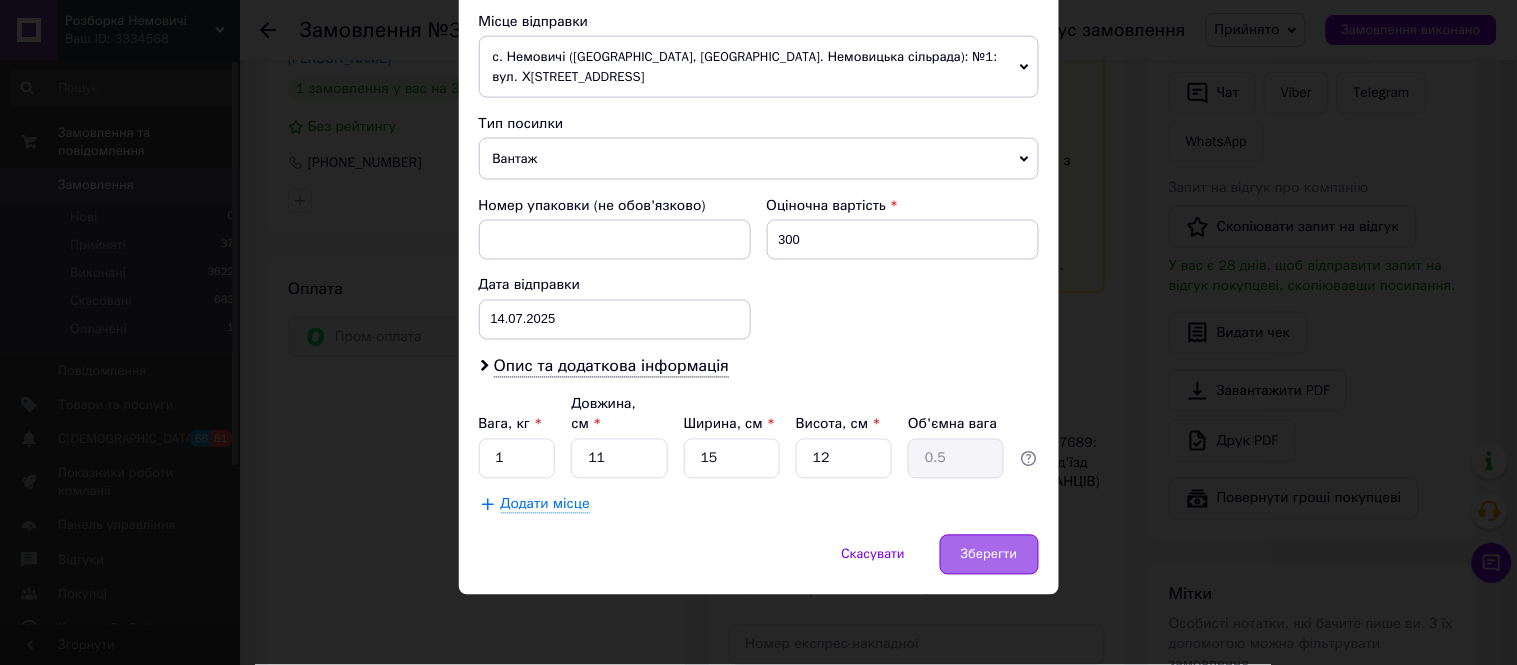click on "Зберегти" at bounding box center (989, 555) 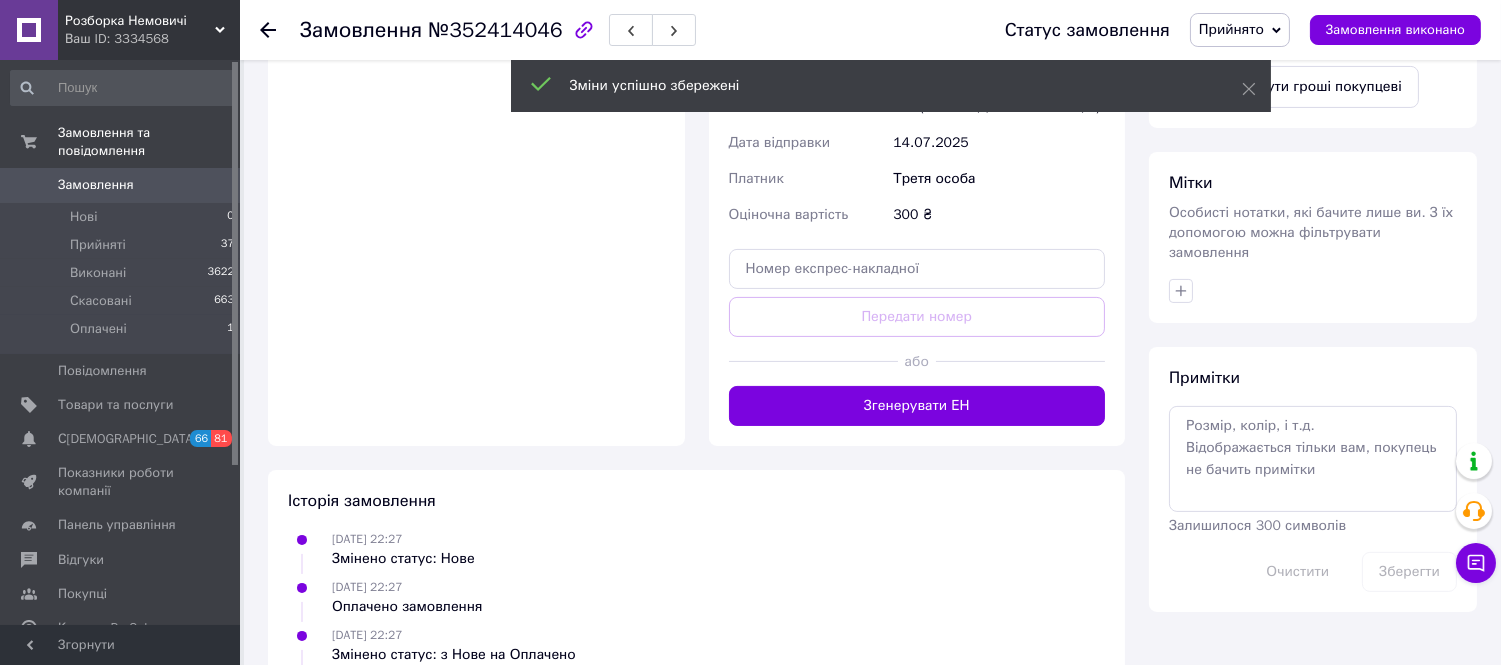 scroll, scrollTop: 935, scrollLeft: 0, axis: vertical 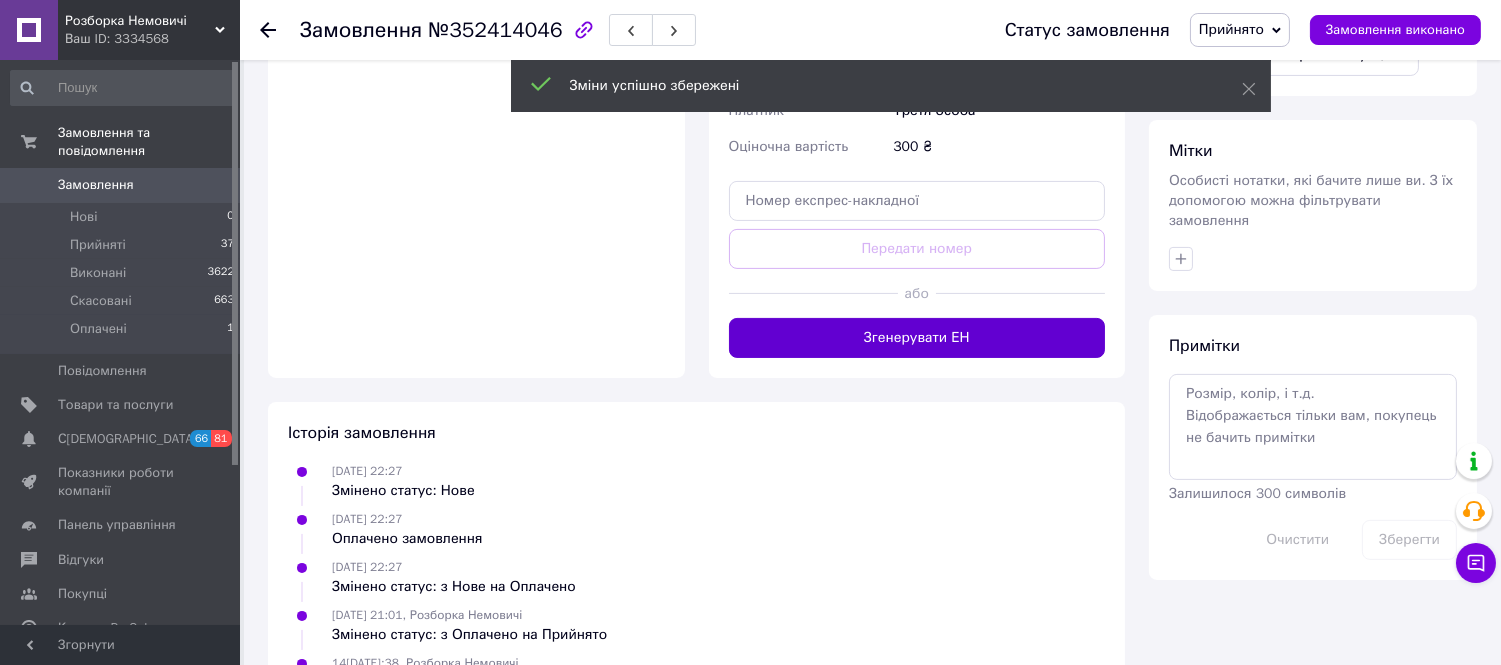 click on "Згенерувати ЕН" at bounding box center (917, 338) 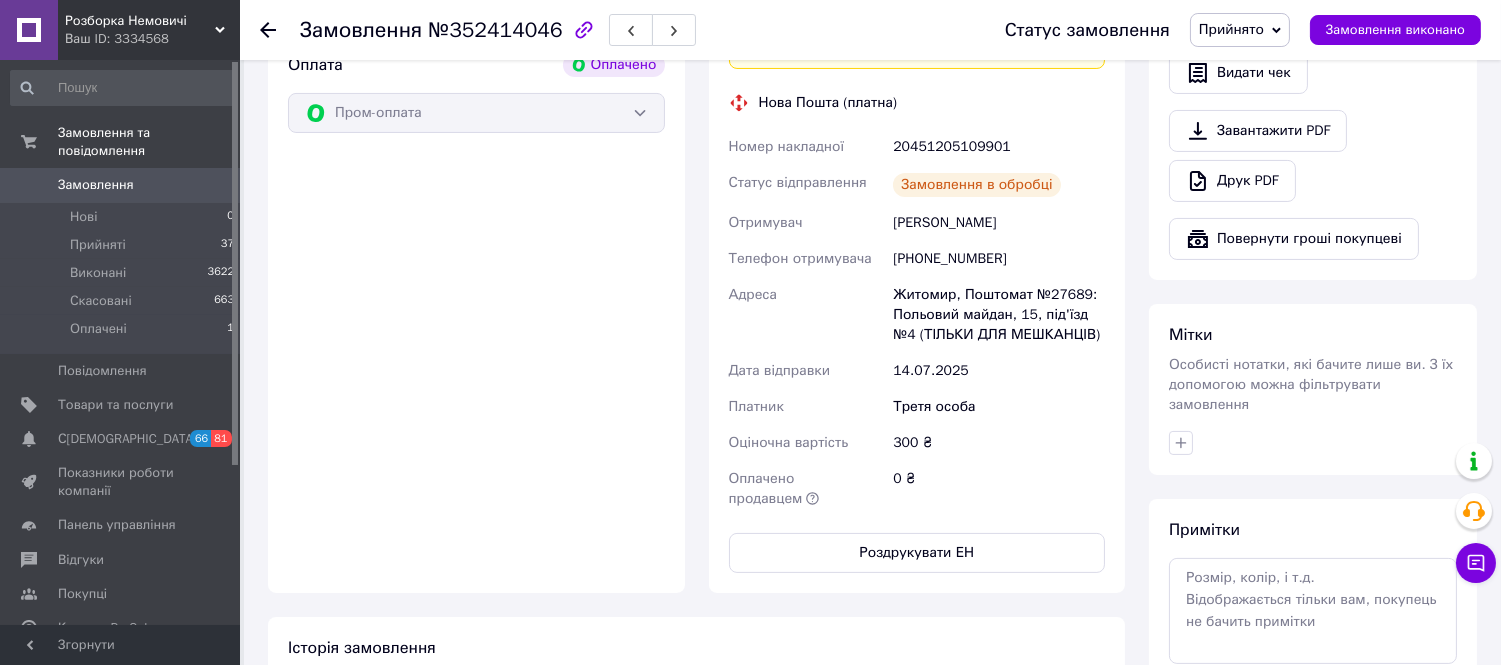 scroll, scrollTop: 713, scrollLeft: 0, axis: vertical 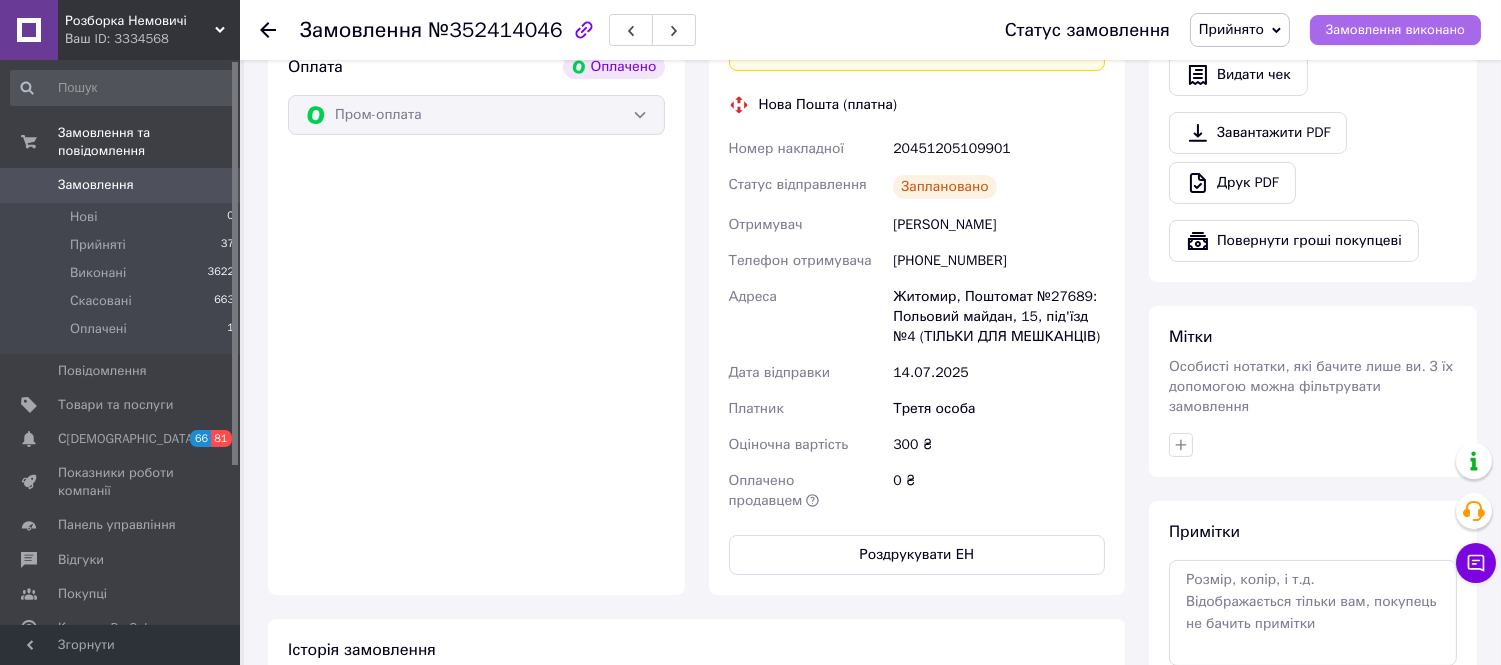 click on "Замовлення виконано" at bounding box center [1395, 30] 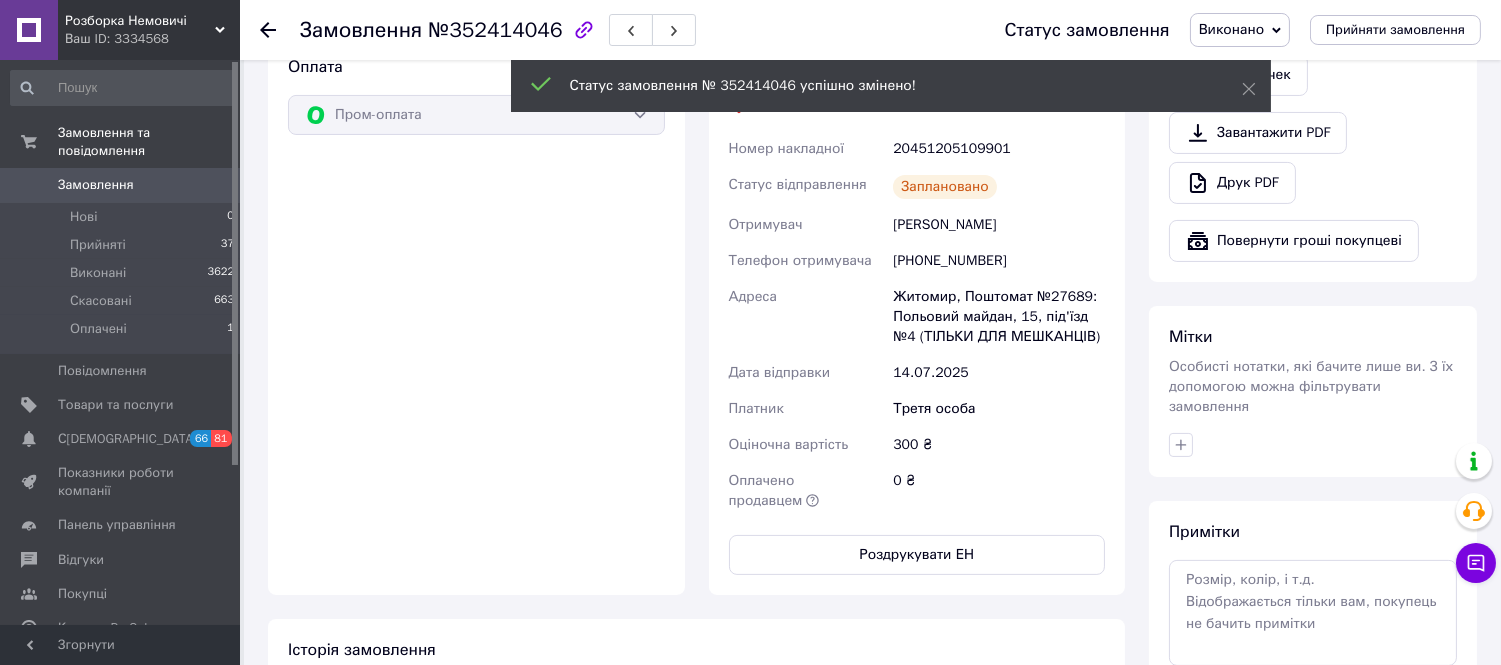 click on "Прийняті" at bounding box center [98, 245] 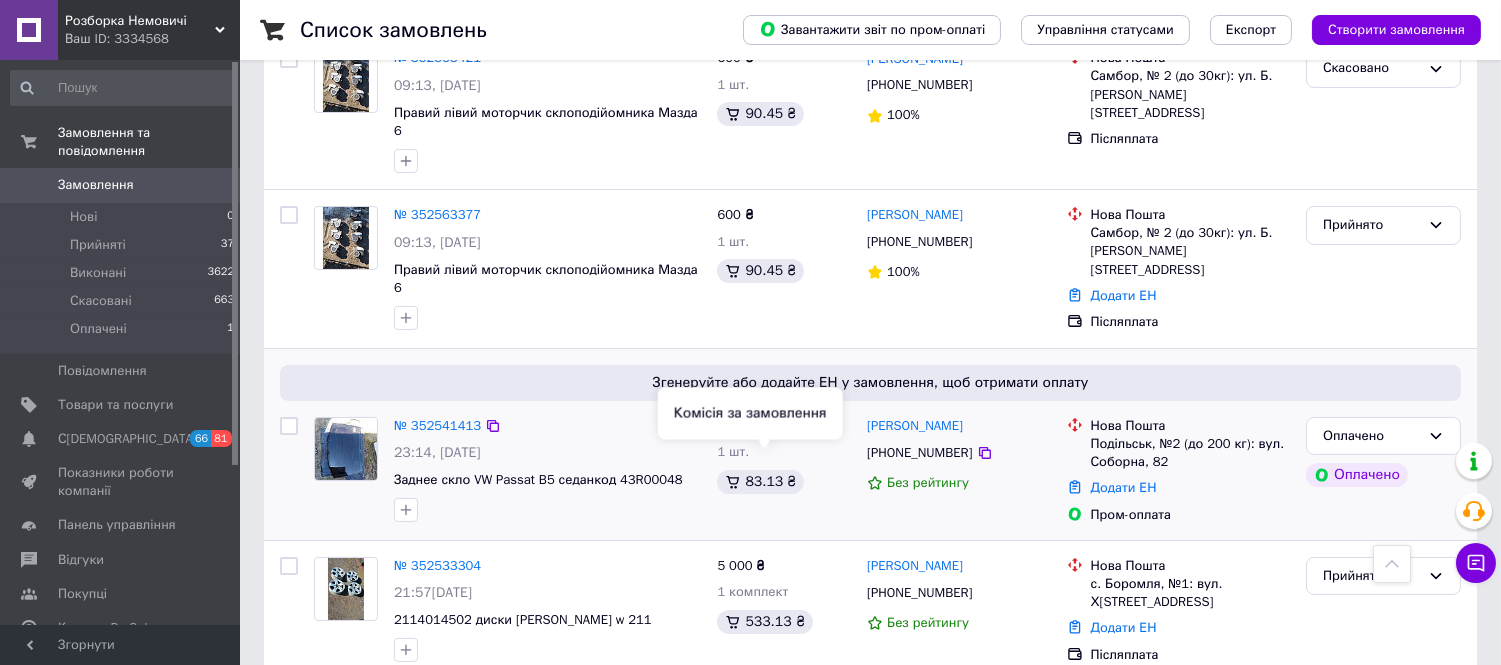 scroll, scrollTop: 333, scrollLeft: 0, axis: vertical 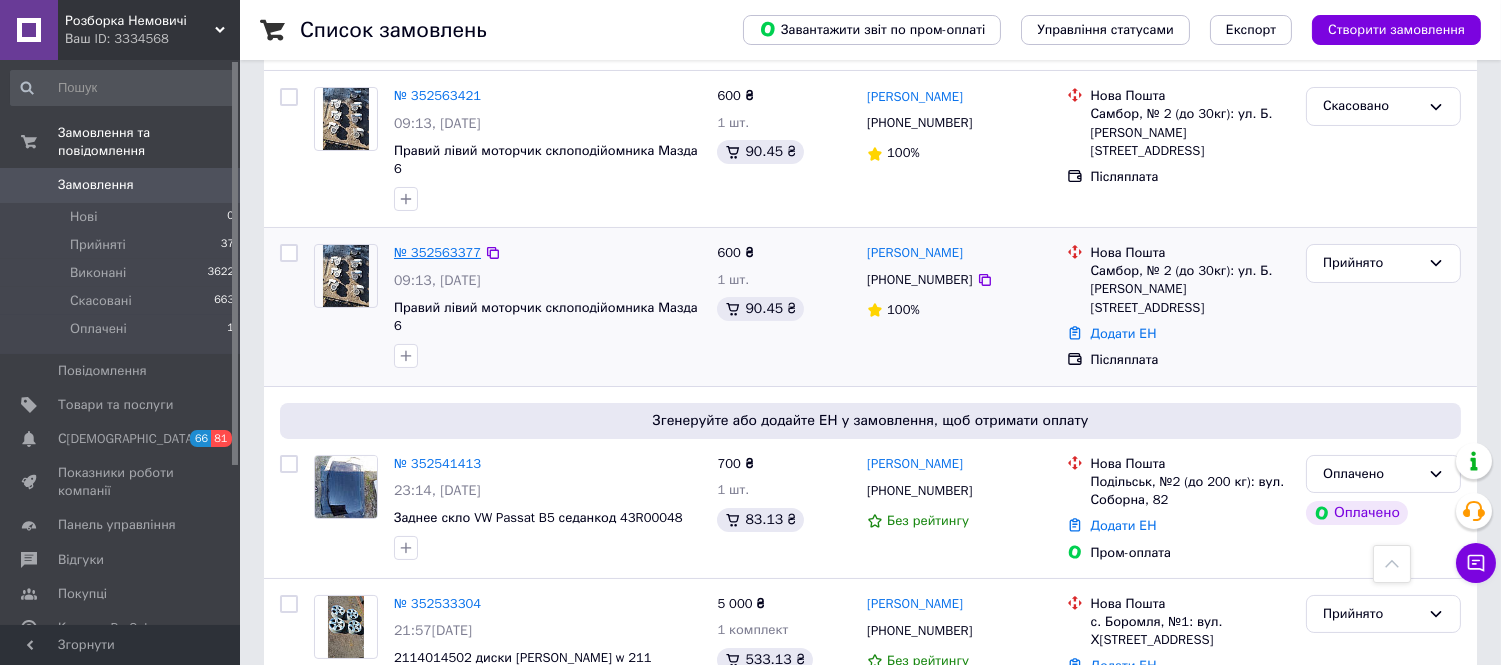 click on "№ 352563377" at bounding box center [437, 252] 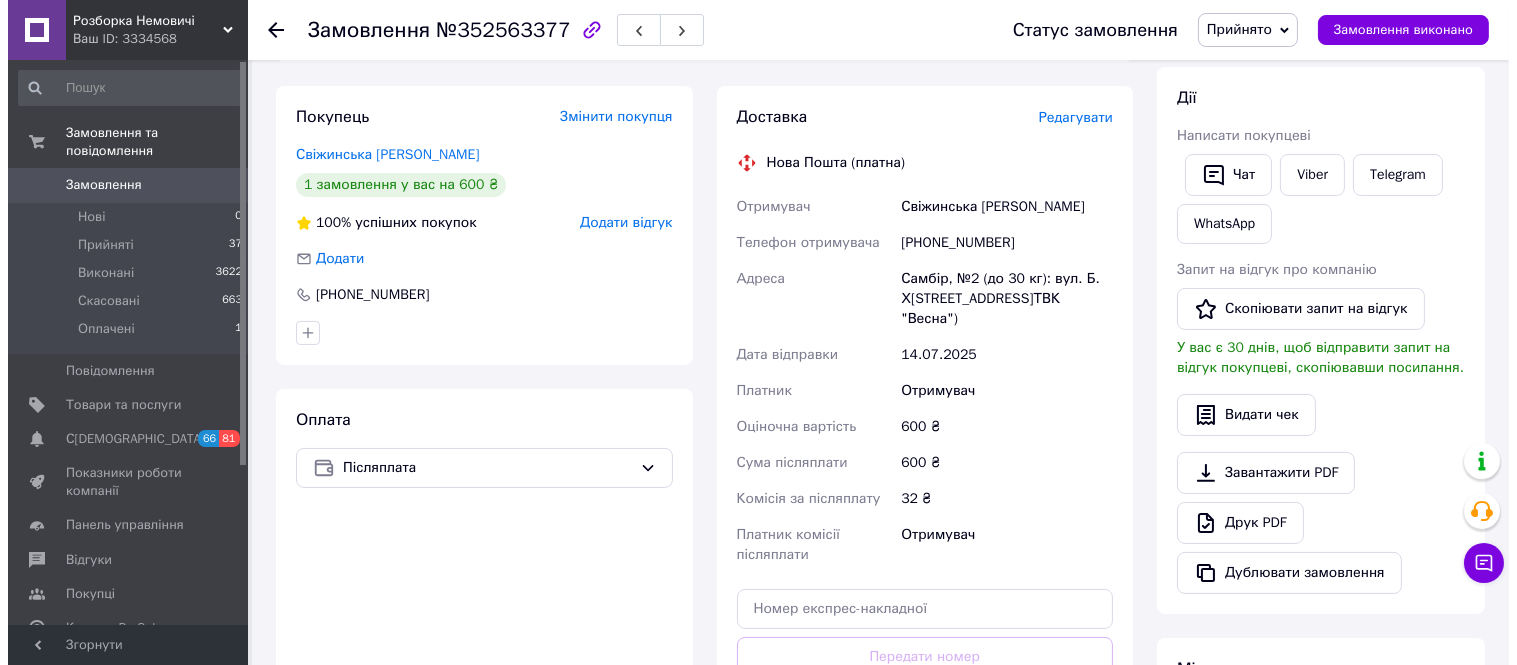 scroll, scrollTop: 222, scrollLeft: 0, axis: vertical 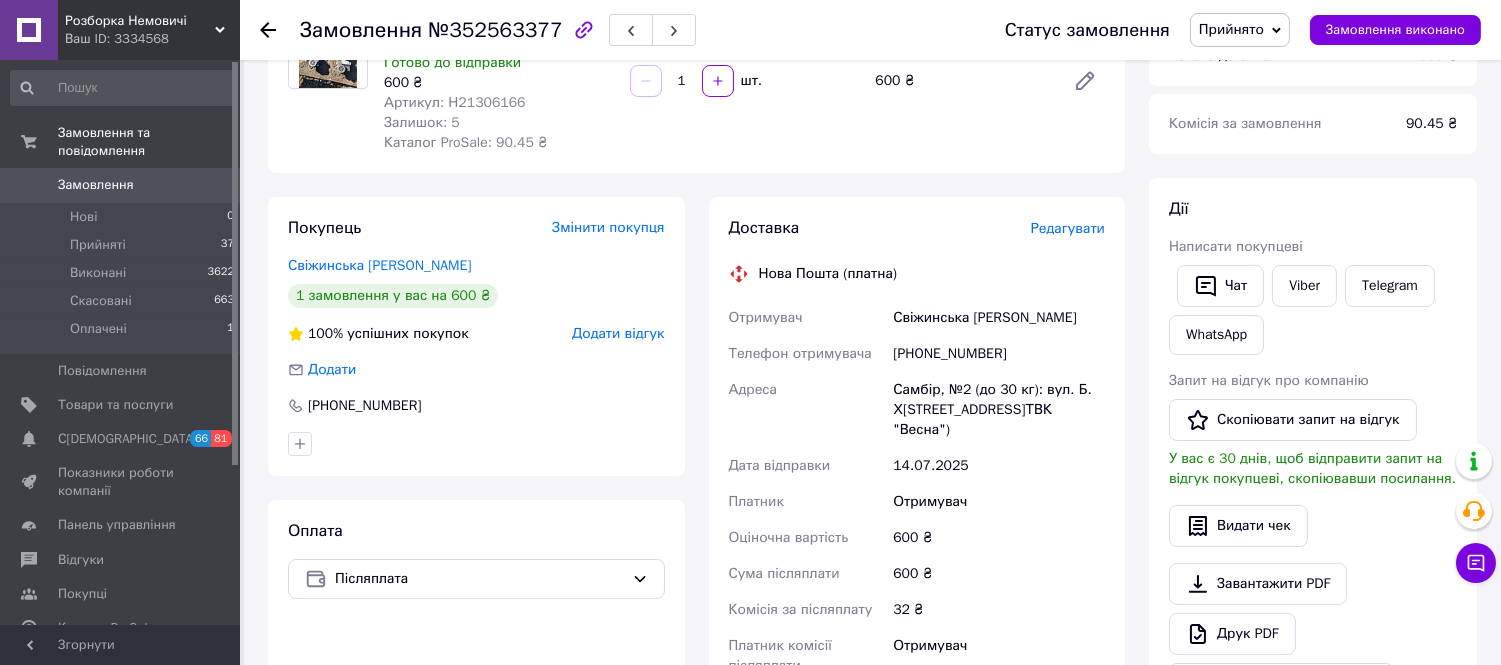 click on "Редагувати" at bounding box center (1068, 228) 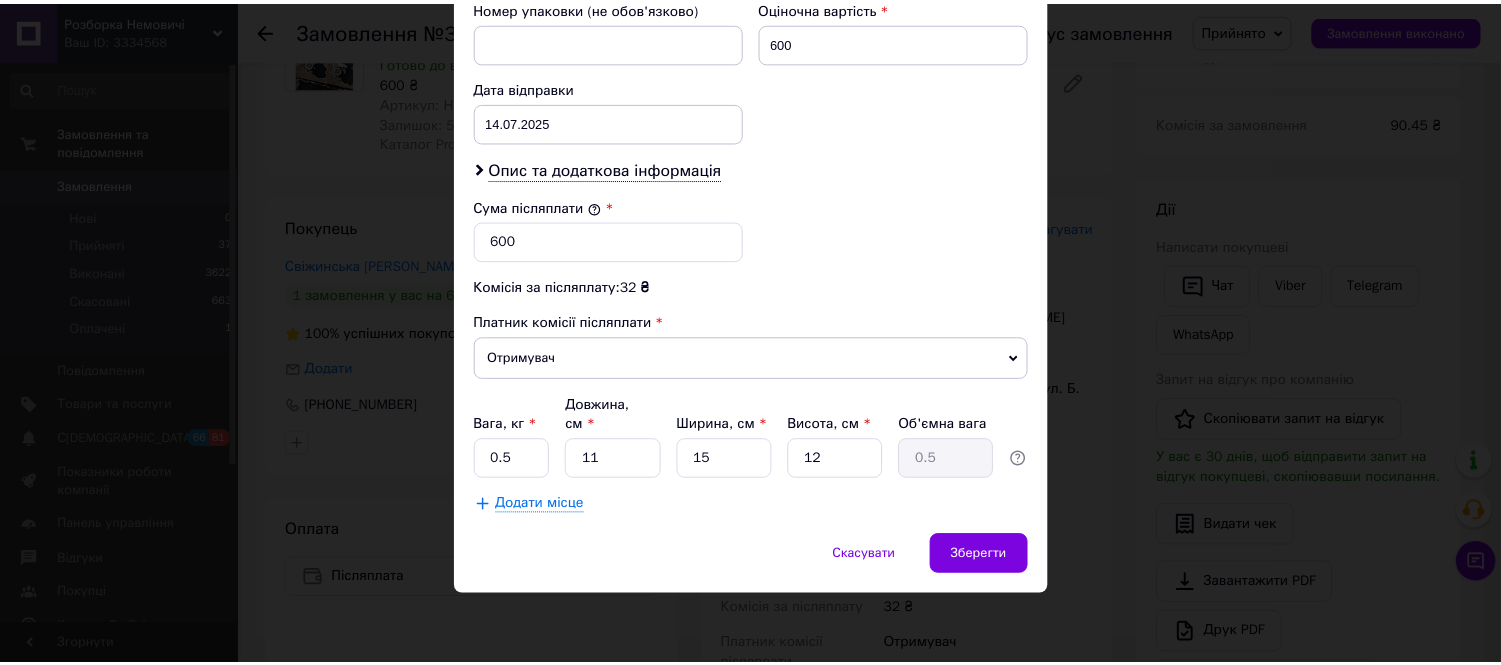 scroll, scrollTop: 1078, scrollLeft: 0, axis: vertical 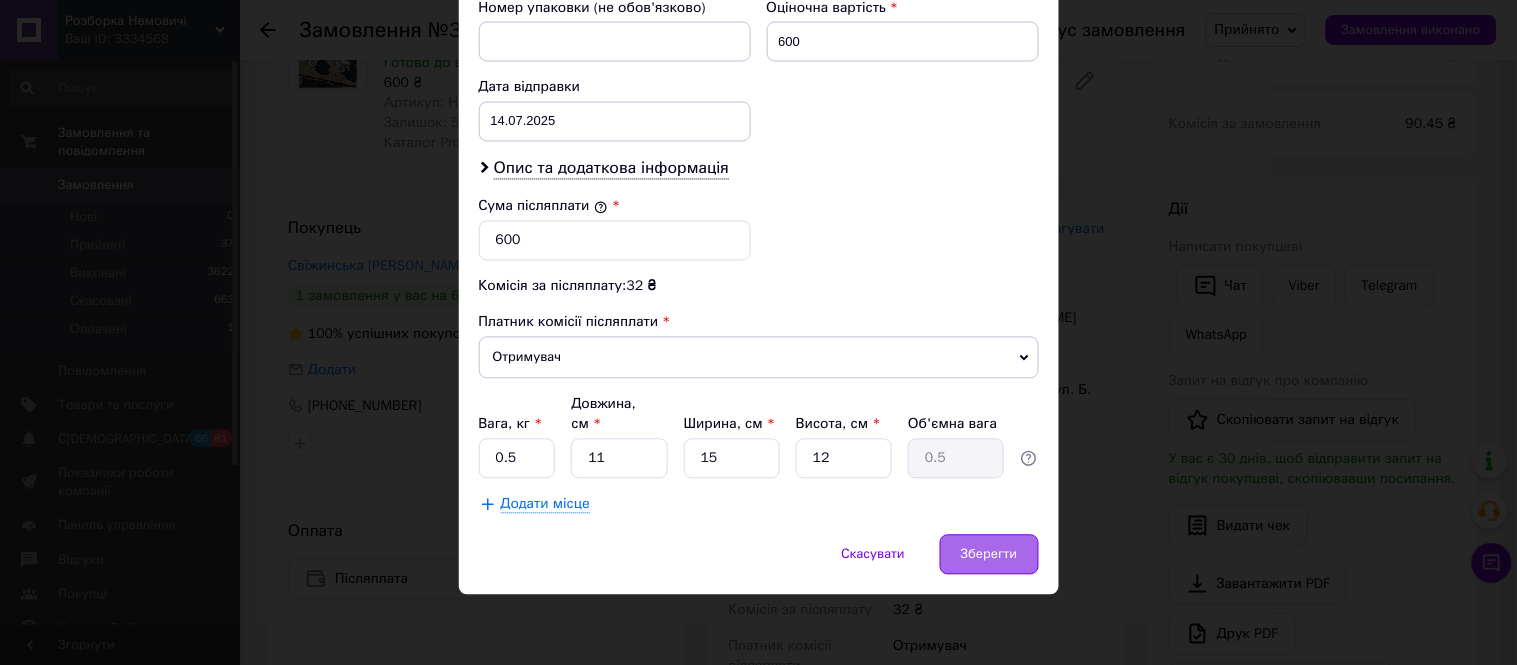 click on "Зберегти" at bounding box center [989, 555] 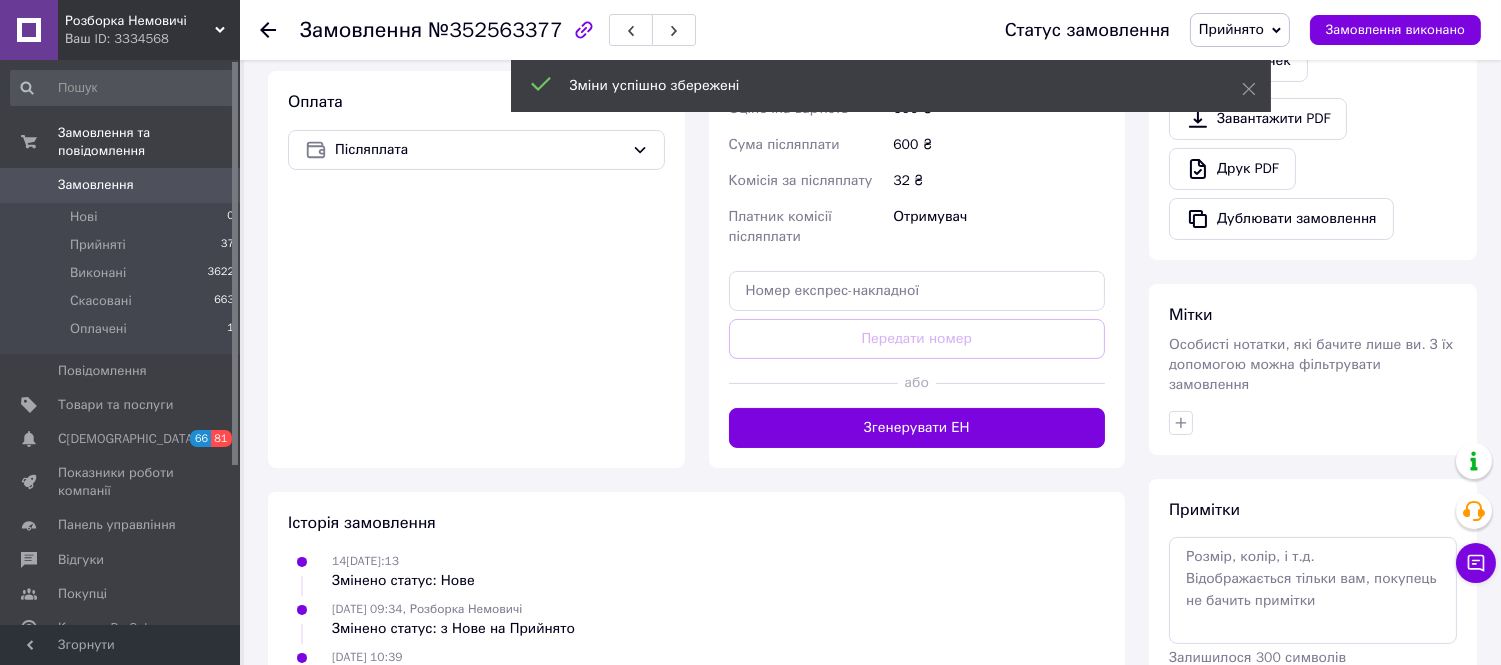 scroll, scrollTop: 666, scrollLeft: 0, axis: vertical 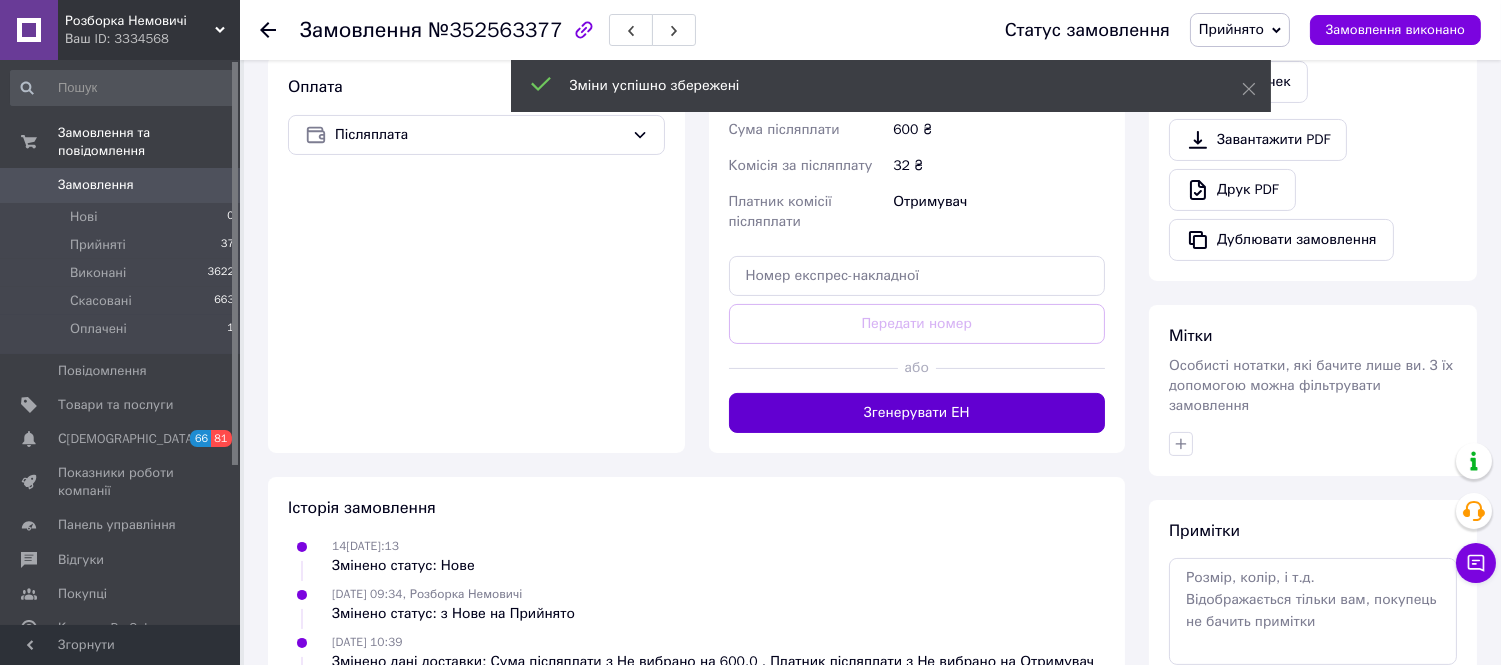 click on "Згенерувати ЕН" at bounding box center (917, 413) 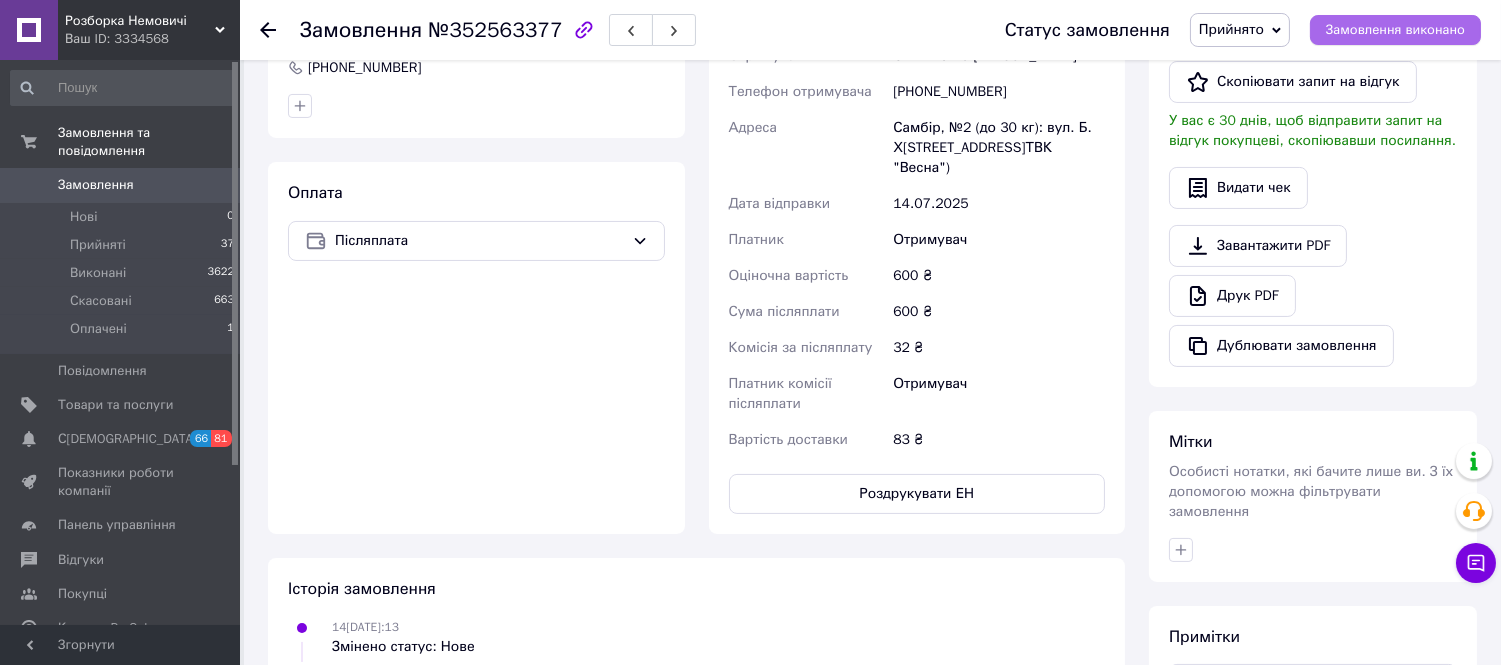 scroll, scrollTop: 444, scrollLeft: 0, axis: vertical 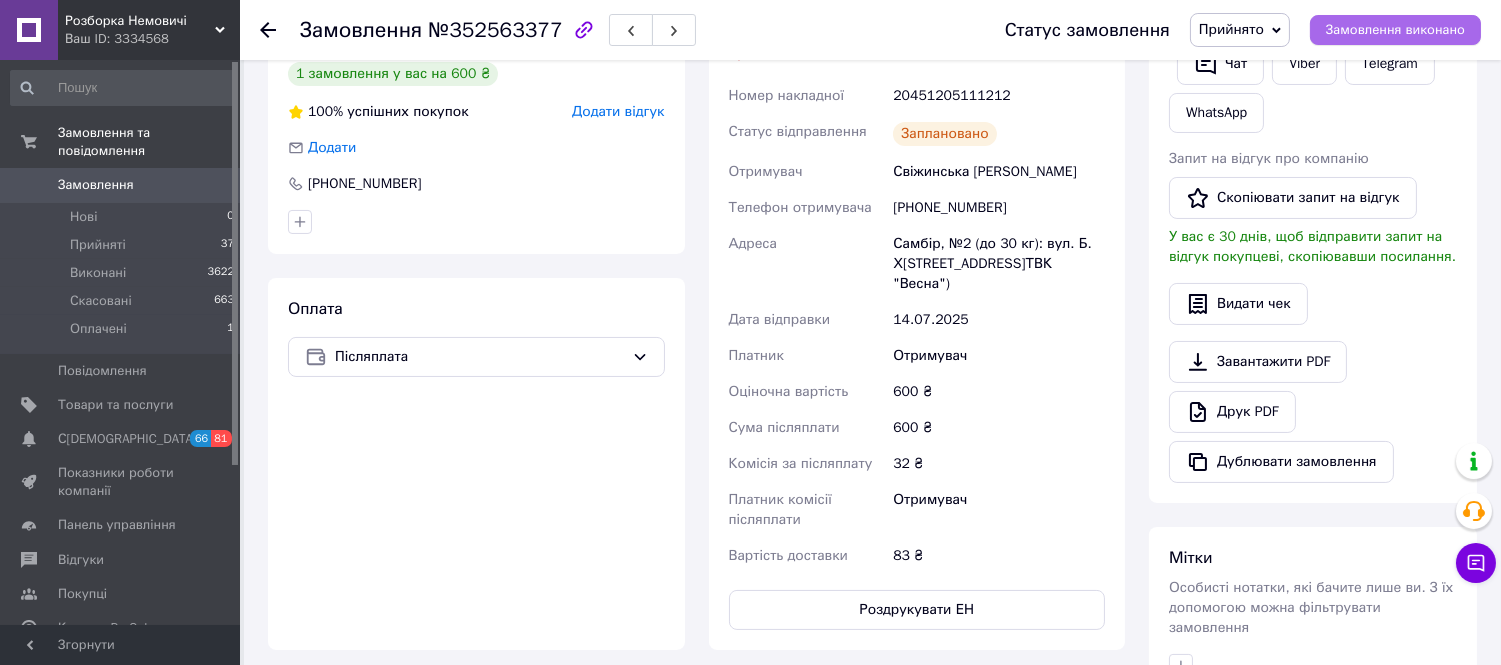 click on "Замовлення виконано" at bounding box center (1395, 30) 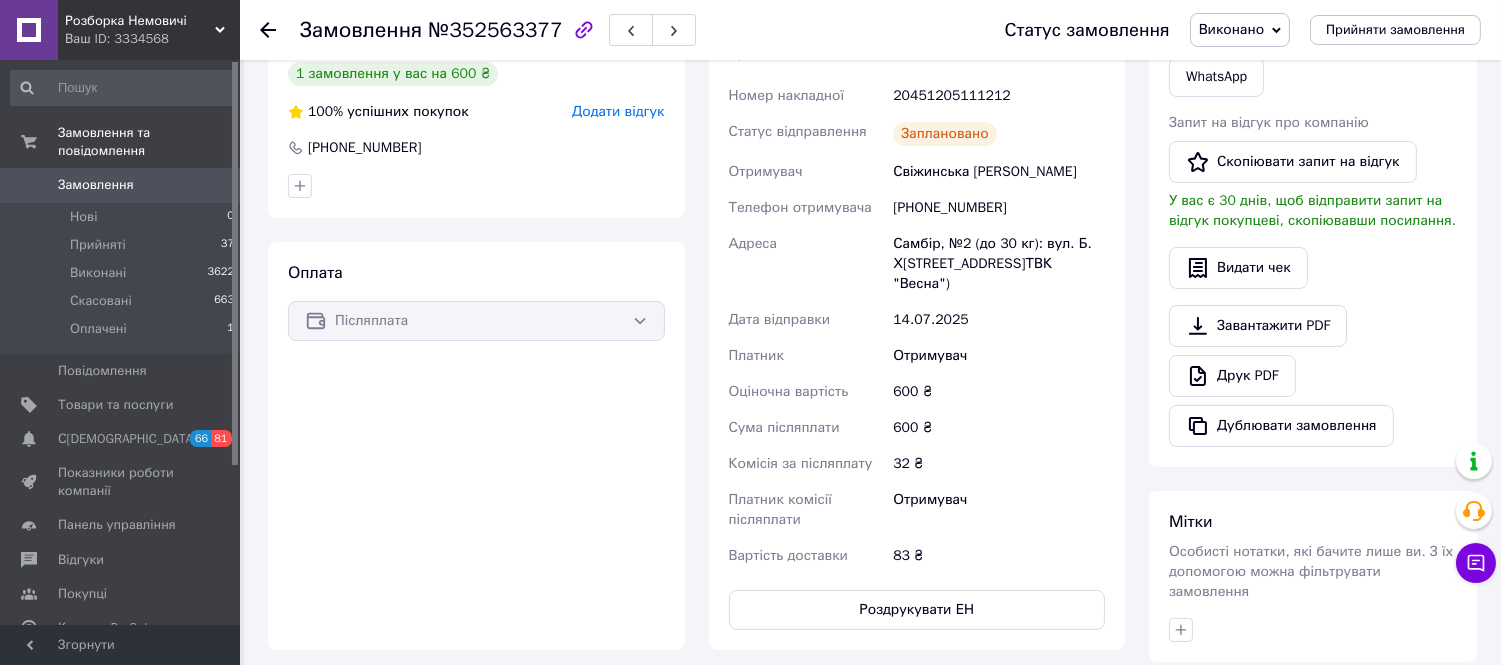 scroll, scrollTop: 222, scrollLeft: 0, axis: vertical 